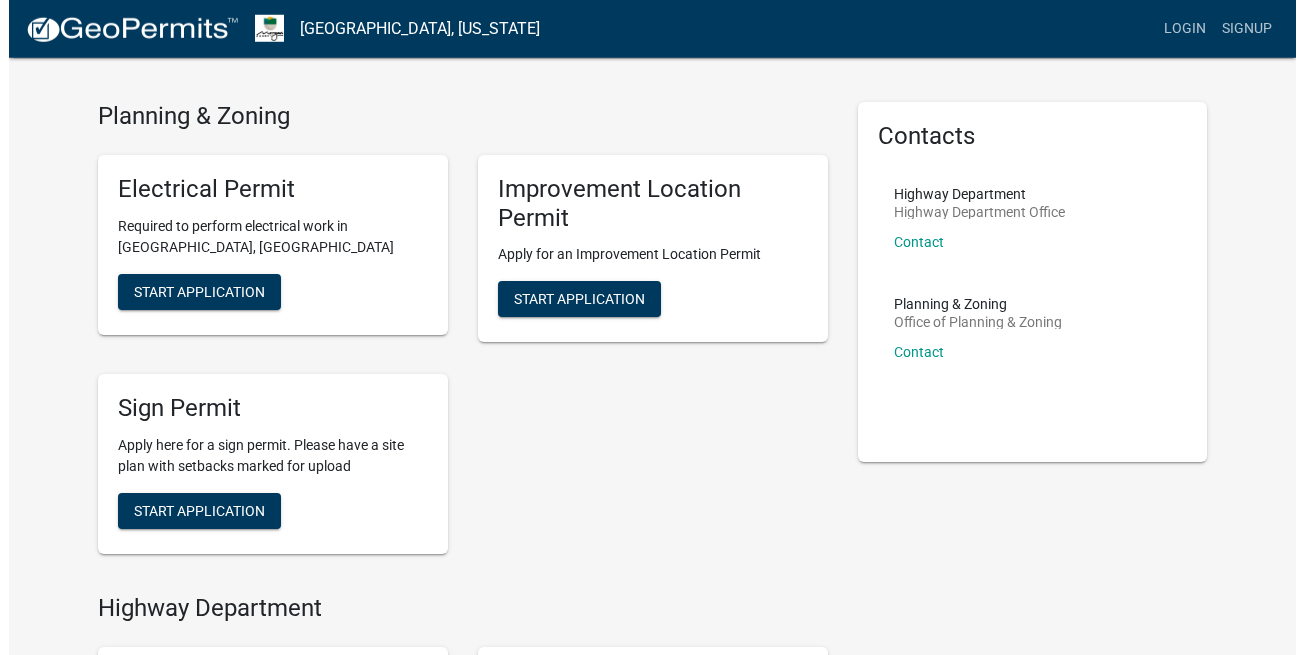 scroll, scrollTop: 0, scrollLeft: 0, axis: both 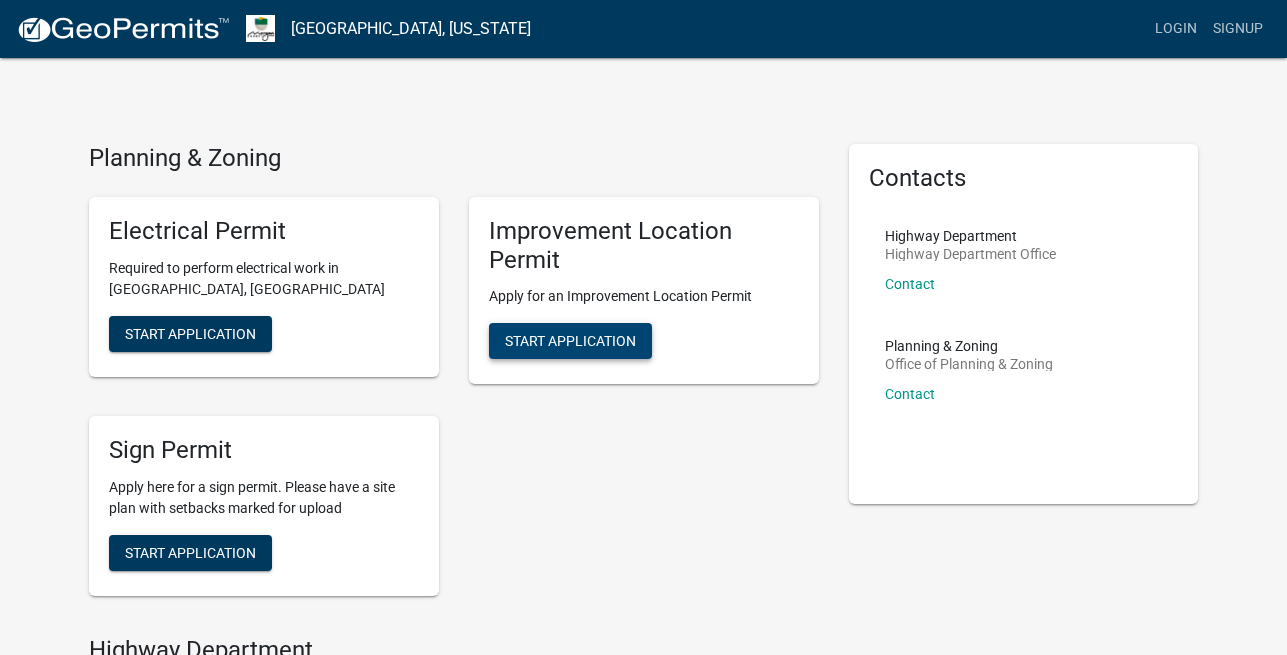 click on "Start Application" at bounding box center (570, 341) 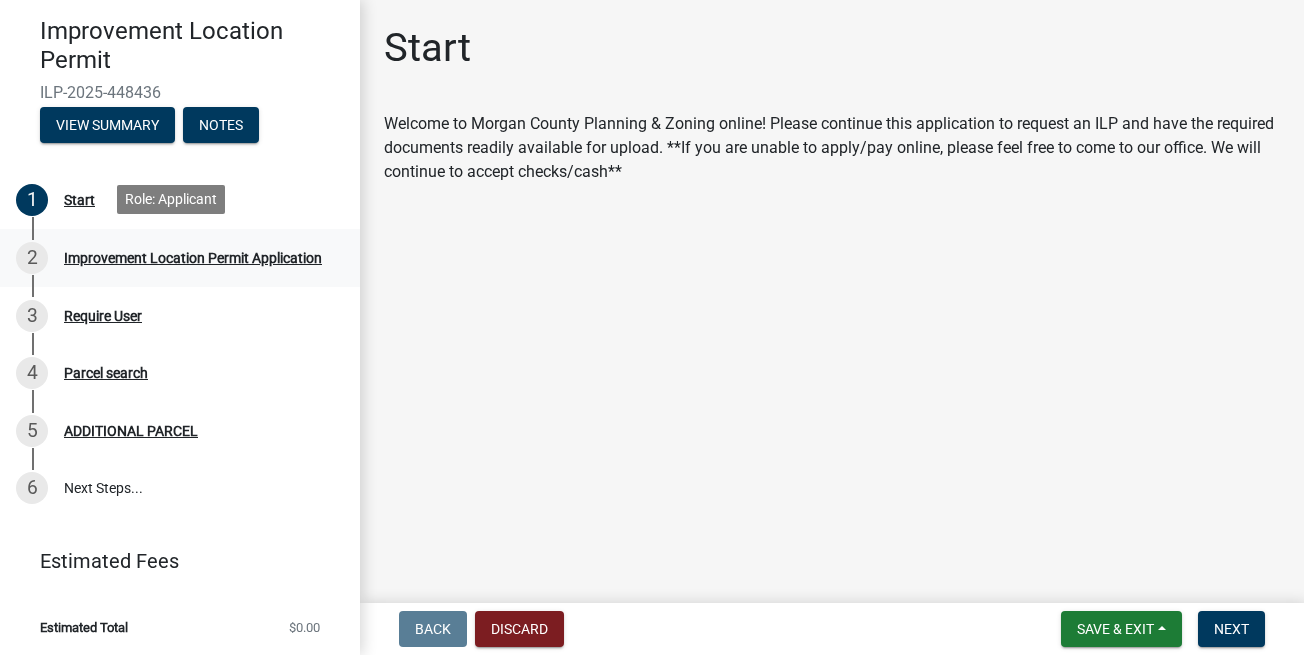 scroll, scrollTop: 178, scrollLeft: 0, axis: vertical 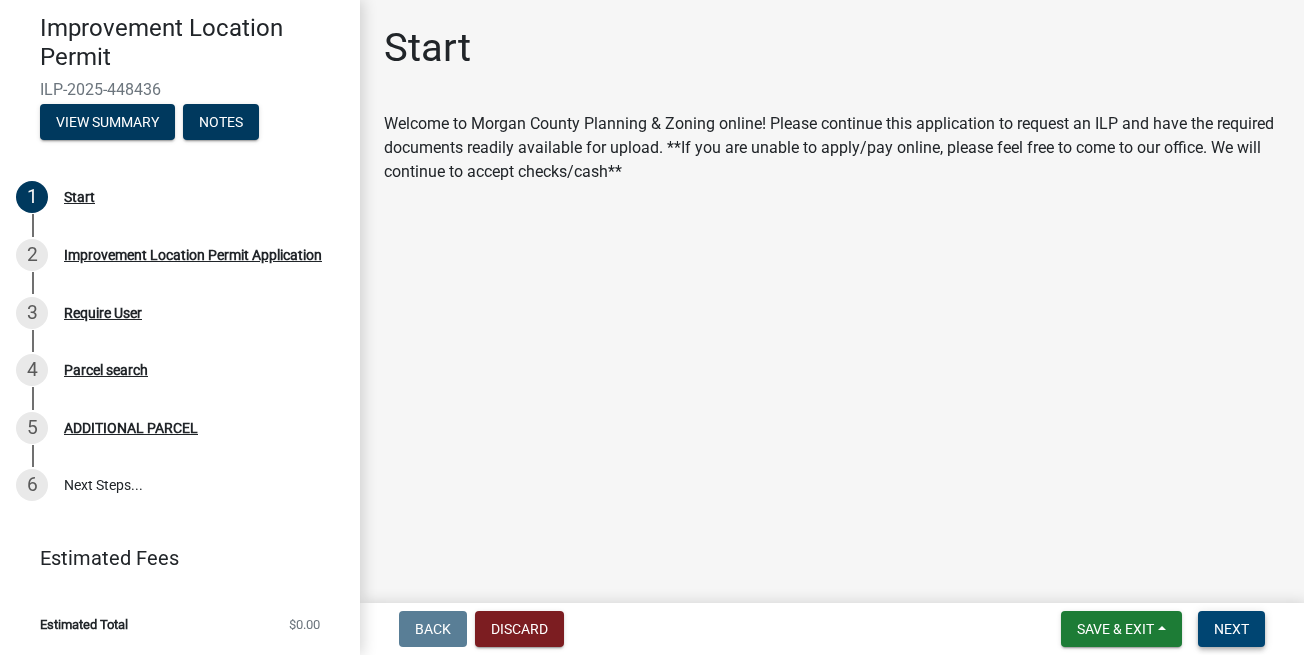 click on "Next" at bounding box center (1231, 629) 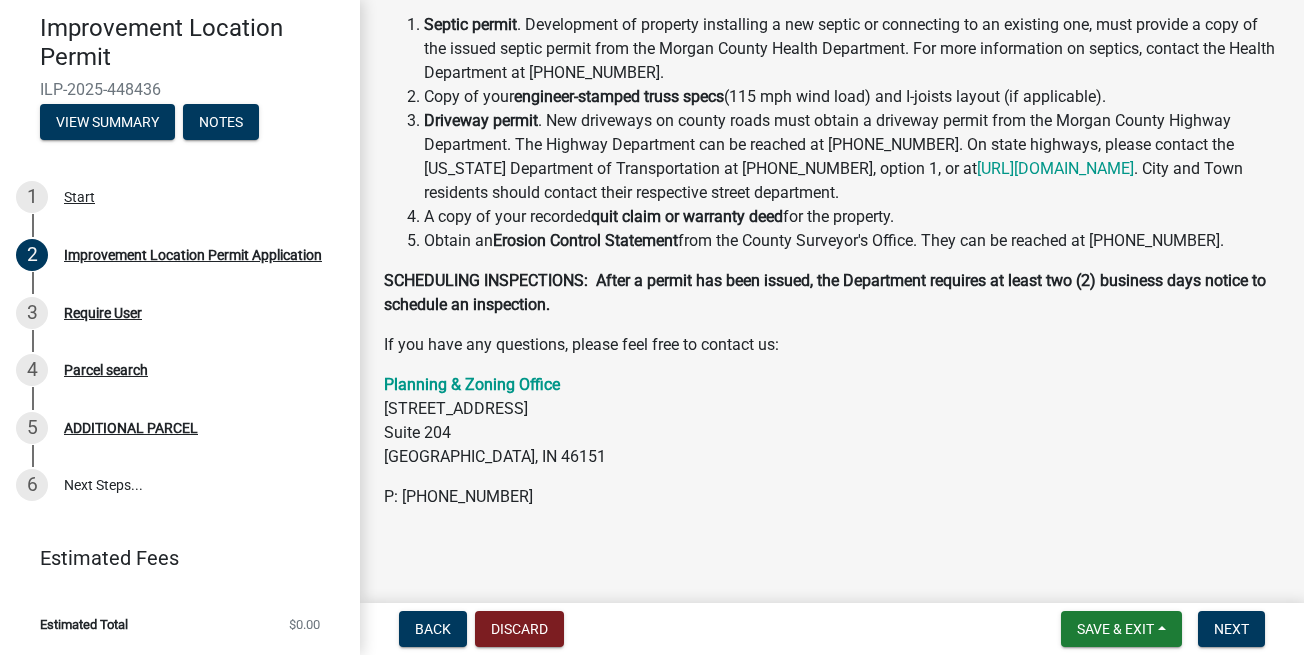 scroll, scrollTop: 604, scrollLeft: 0, axis: vertical 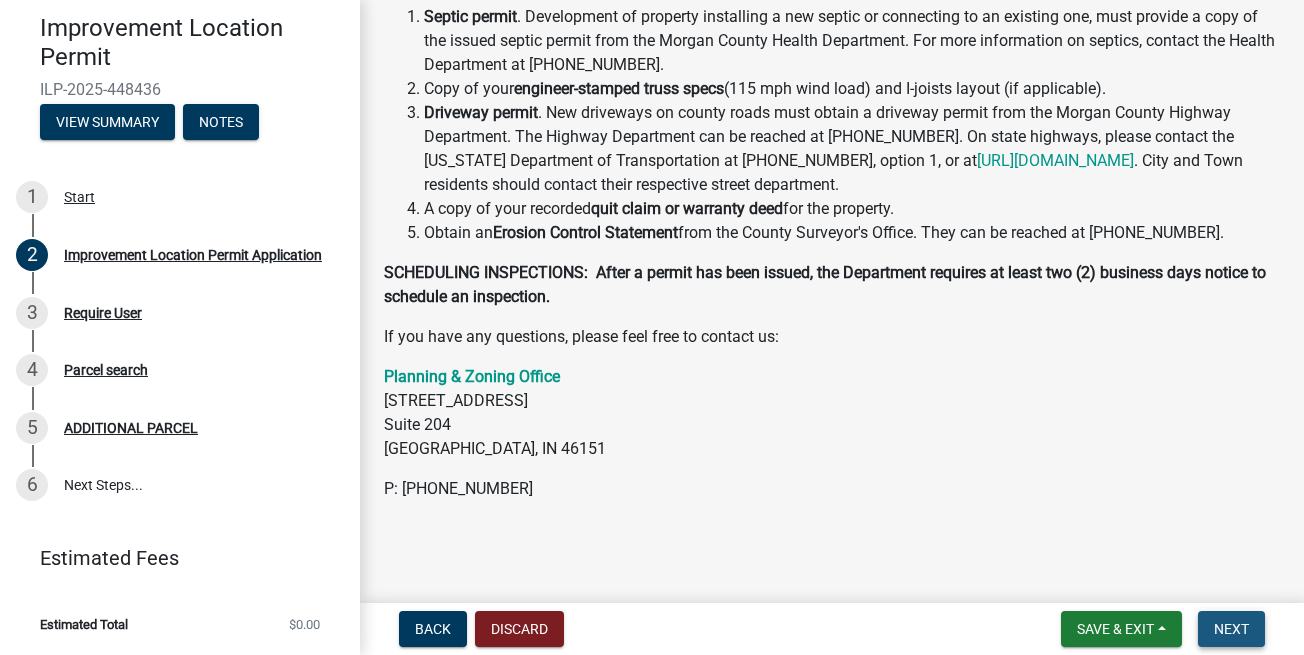 click on "Next" at bounding box center [1231, 629] 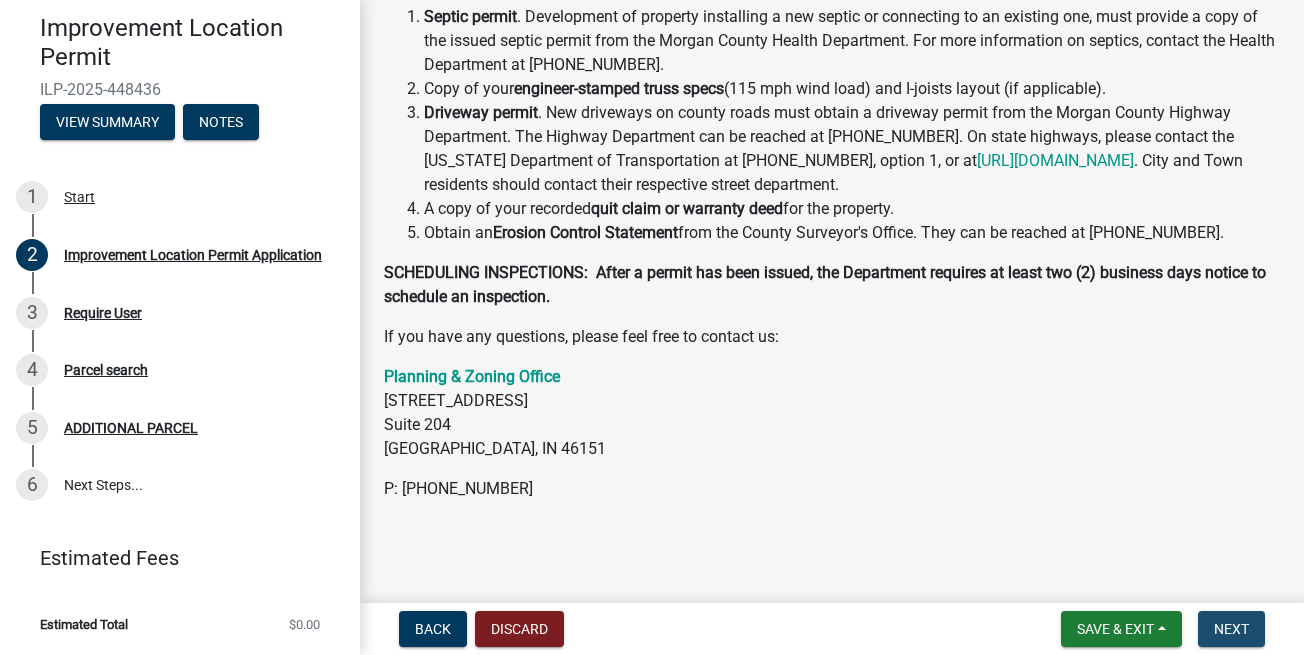 scroll, scrollTop: 0, scrollLeft: 0, axis: both 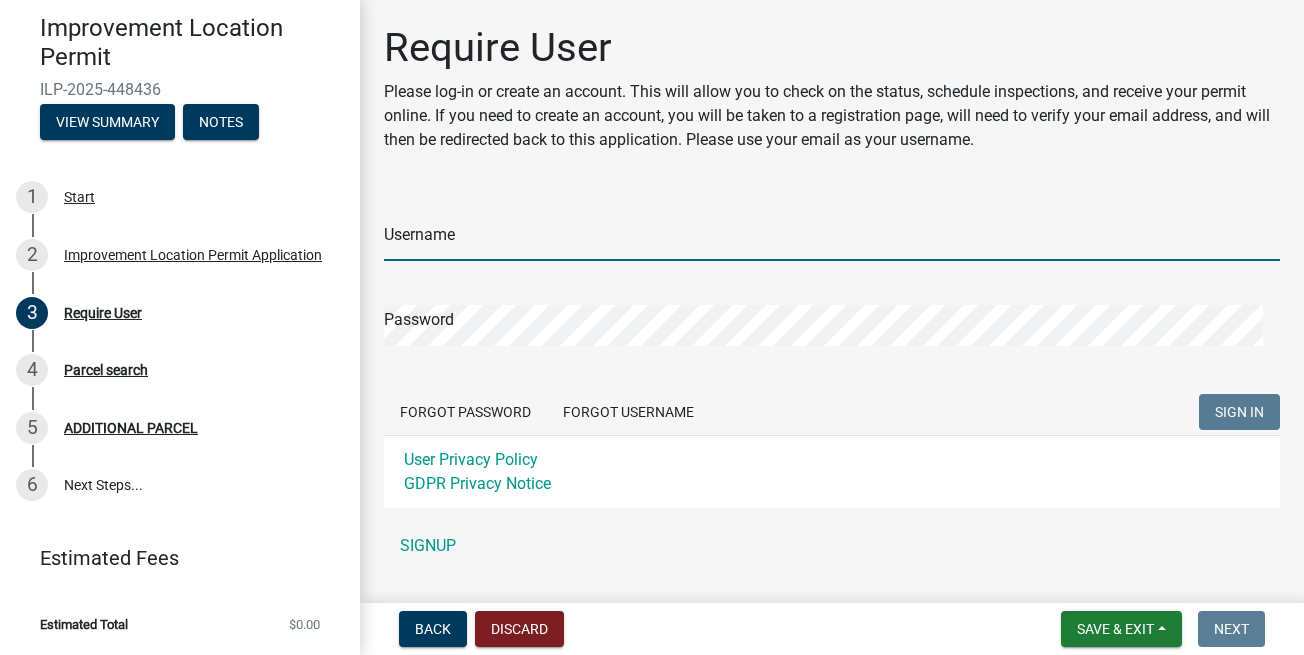 click on "Username" at bounding box center [832, 240] 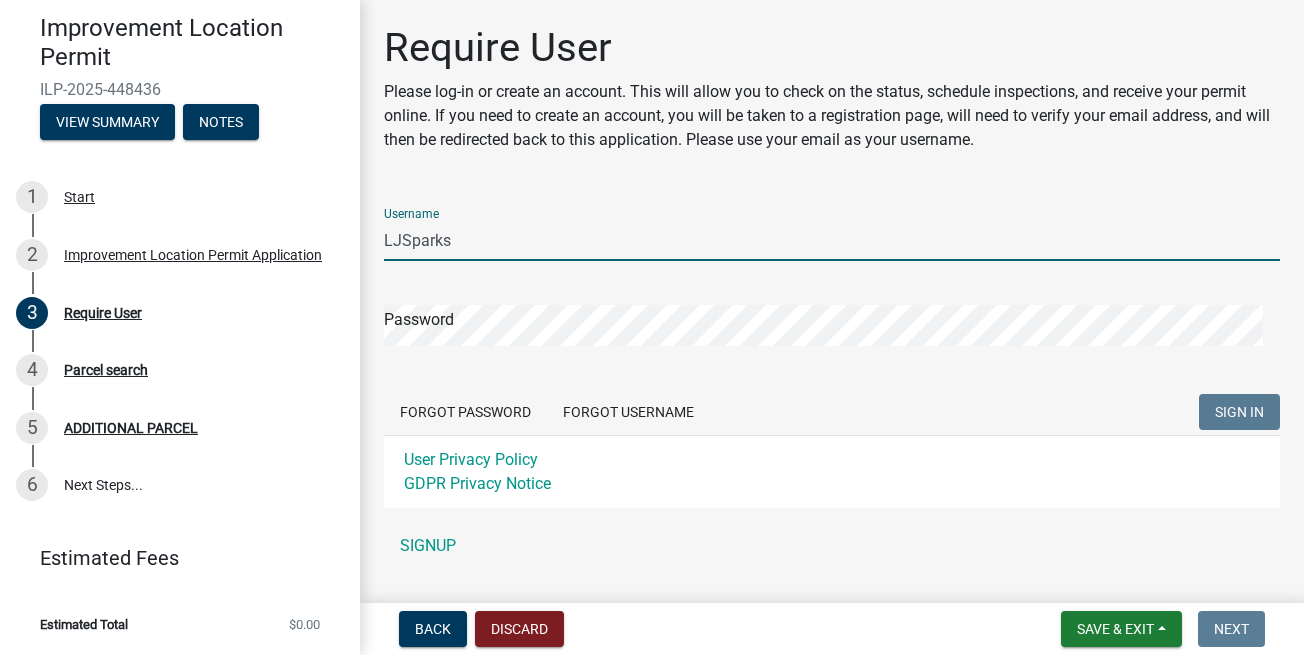 type on "LJSparks" 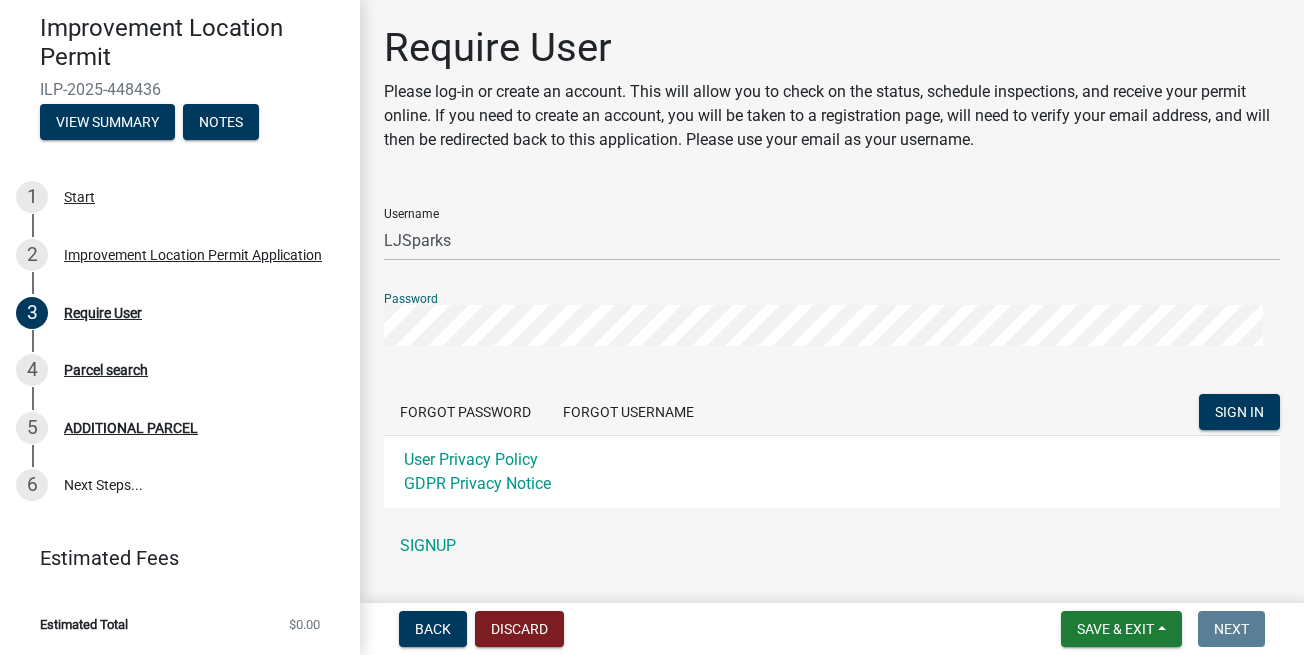scroll, scrollTop: 49, scrollLeft: 0, axis: vertical 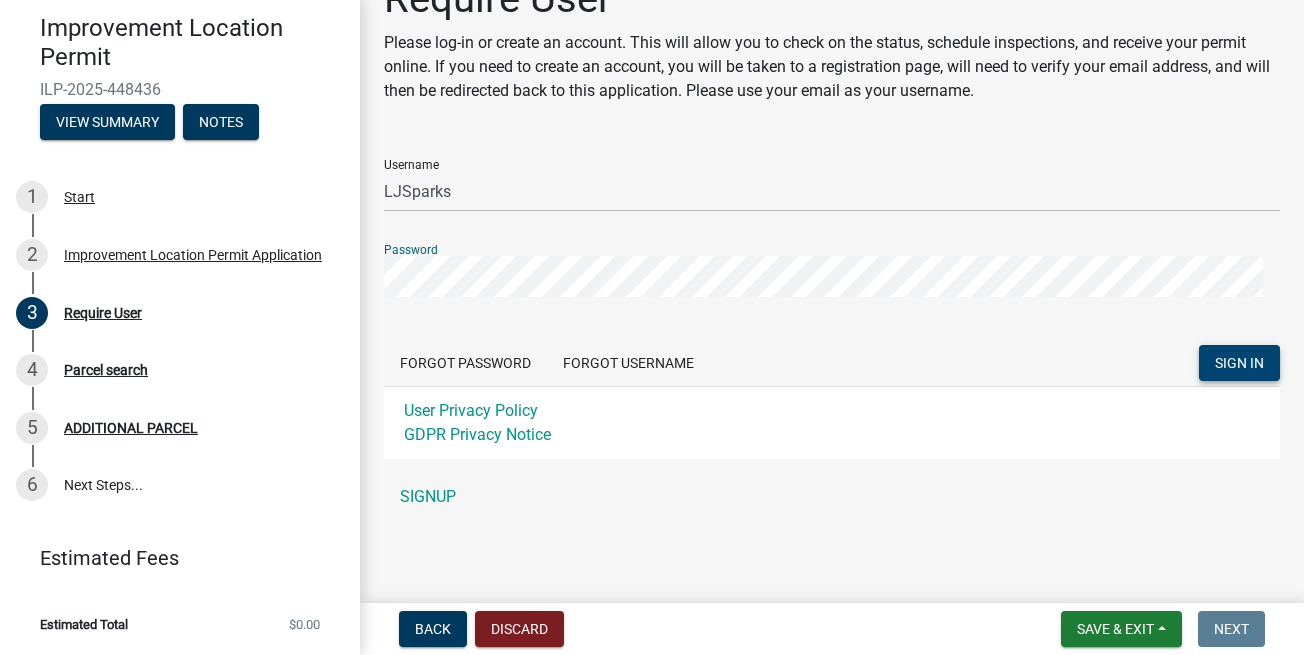 click on "SIGN IN" 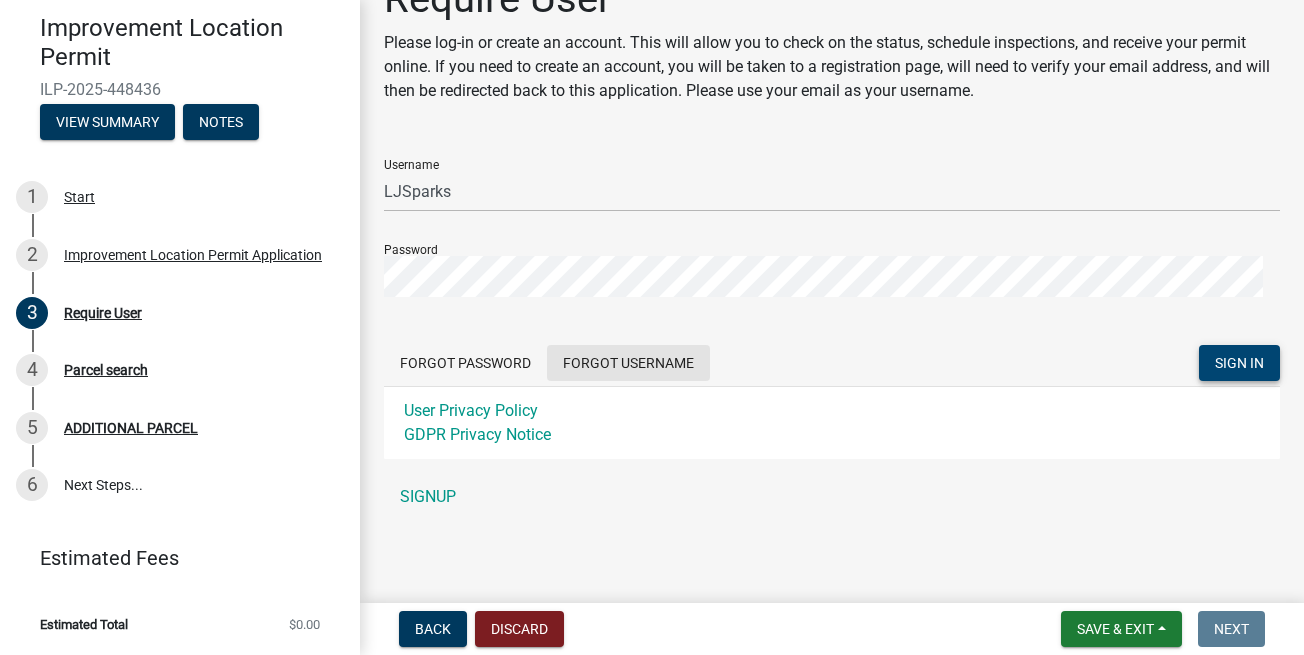 scroll, scrollTop: 0, scrollLeft: 0, axis: both 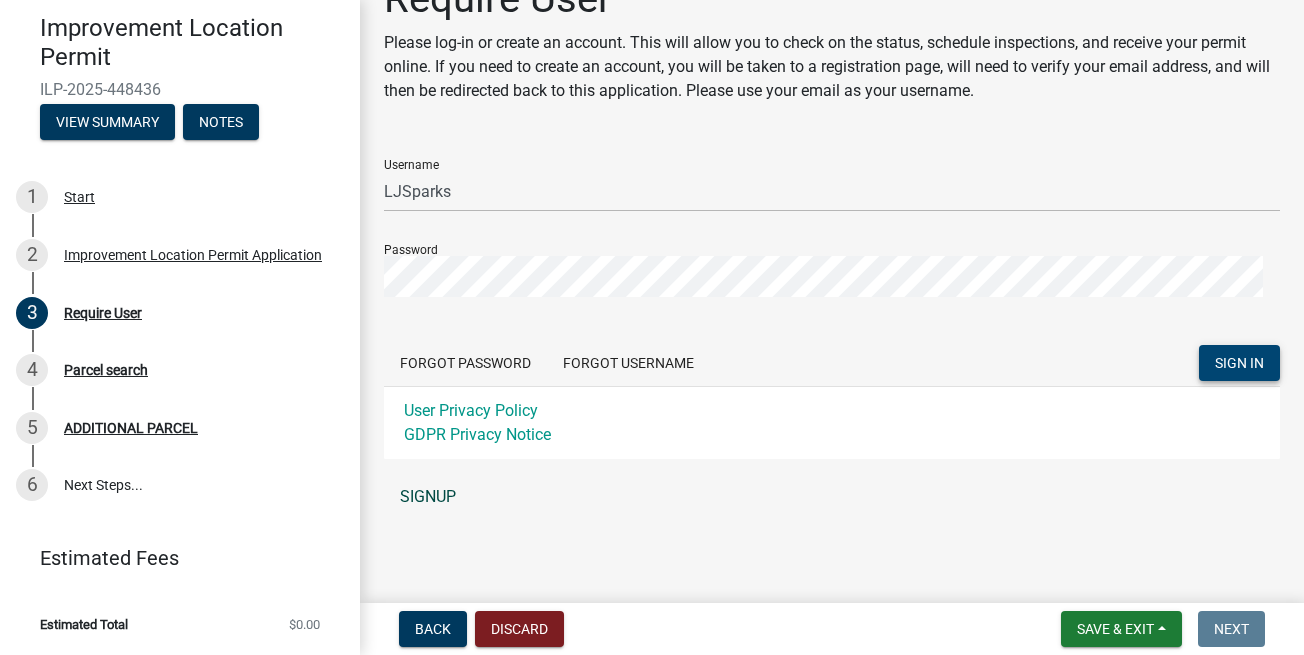 click on "SIGNUP" 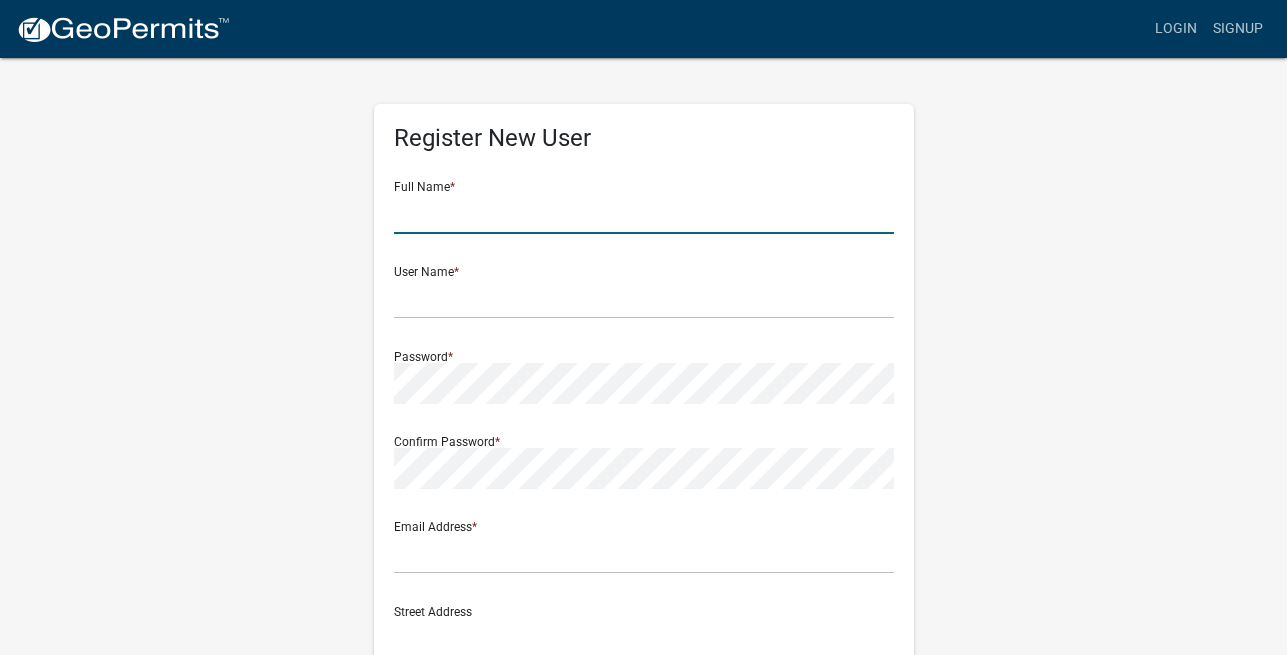 click 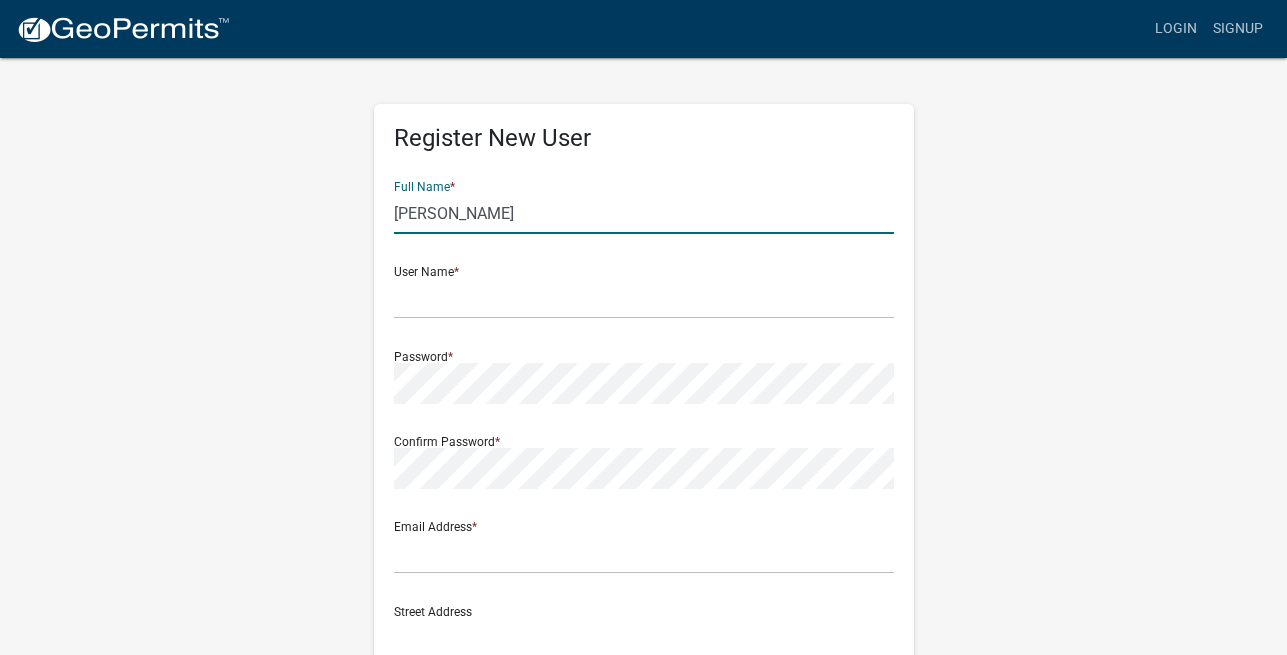 type on "Lisa" 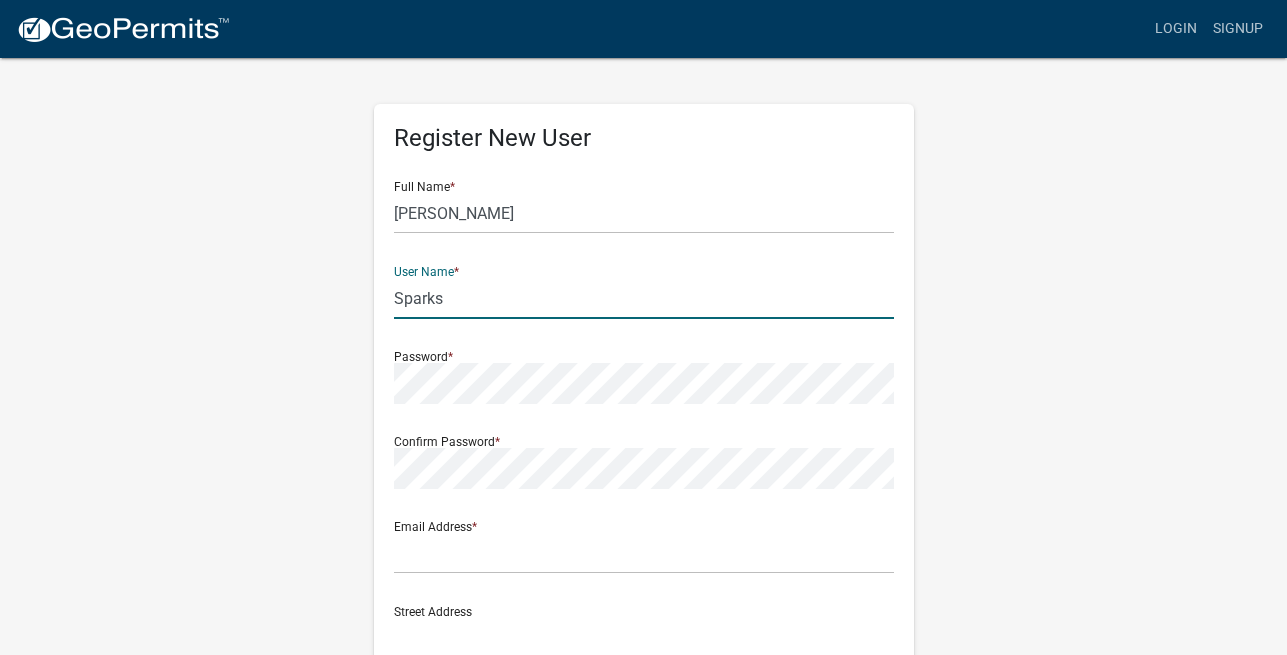 type on "Sparks" 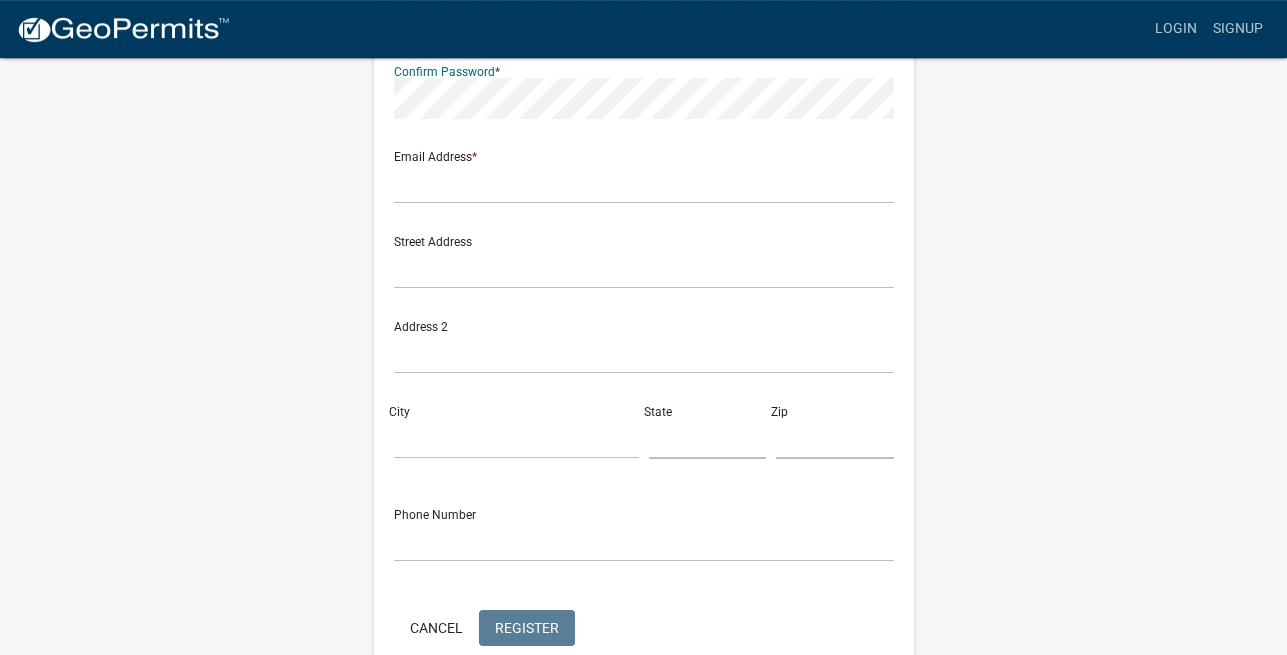 scroll, scrollTop: 267, scrollLeft: 0, axis: vertical 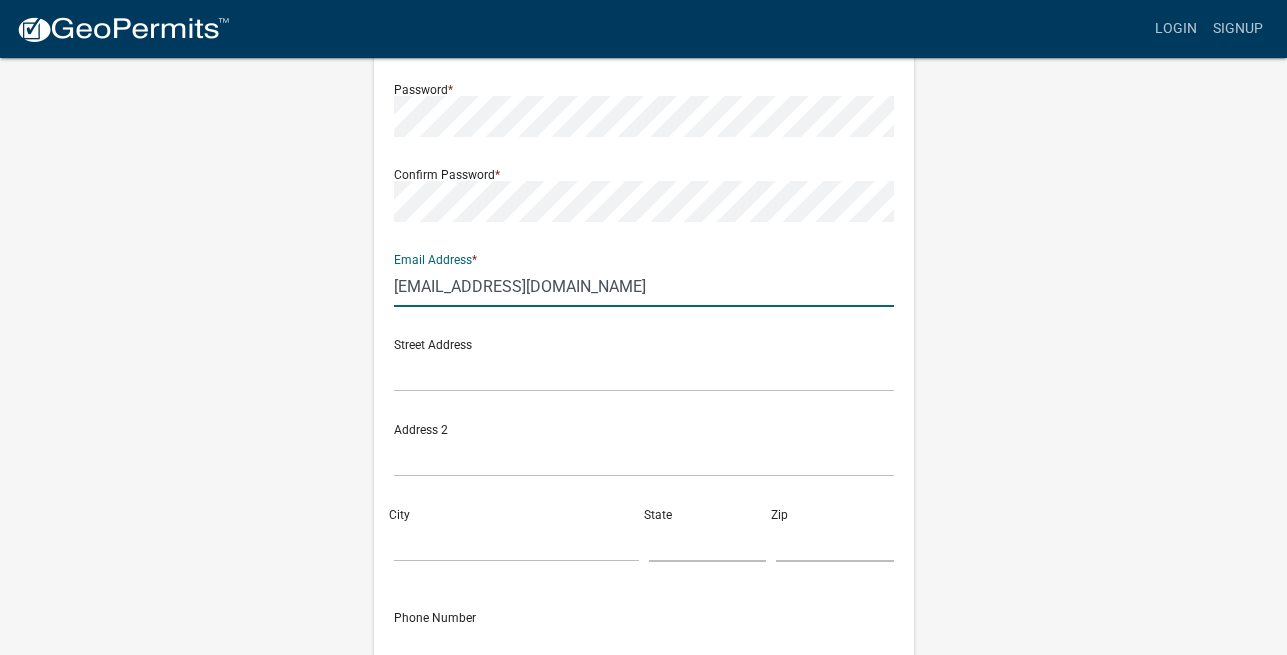 type on "[EMAIL_ADDRESS][DOMAIN_NAME]" 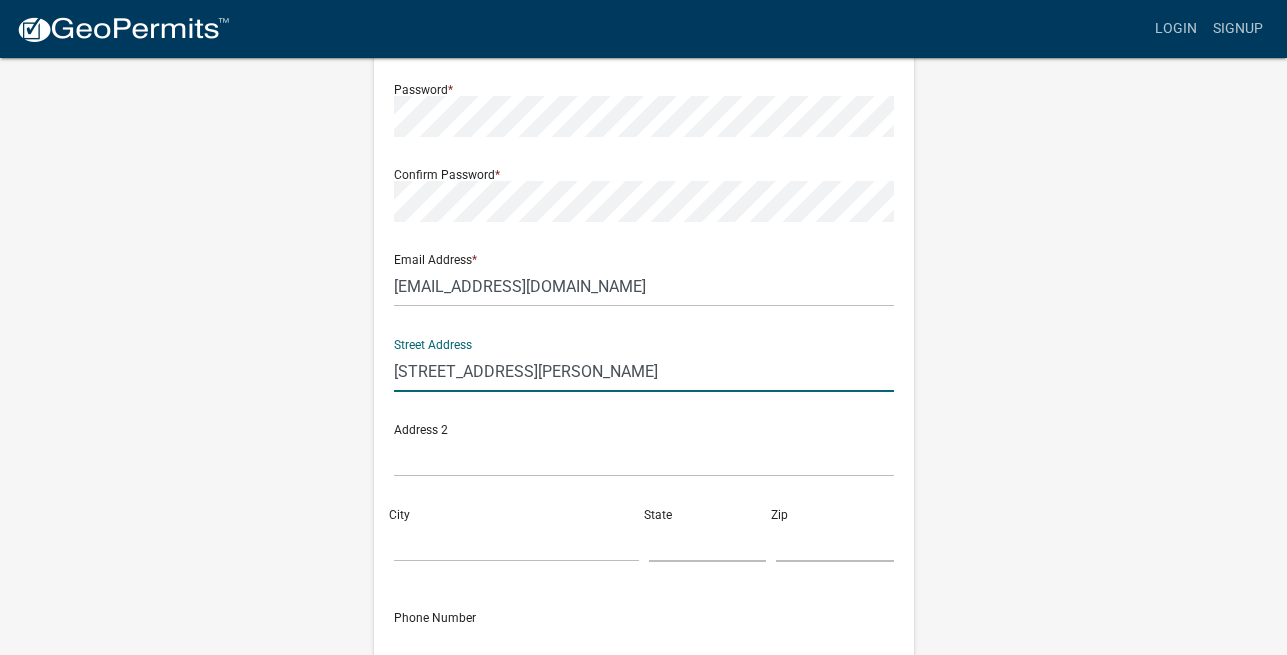 type on "[STREET_ADDRESS][PERSON_NAME]" 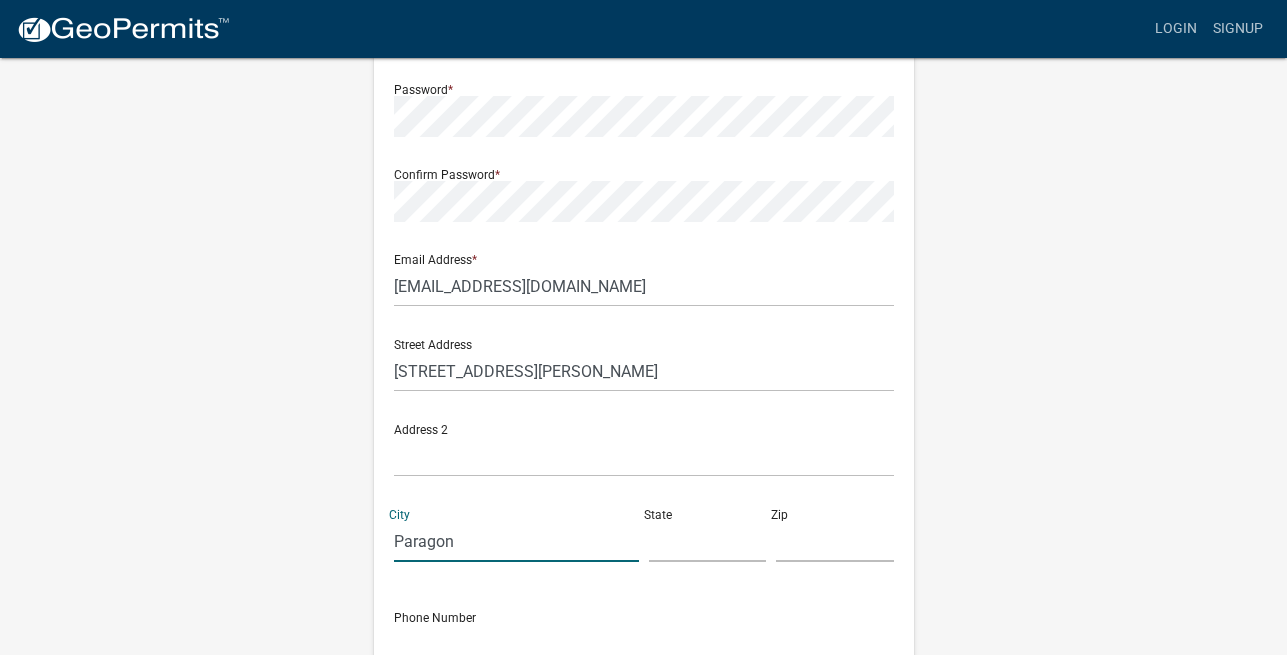 type on "Paragon" 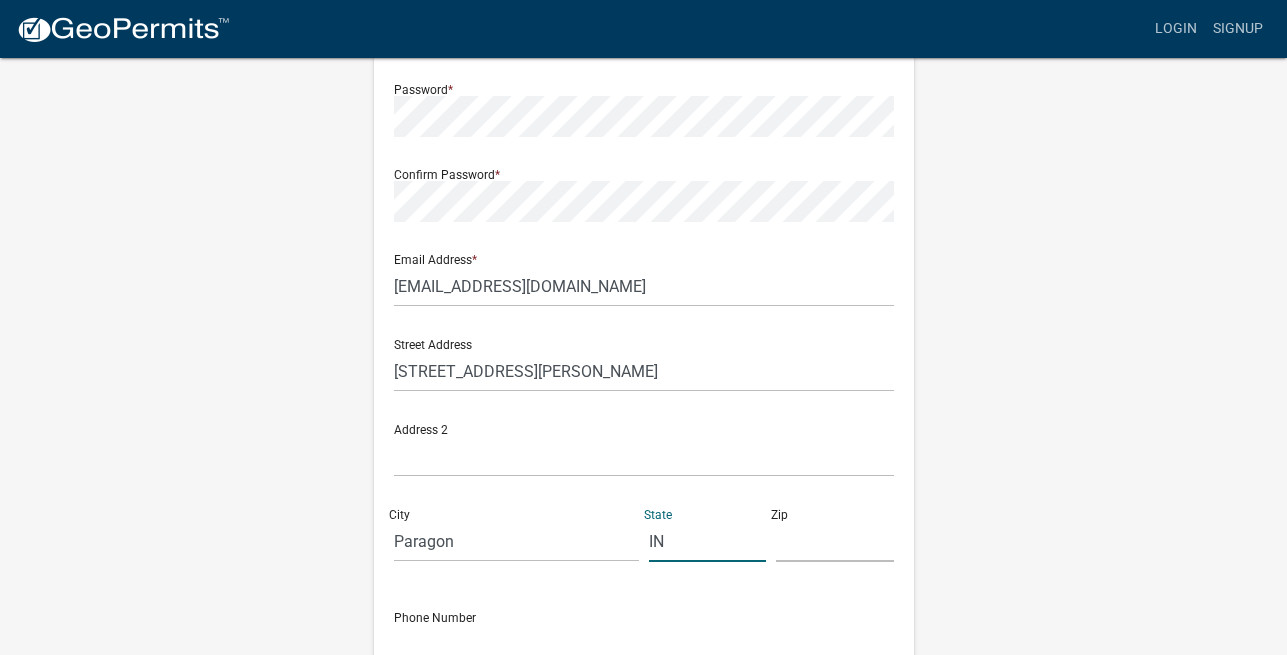 type on "IN" 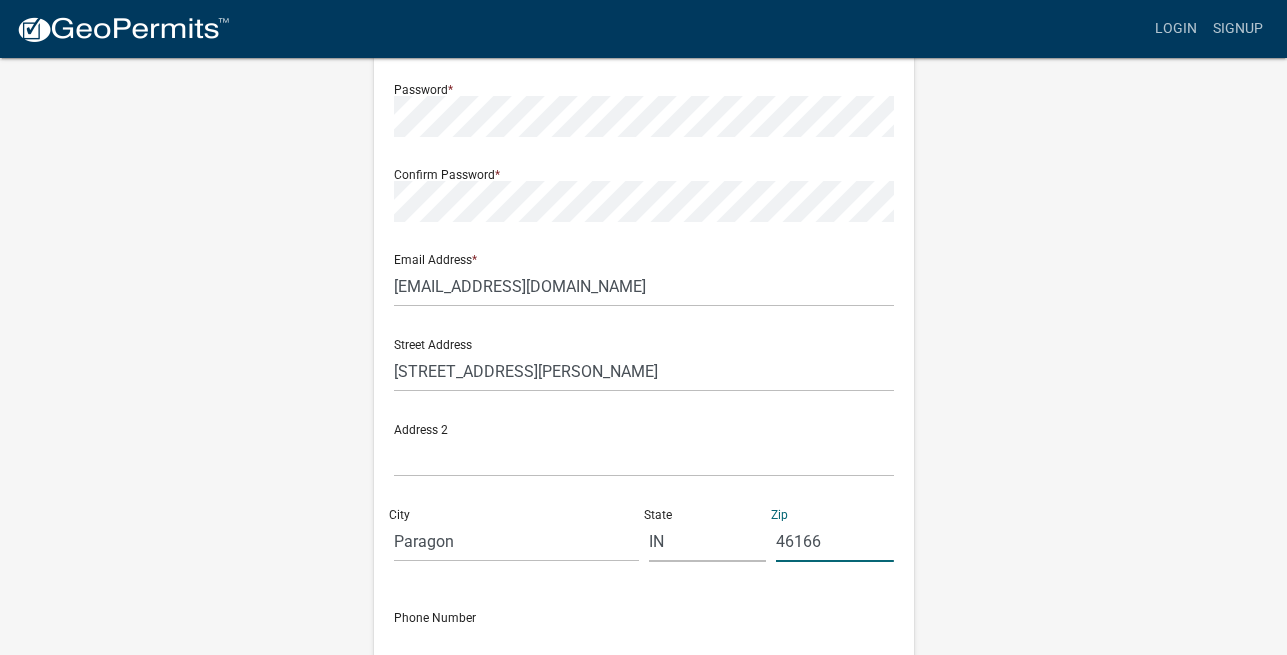 type on "46166" 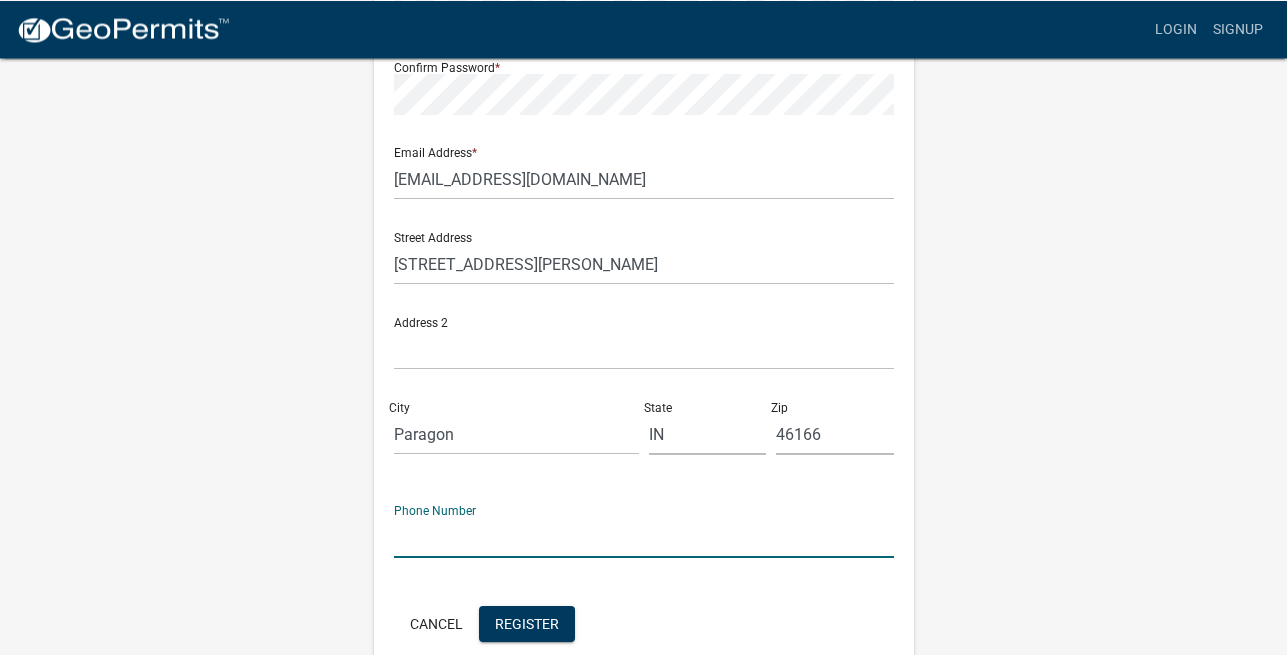 scroll, scrollTop: 471, scrollLeft: 0, axis: vertical 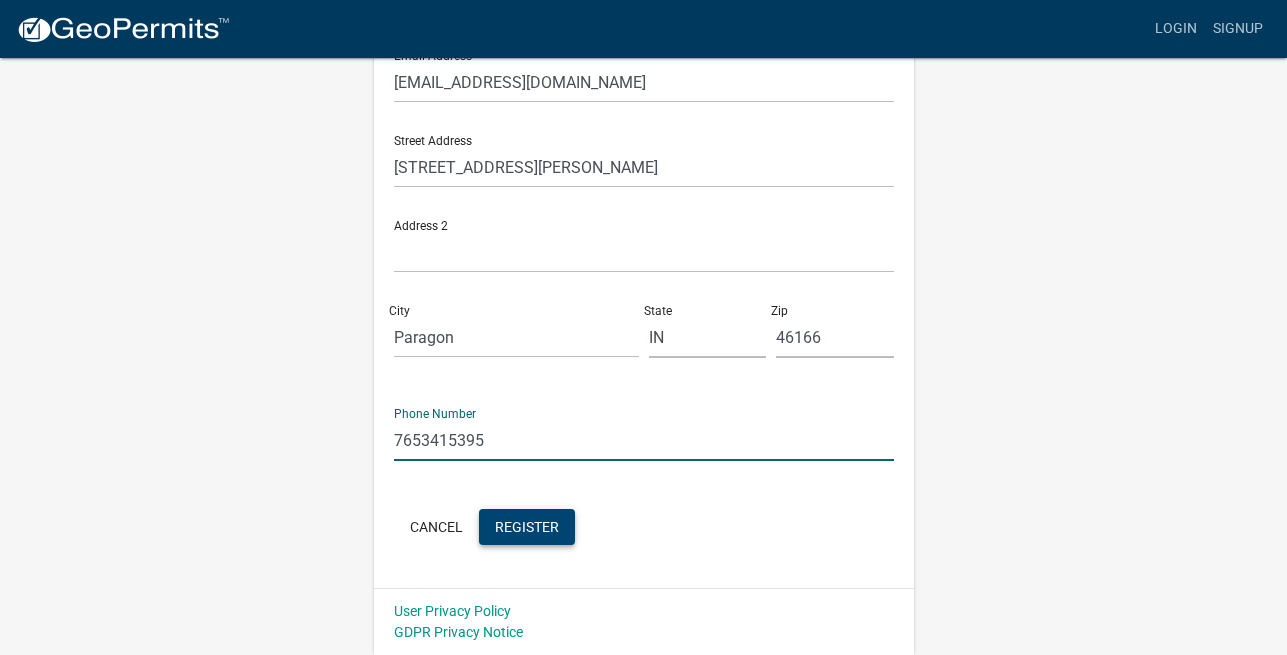 type on "7653415395" 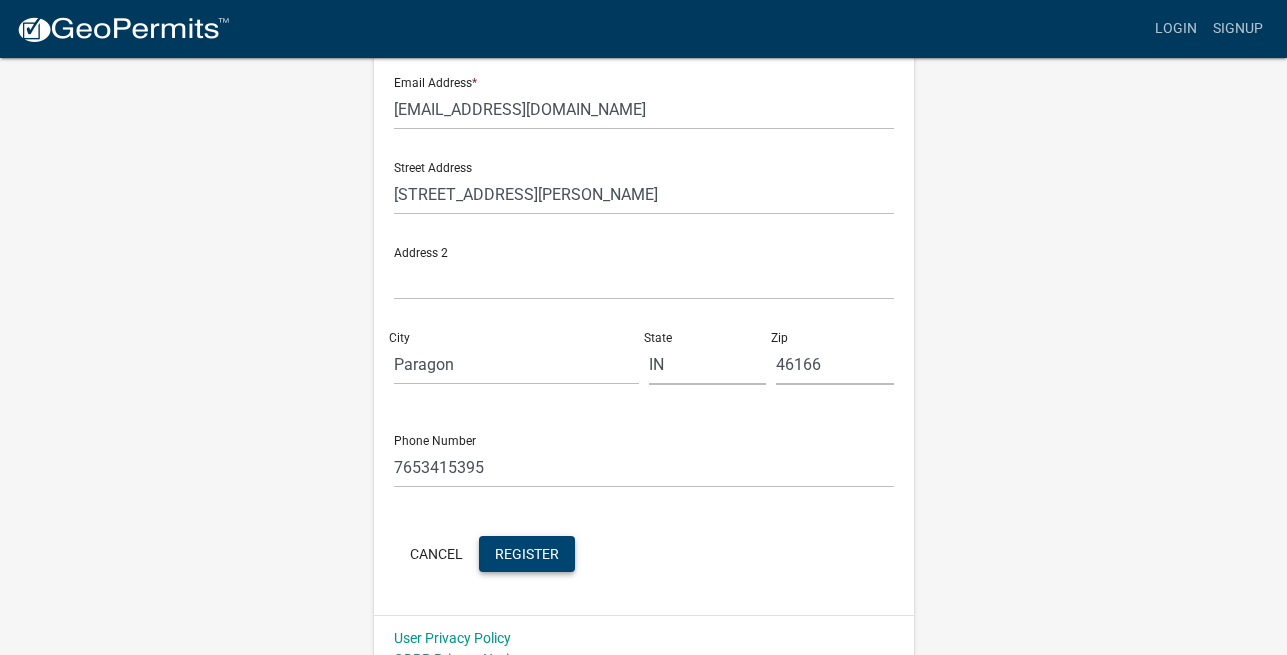 scroll, scrollTop: 471, scrollLeft: 0, axis: vertical 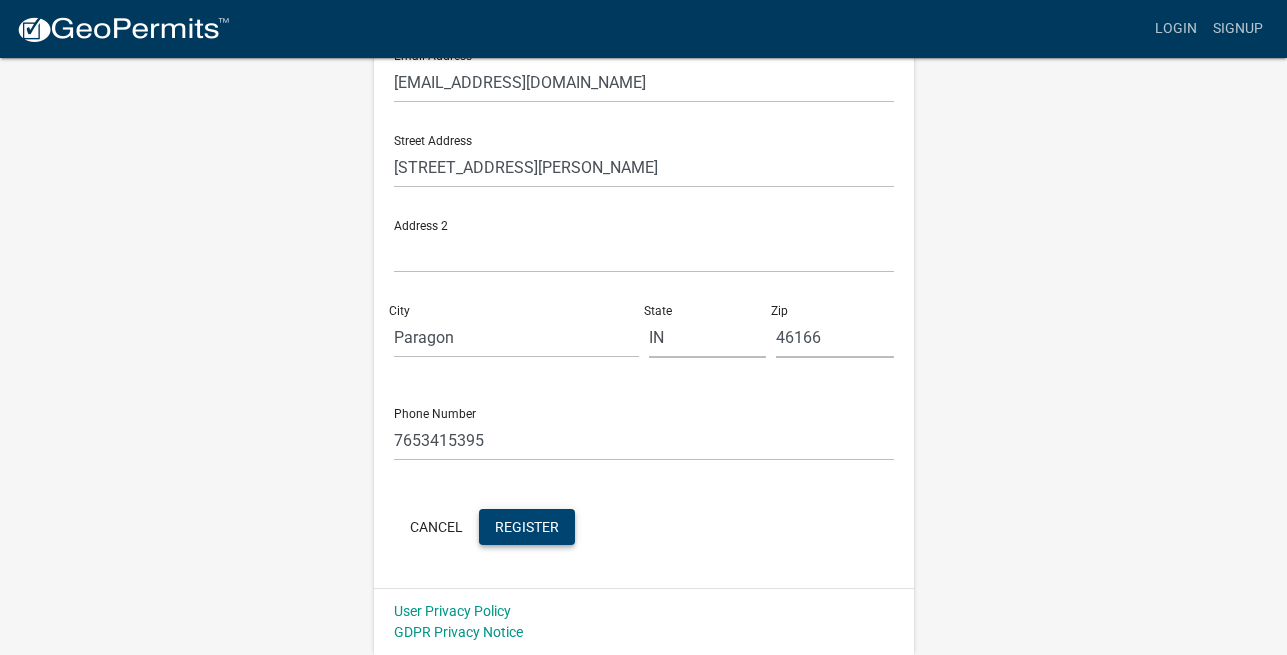 click on "Register" 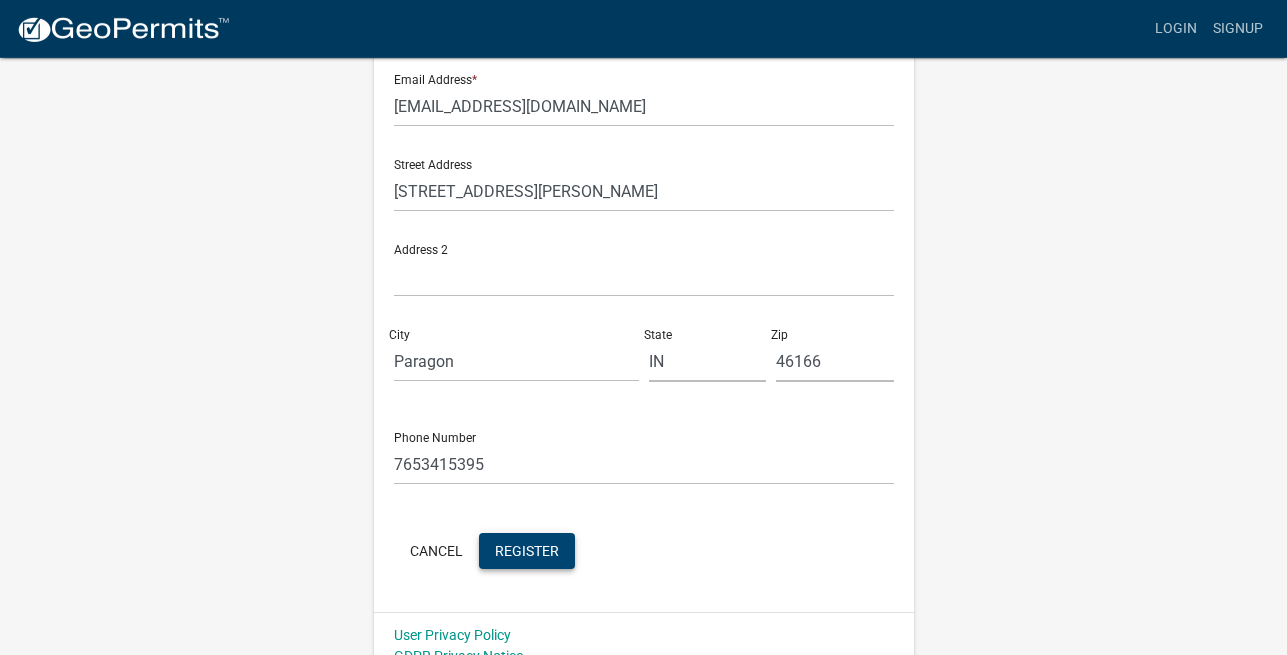 scroll, scrollTop: 471, scrollLeft: 0, axis: vertical 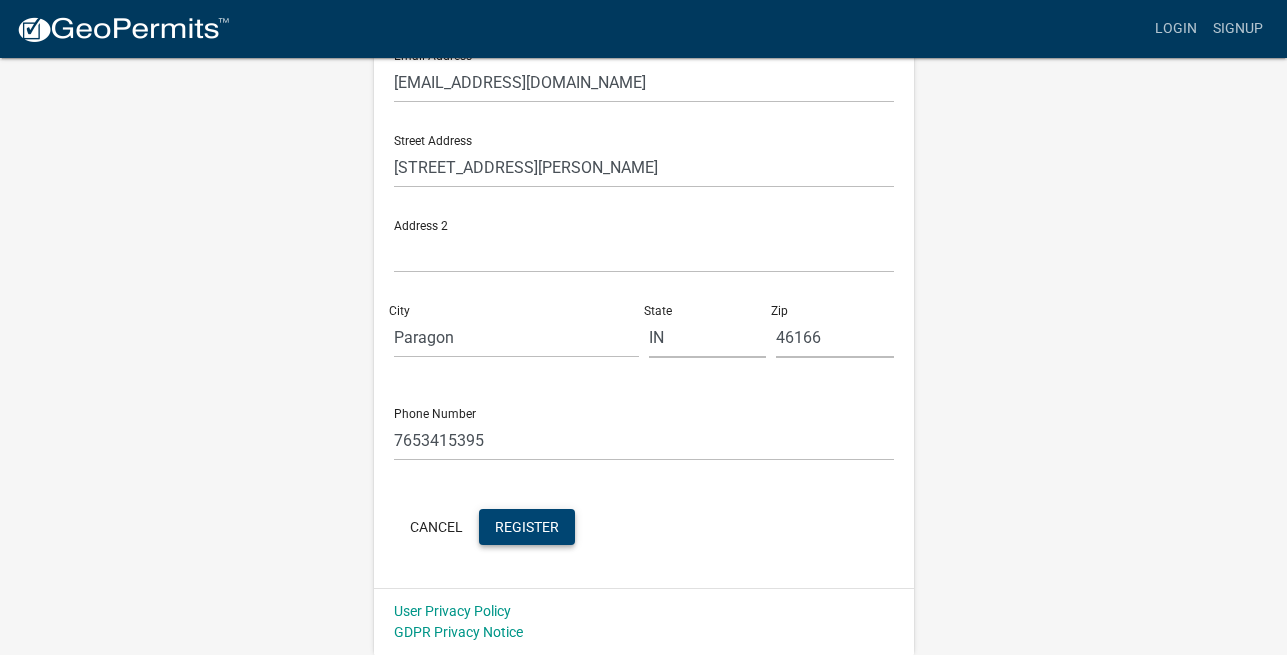 click on "Register" 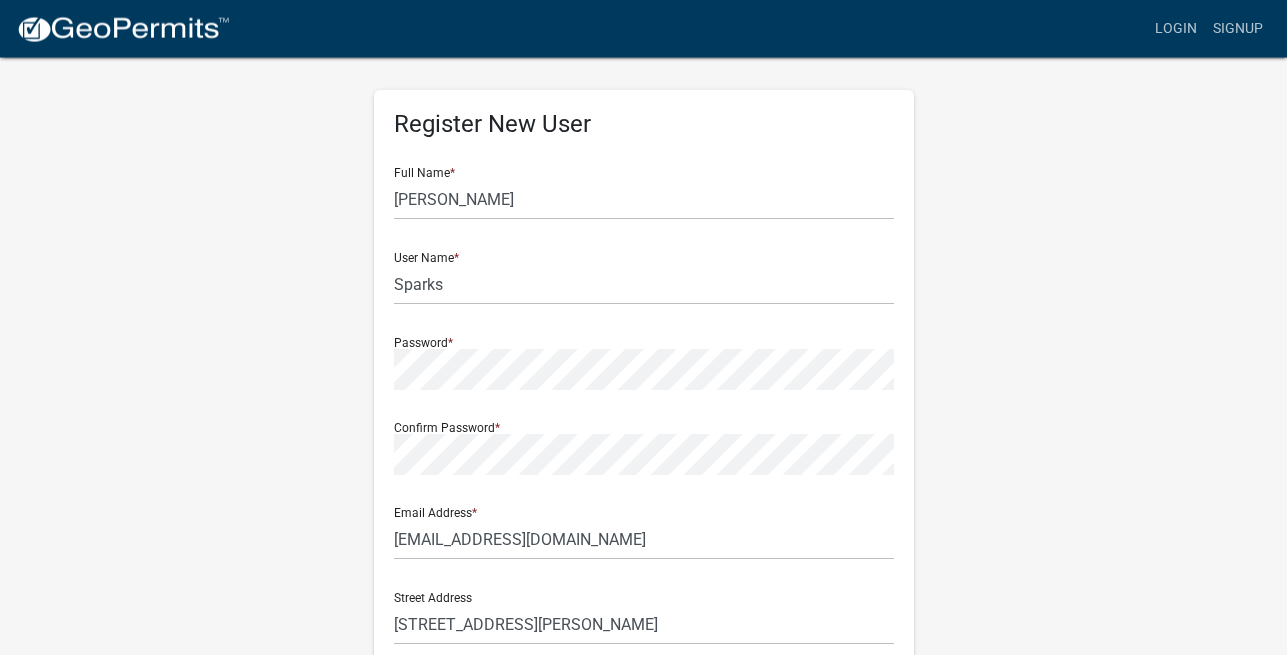 scroll, scrollTop: 0, scrollLeft: 0, axis: both 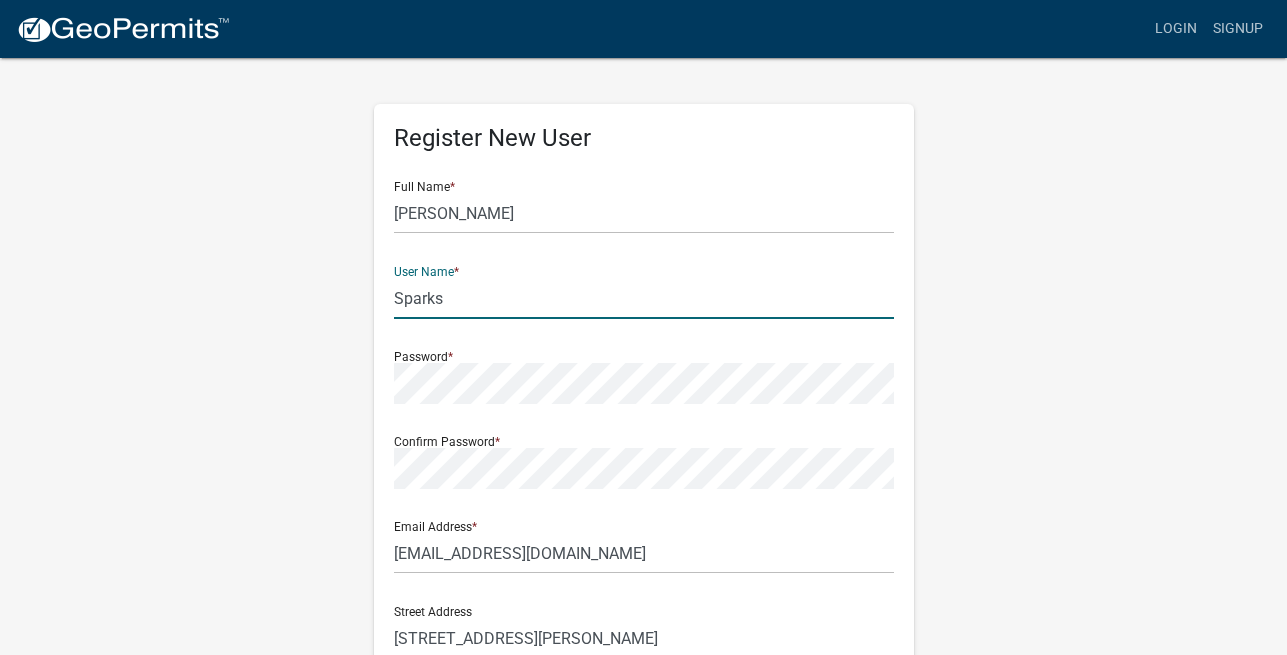 click on "Sparks" 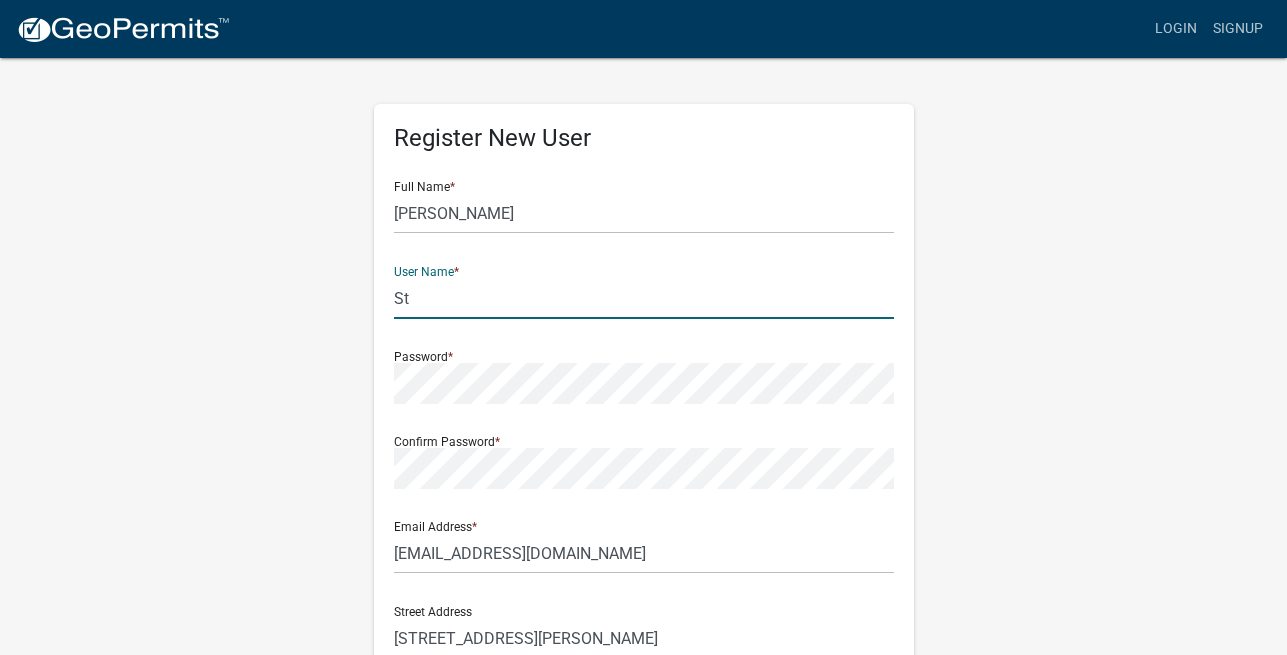 type on "S" 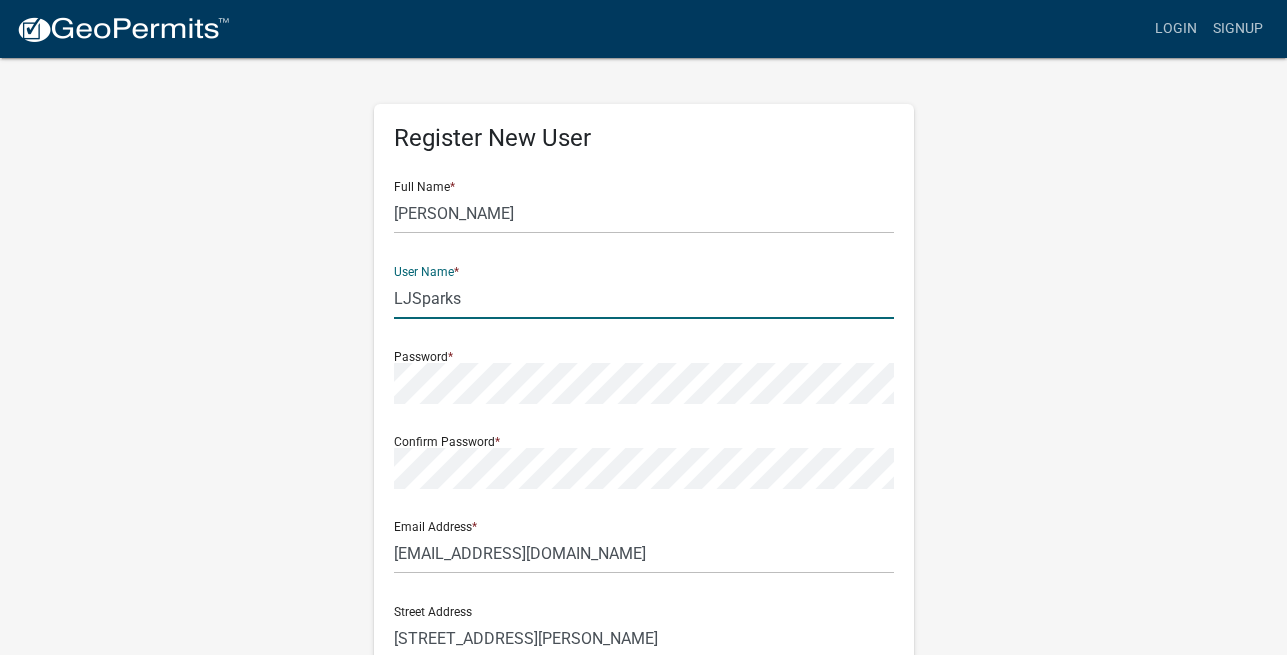 type on "LJSparks" 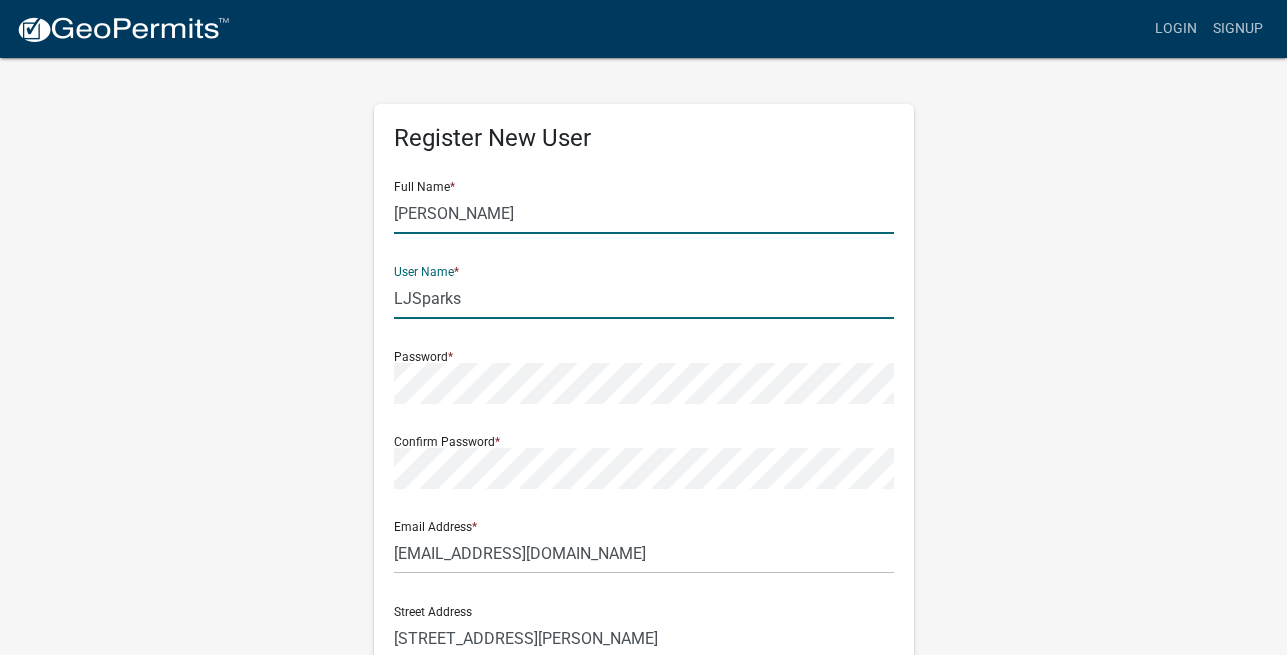 click on "Lisa" 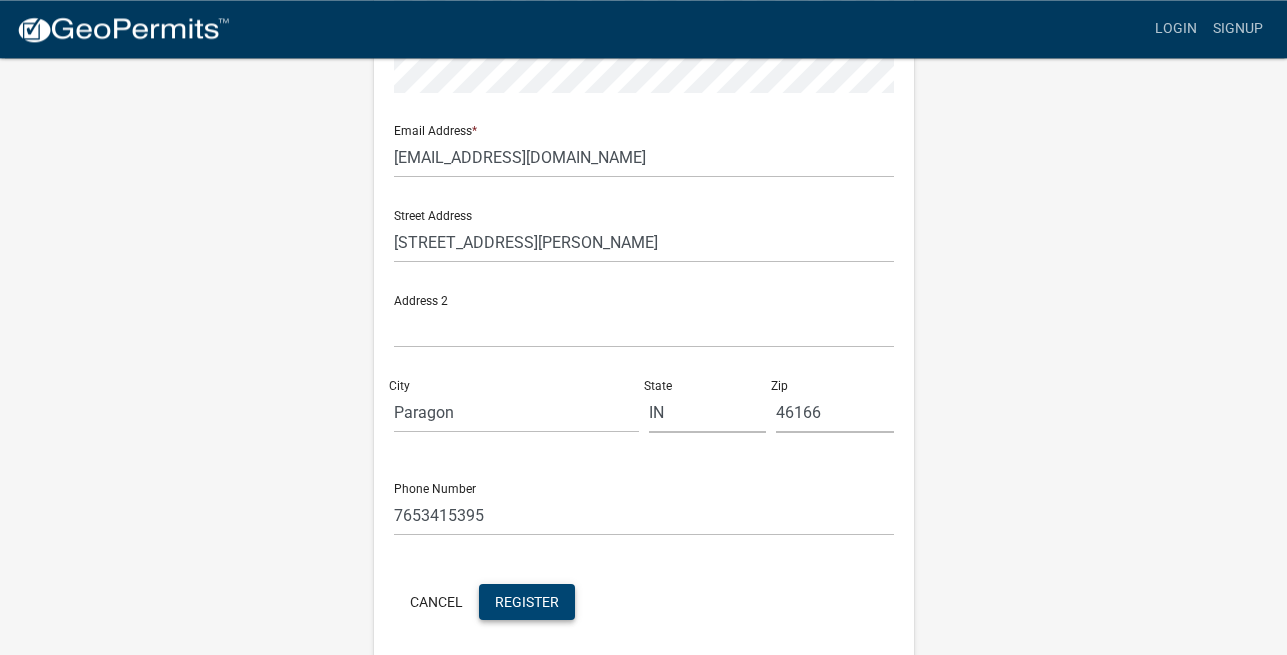 scroll, scrollTop: 471, scrollLeft: 0, axis: vertical 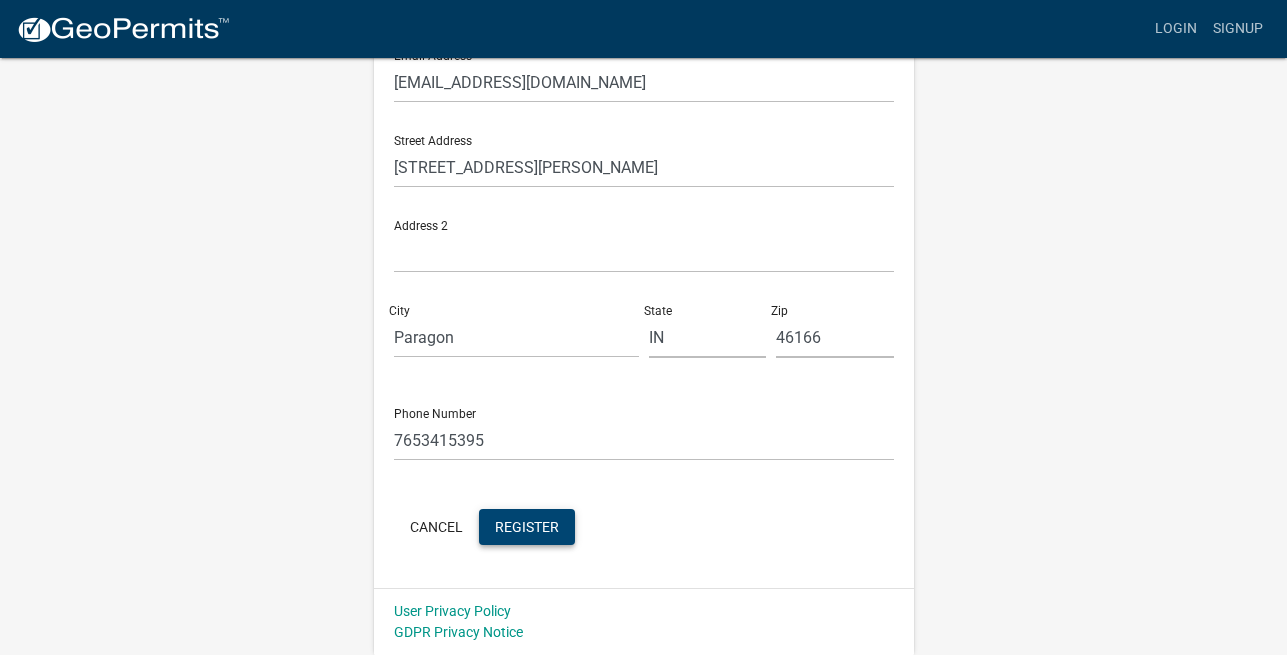 type on "Lisa J Sparks" 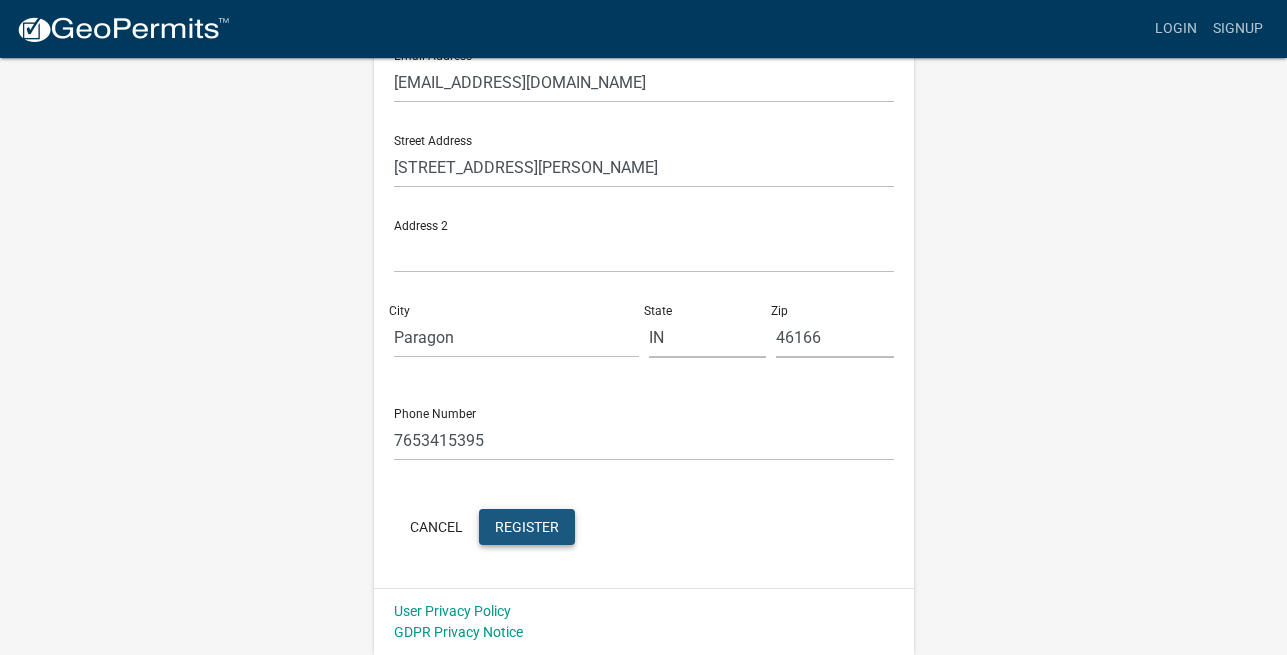 click on "Register" 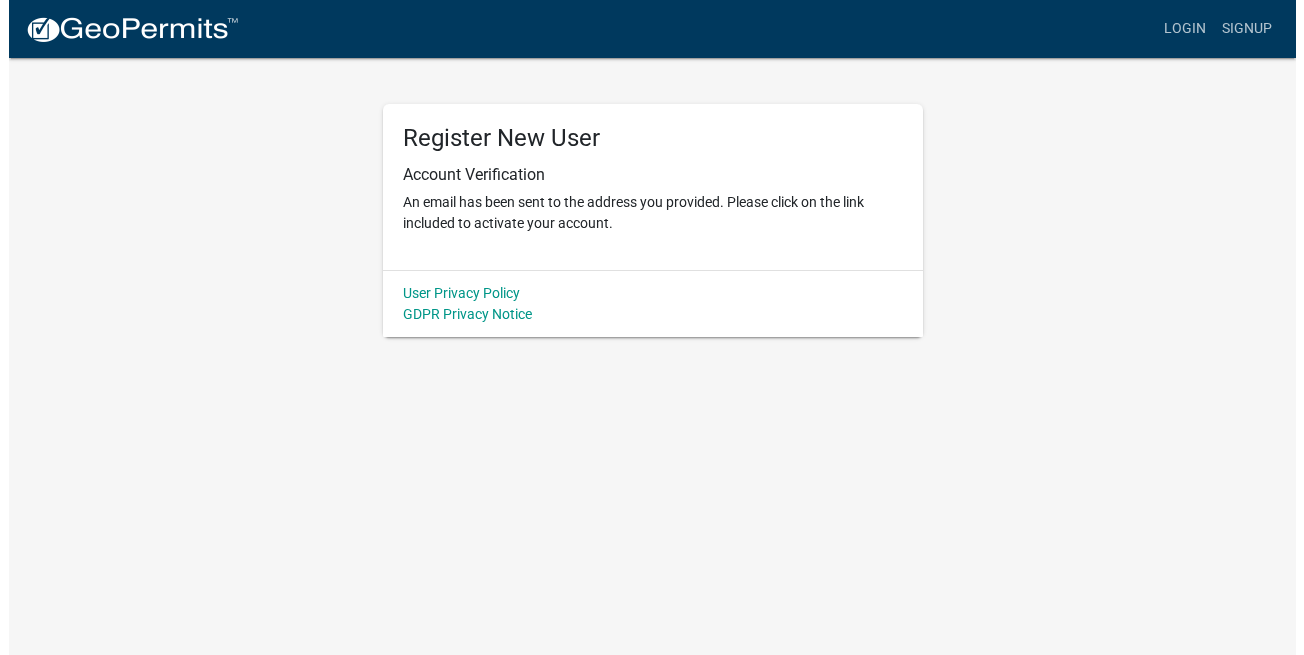 scroll, scrollTop: 0, scrollLeft: 0, axis: both 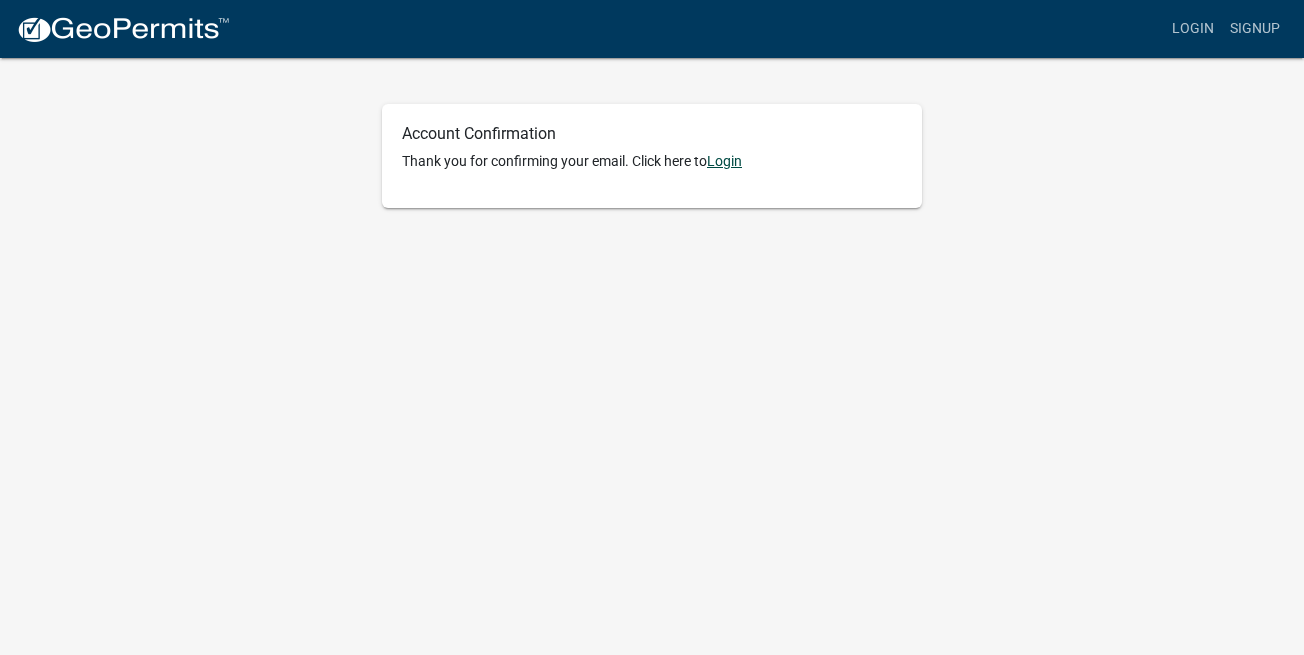 click on "Login" 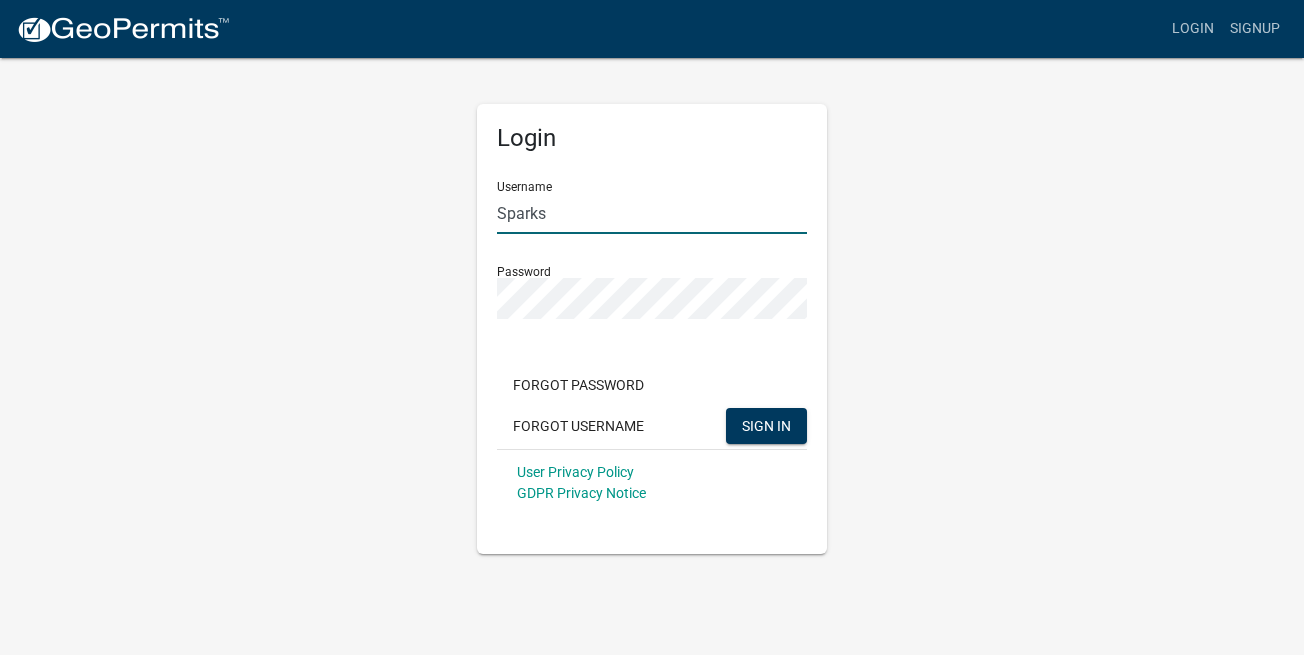 click on "Sparks" at bounding box center [652, 213] 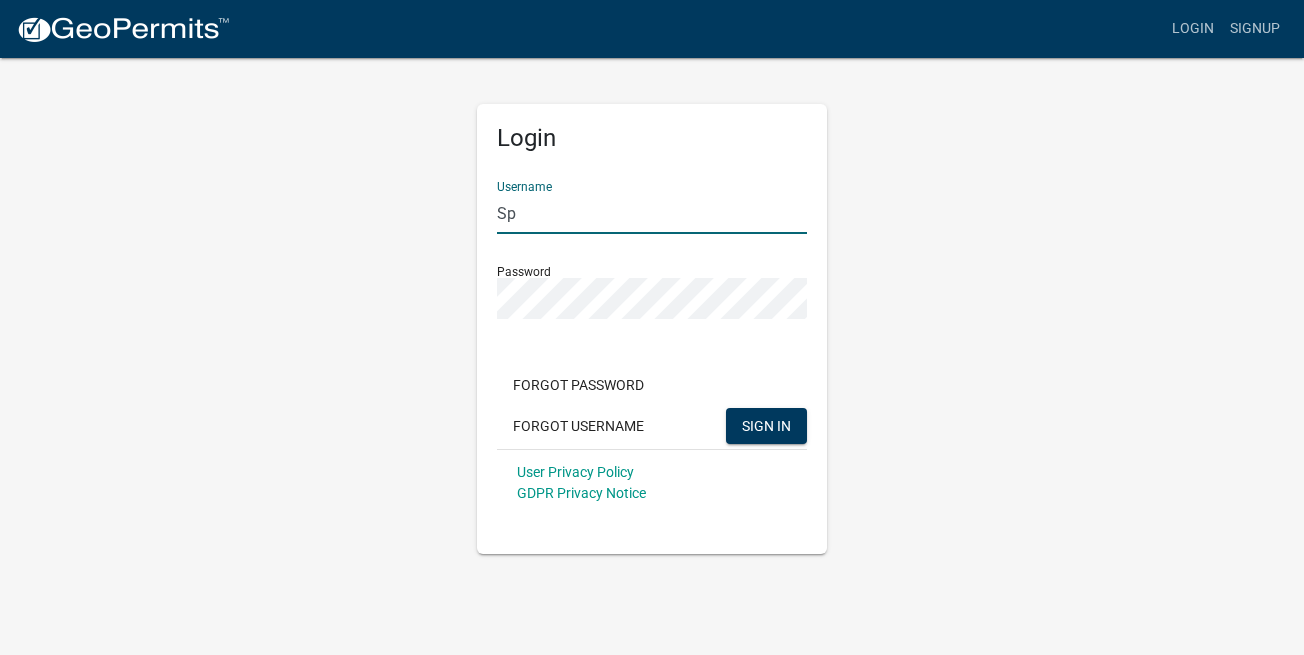 type on "S" 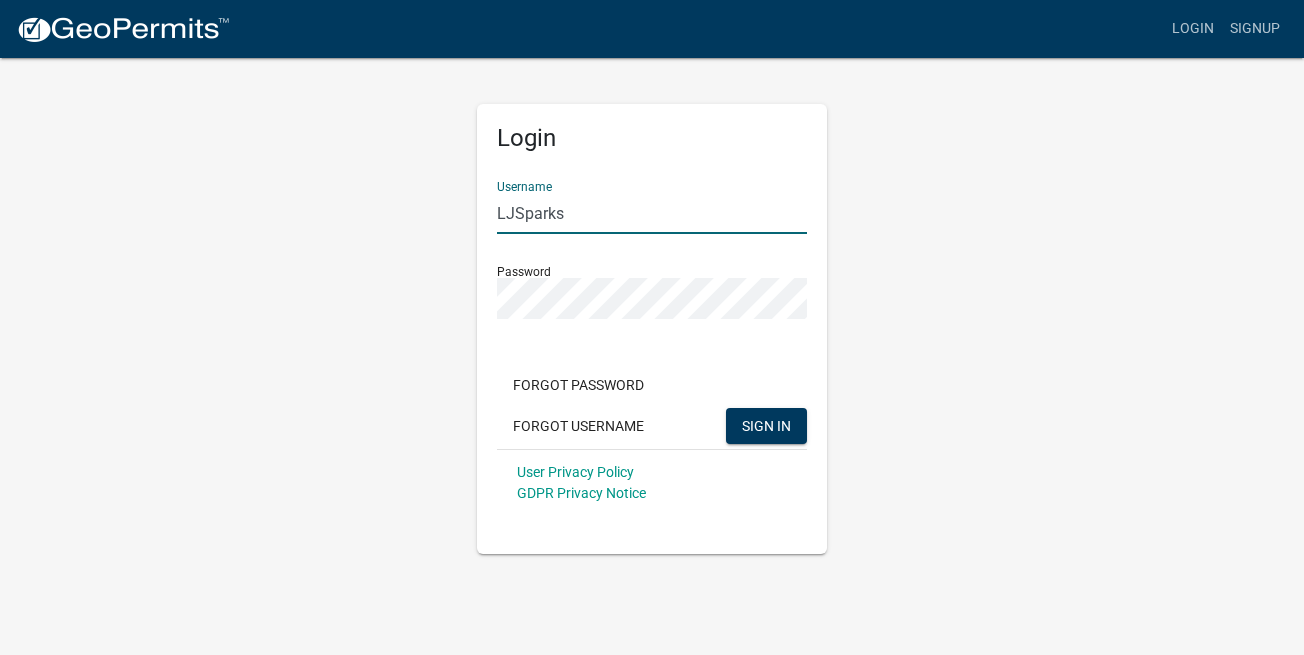 type on "LJSparks" 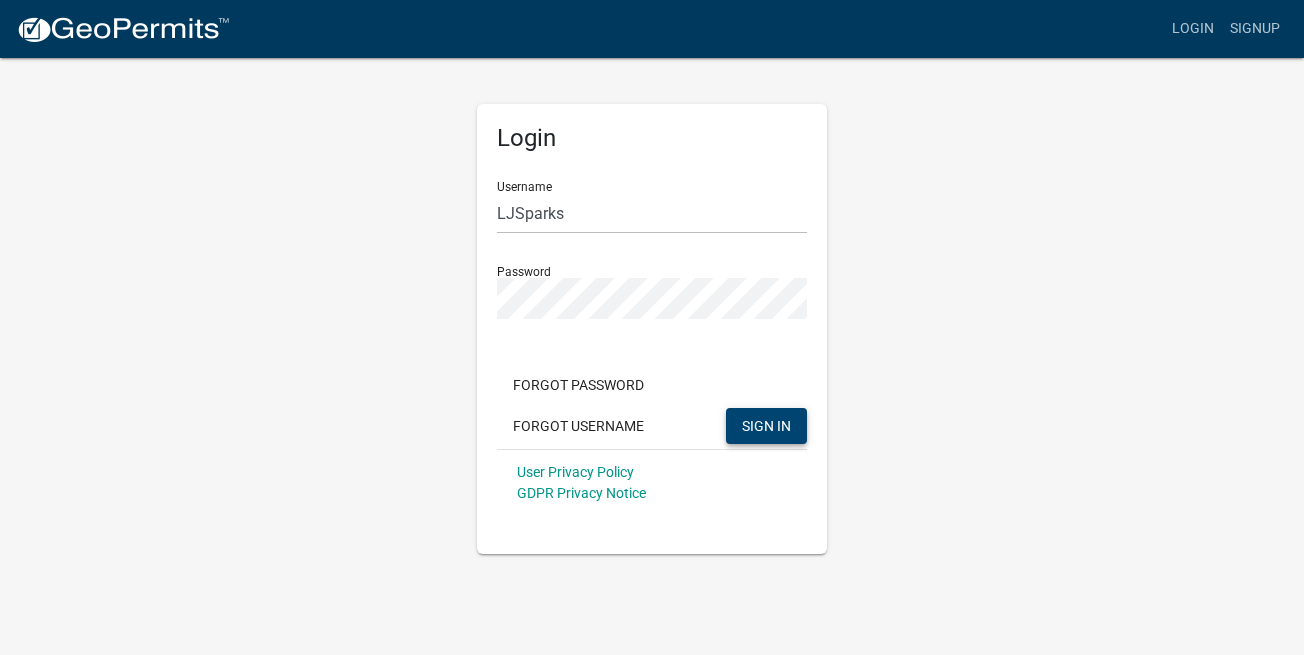 click on "SIGN IN" 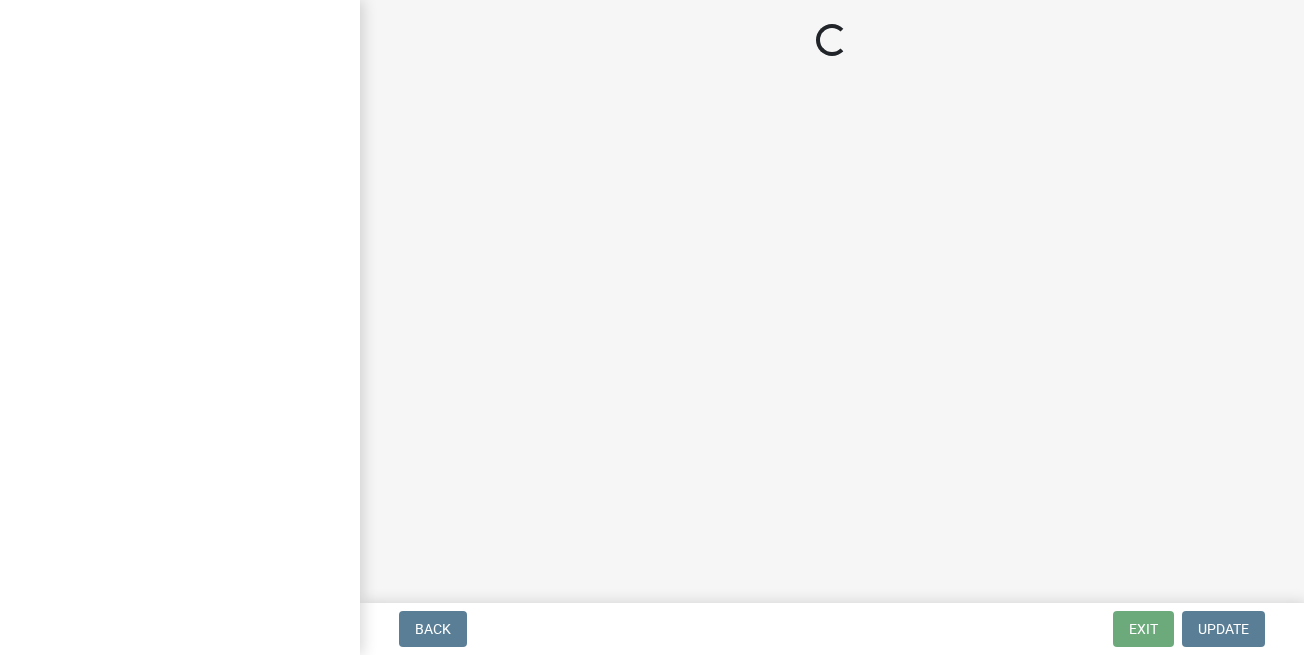 scroll, scrollTop: 0, scrollLeft: 0, axis: both 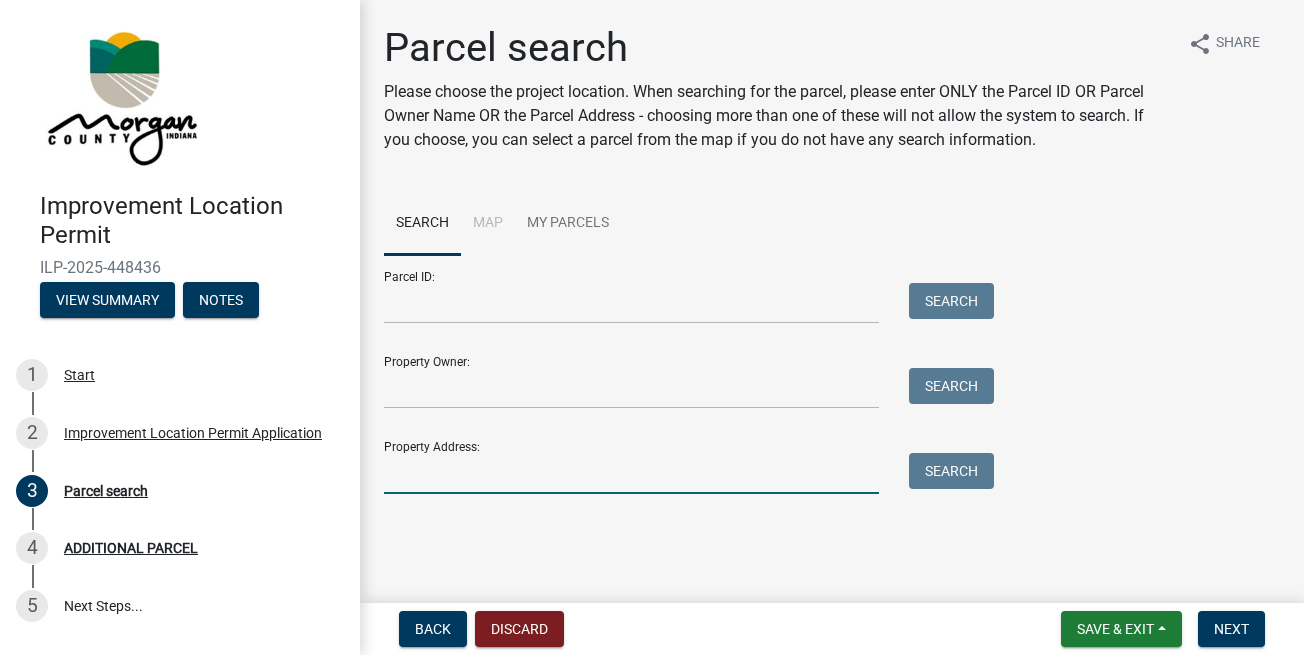 click on "Property Address:" at bounding box center (631, 473) 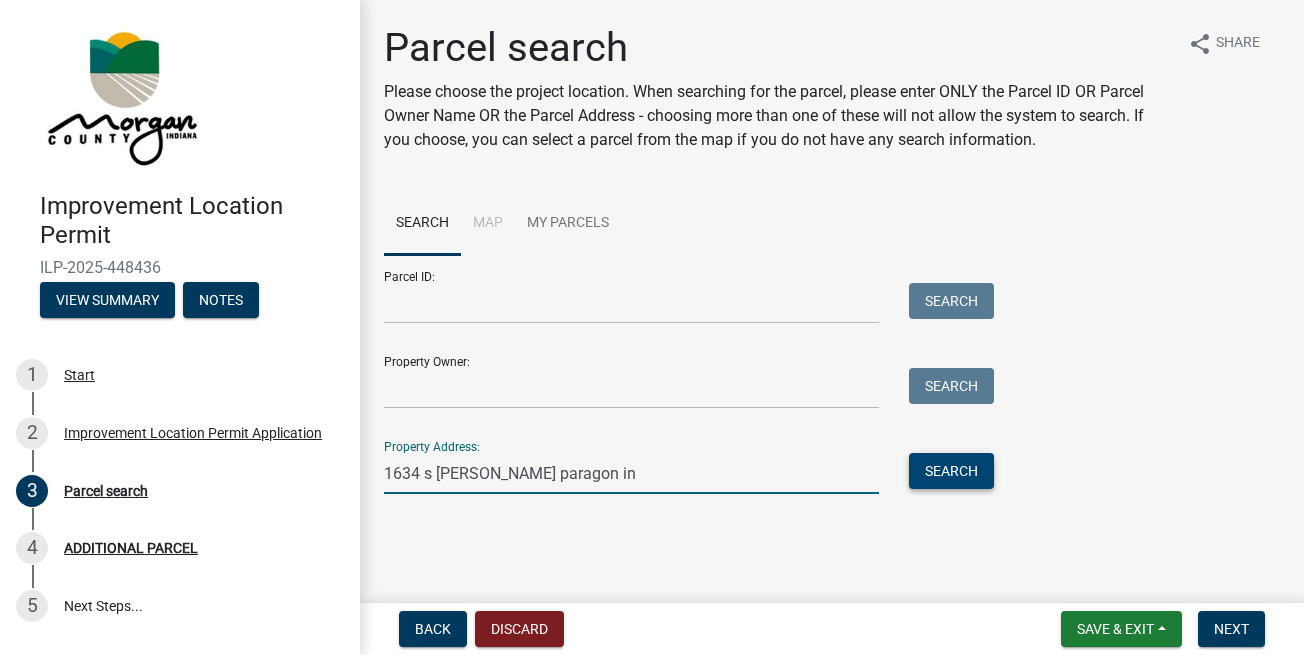 click on "Search" at bounding box center (951, 471) 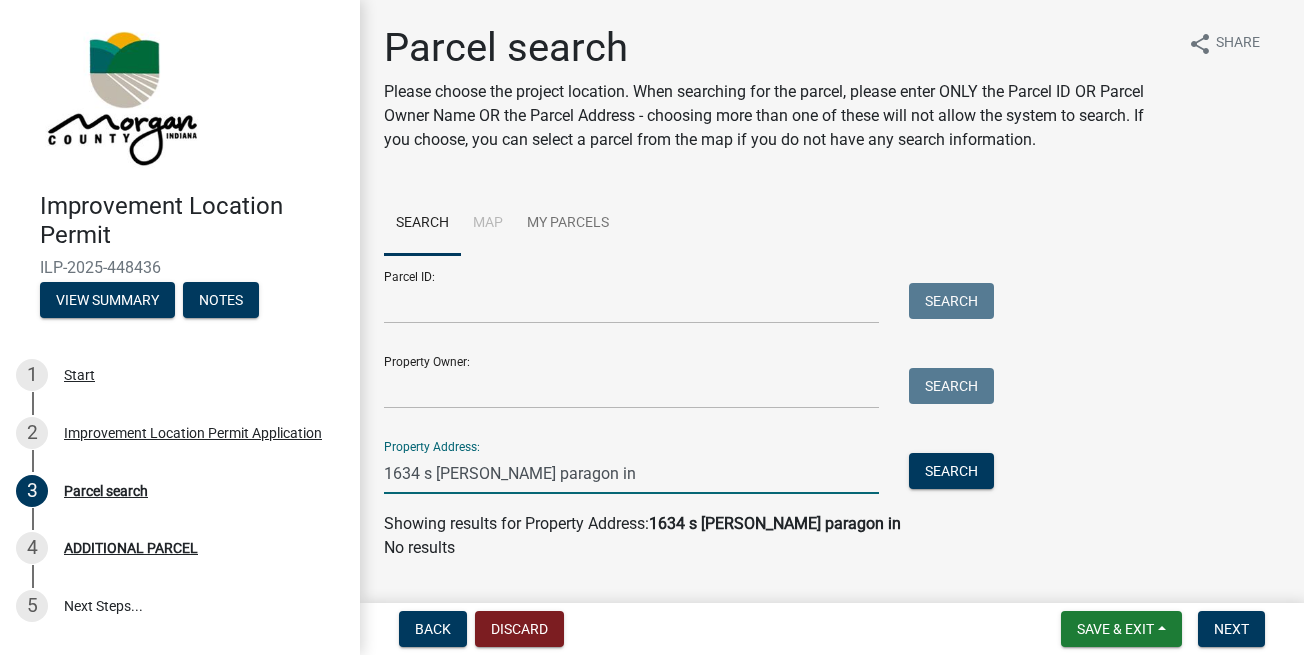 click on "1634 s [PERSON_NAME] paragon in" at bounding box center [631, 473] 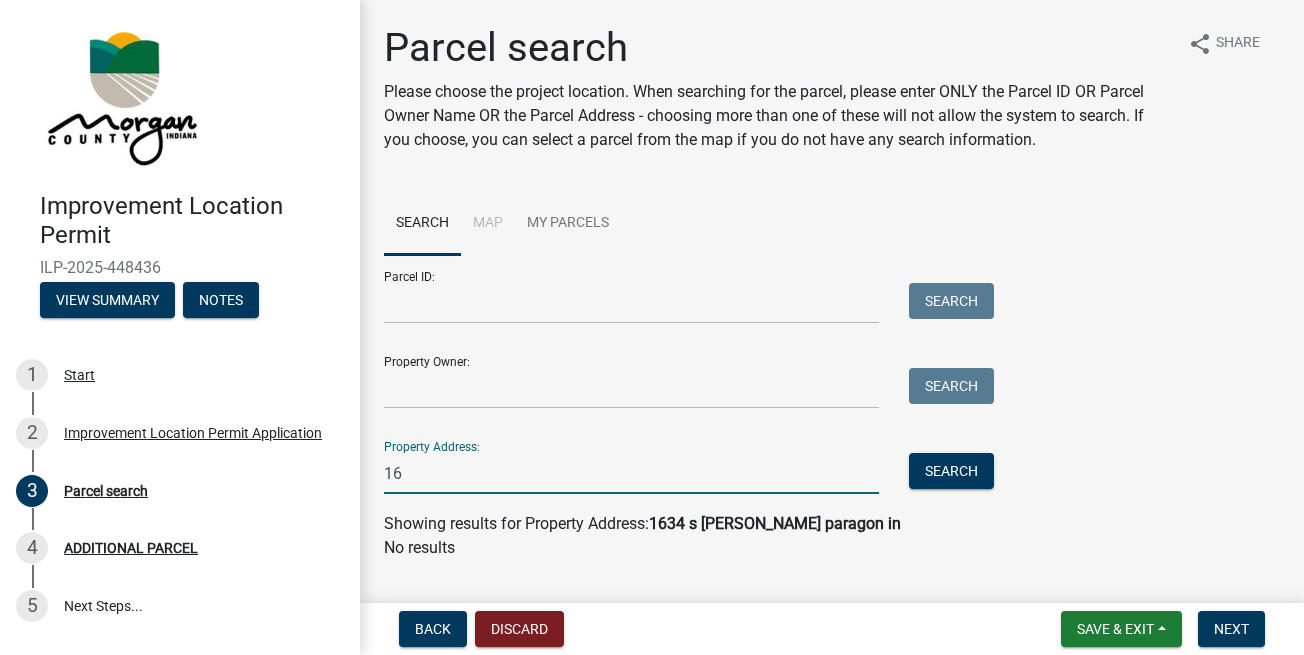 type on "1" 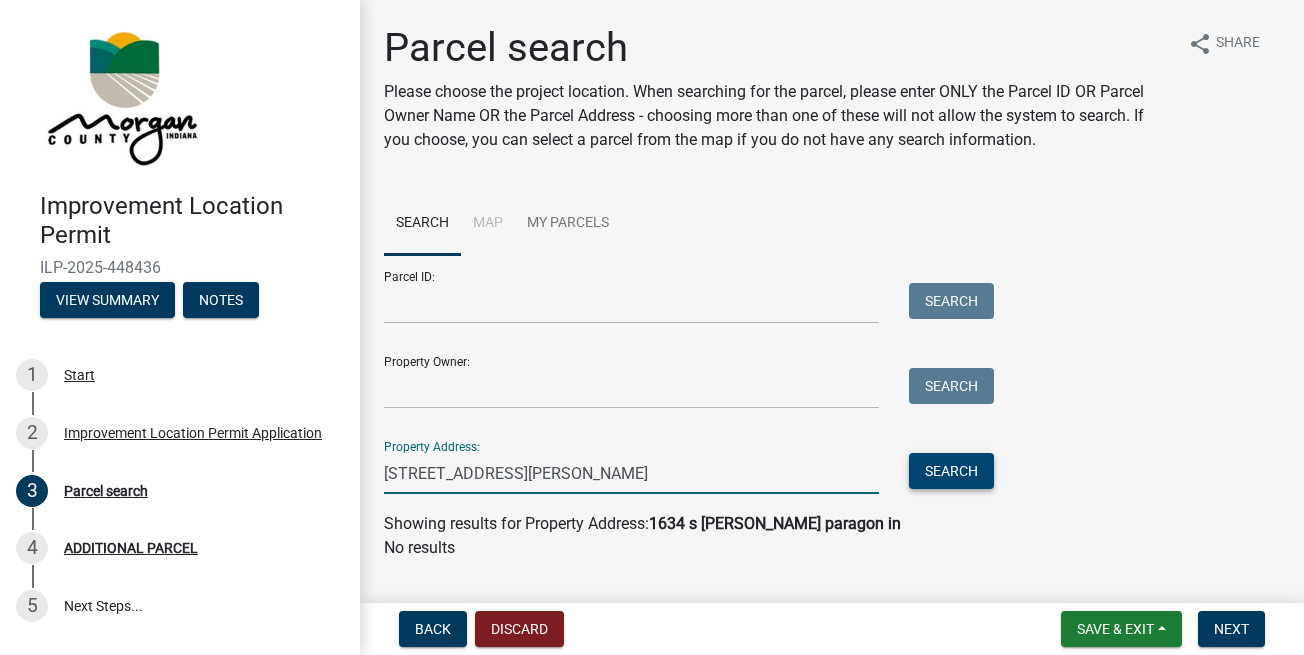 type on "[STREET_ADDRESS][PERSON_NAME]" 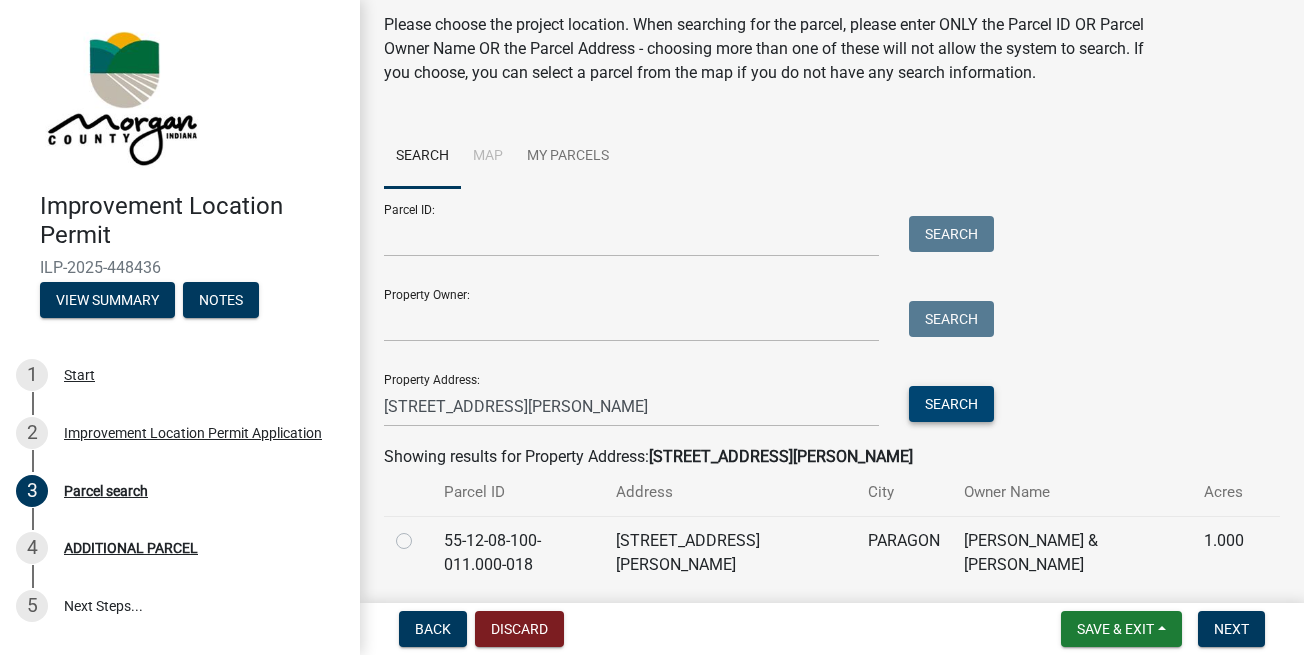 scroll, scrollTop: 115, scrollLeft: 0, axis: vertical 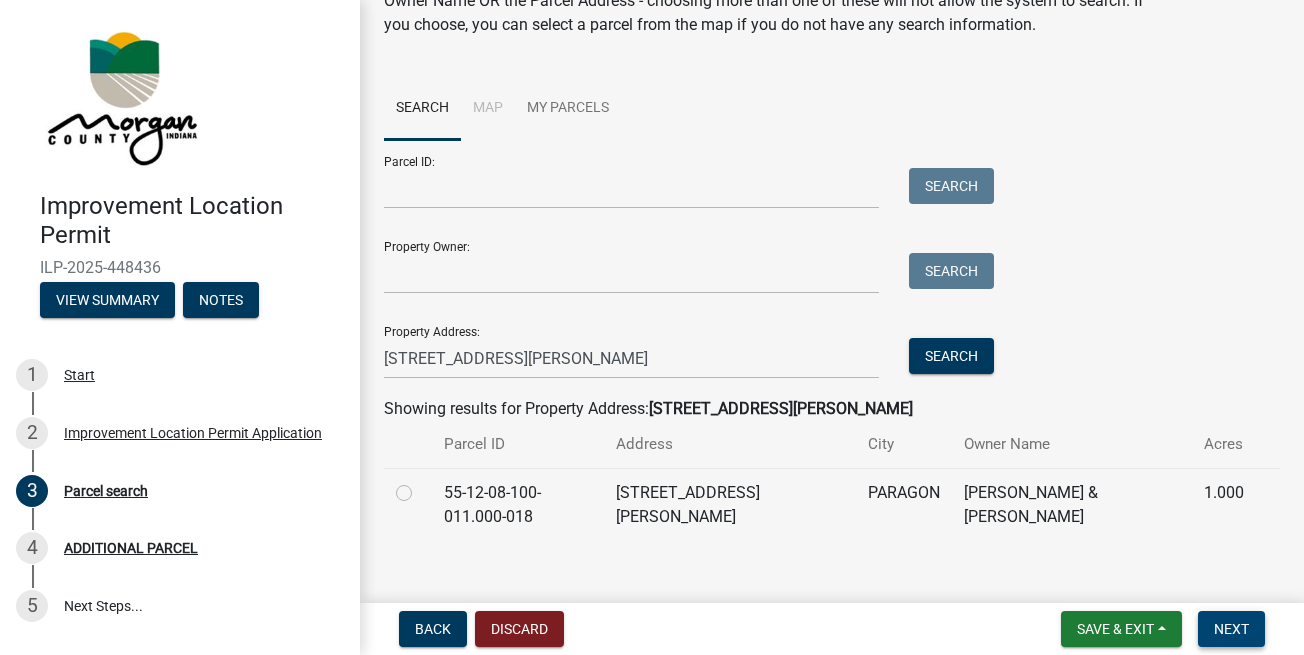 click on "Next" at bounding box center [1231, 629] 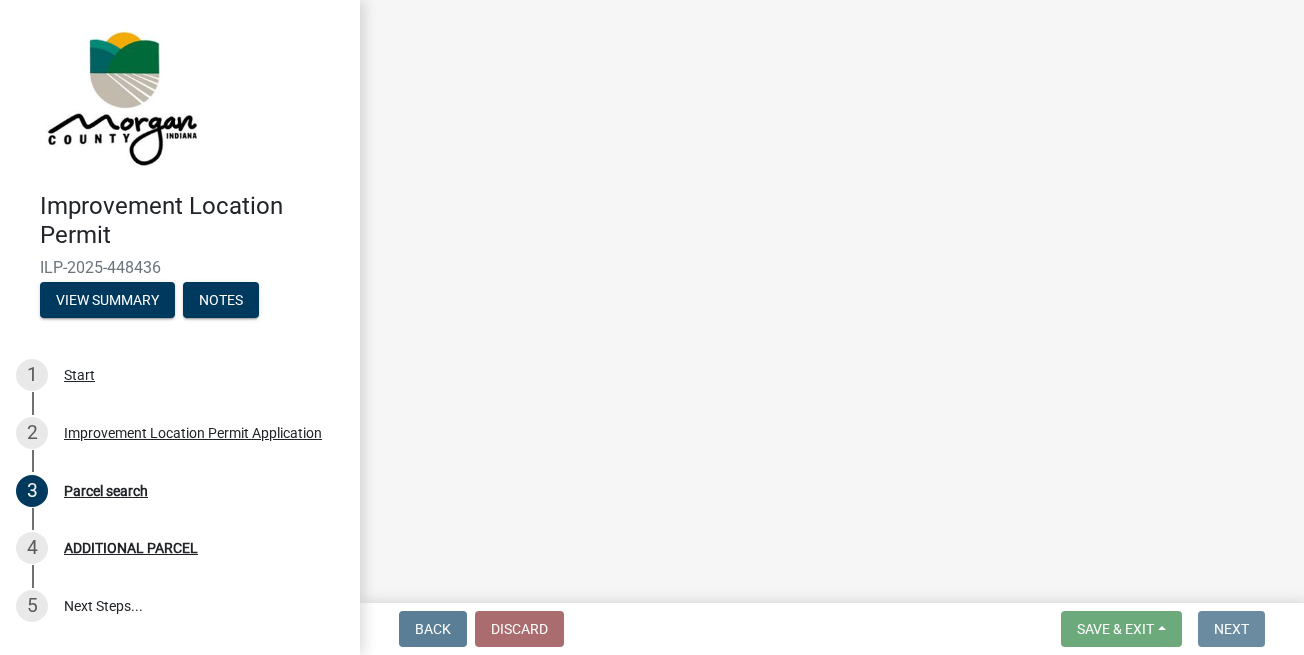 scroll, scrollTop: 0, scrollLeft: 0, axis: both 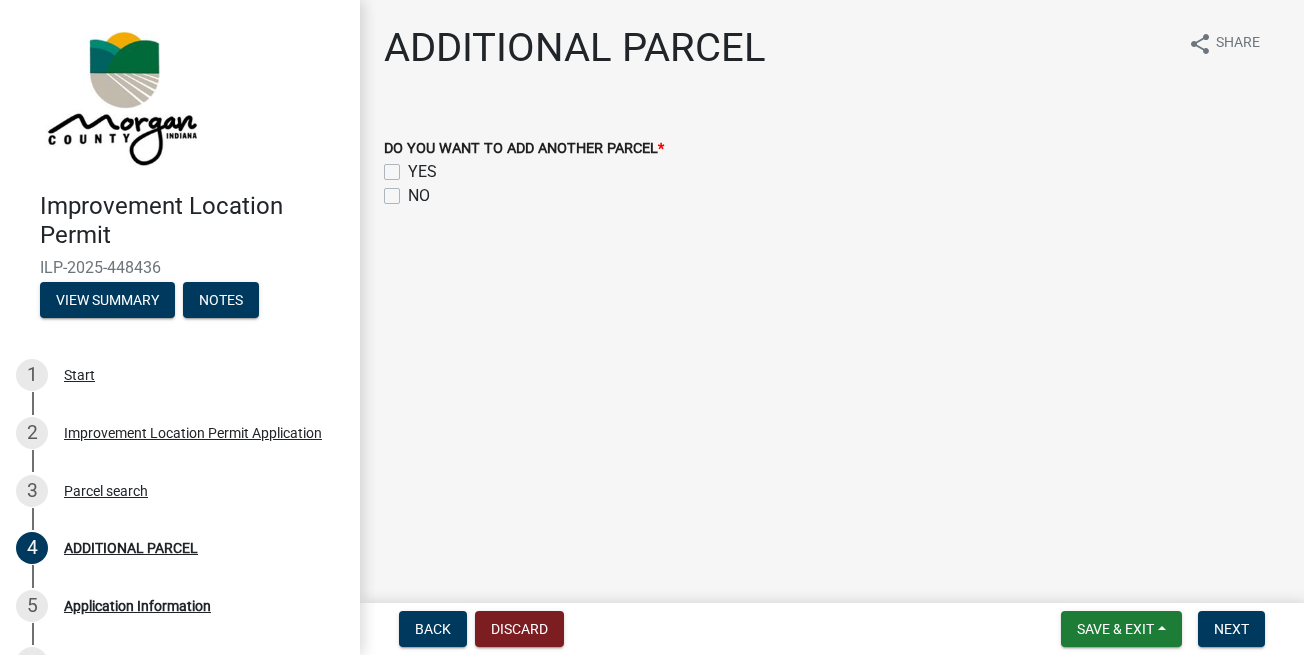 click on "NO" 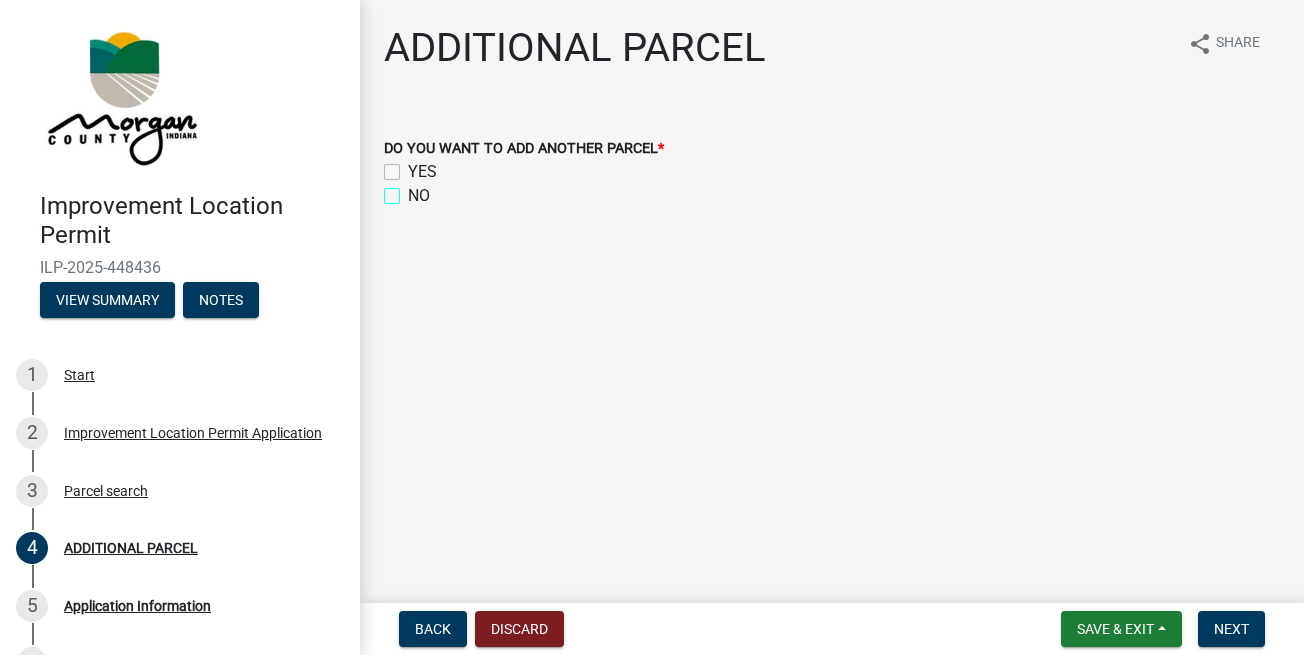 click on "NO" at bounding box center (414, 190) 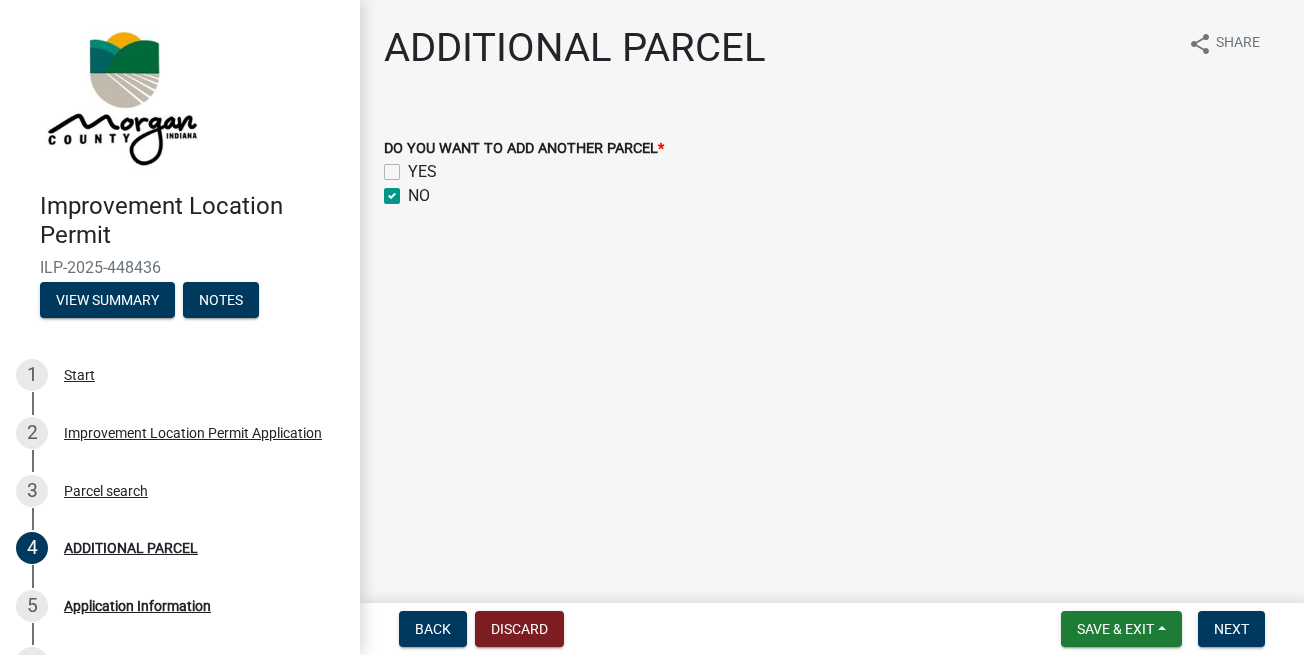 checkbox on "false" 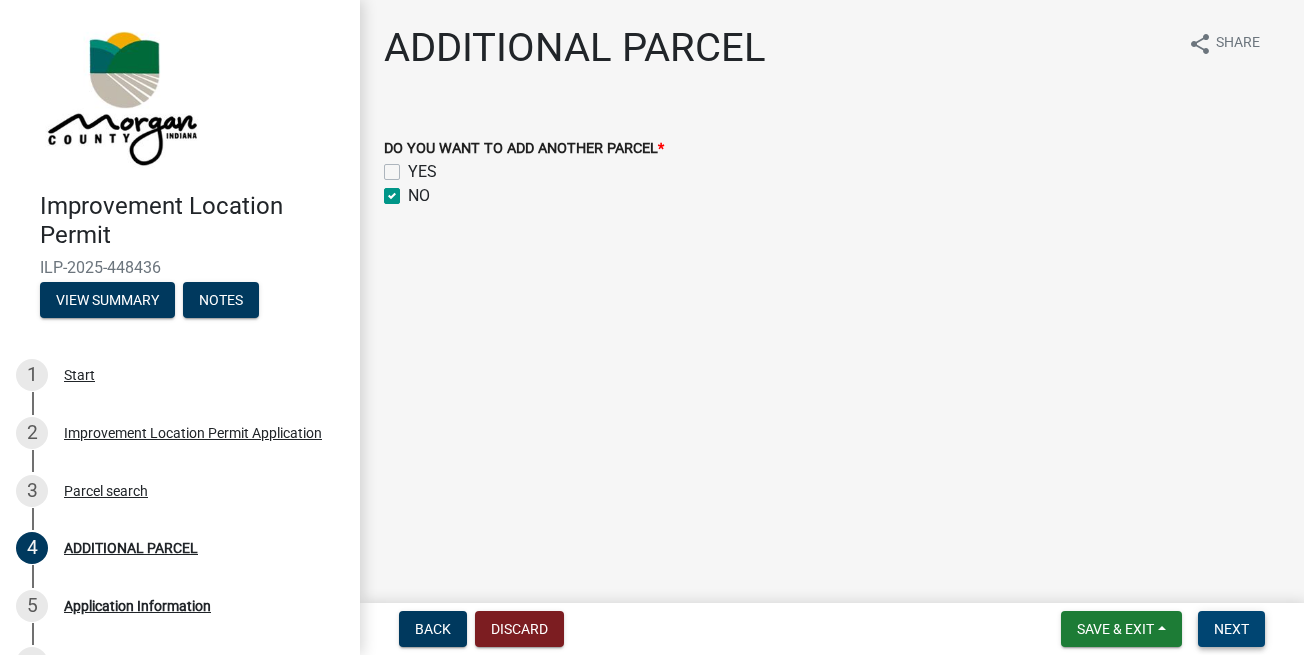 click on "Next" at bounding box center [1231, 629] 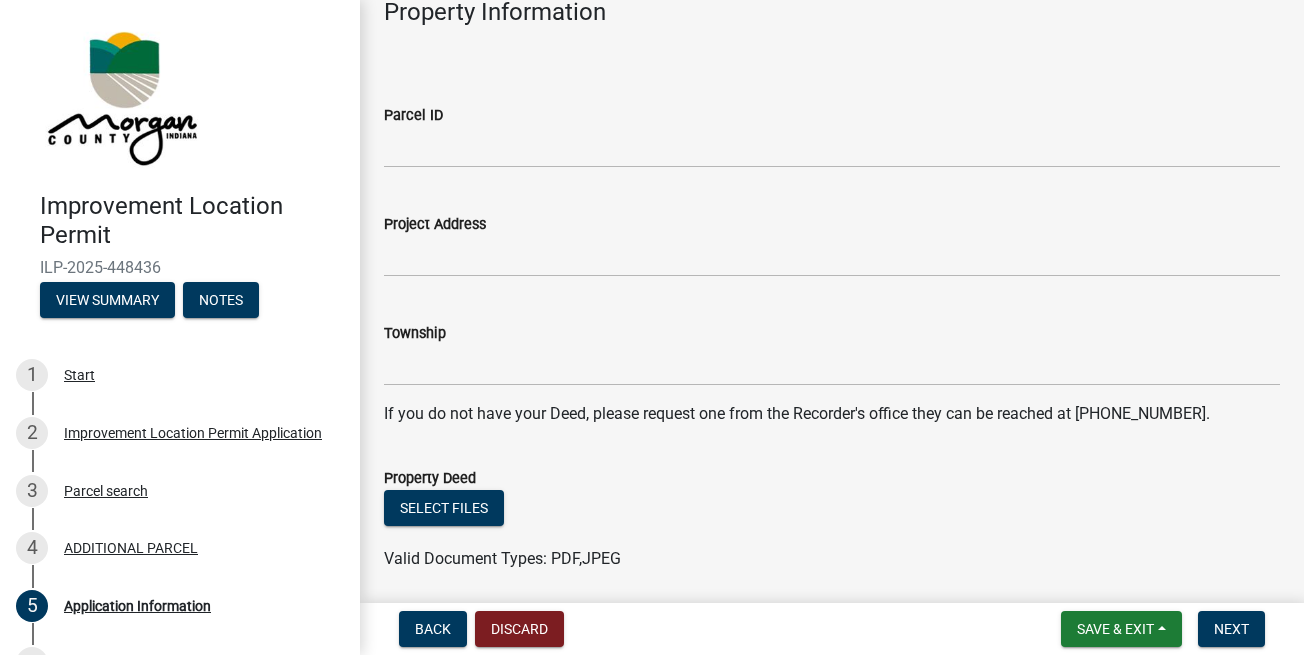 scroll, scrollTop: 0, scrollLeft: 0, axis: both 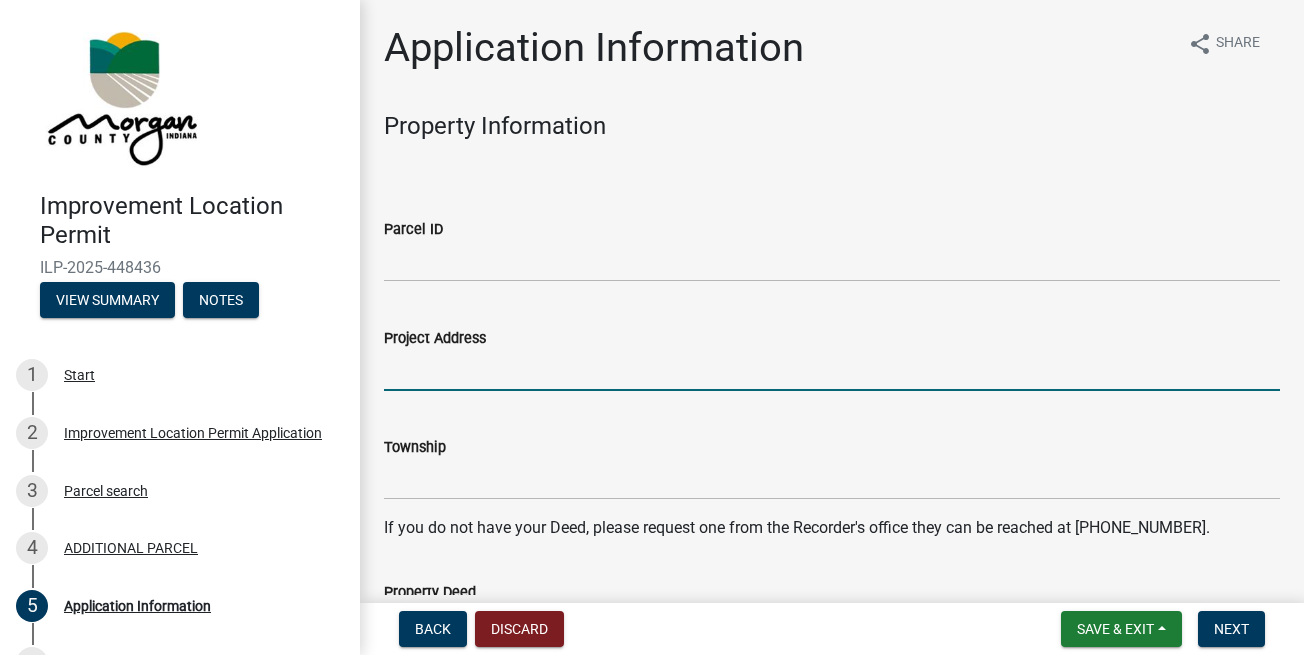 click on "Project Address" at bounding box center (832, 370) 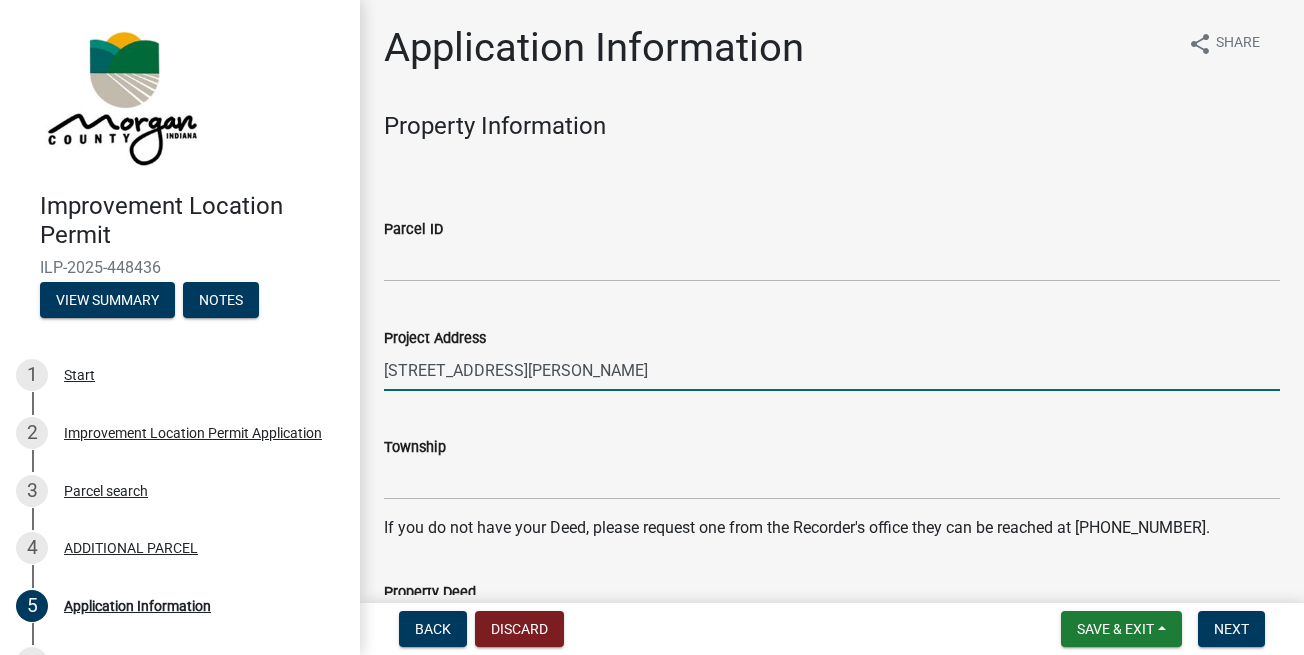 type on "[STREET_ADDRESS][PERSON_NAME]" 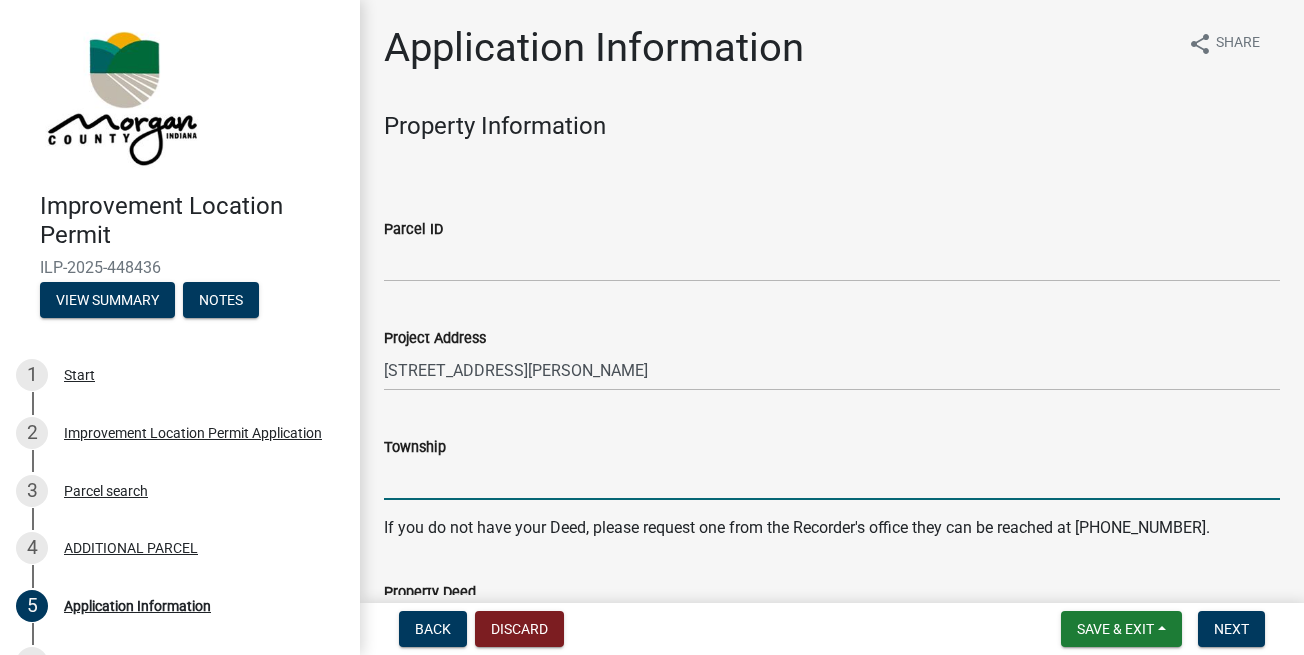 drag, startPoint x: 403, startPoint y: 481, endPoint x: 415, endPoint y: 473, distance: 14.422205 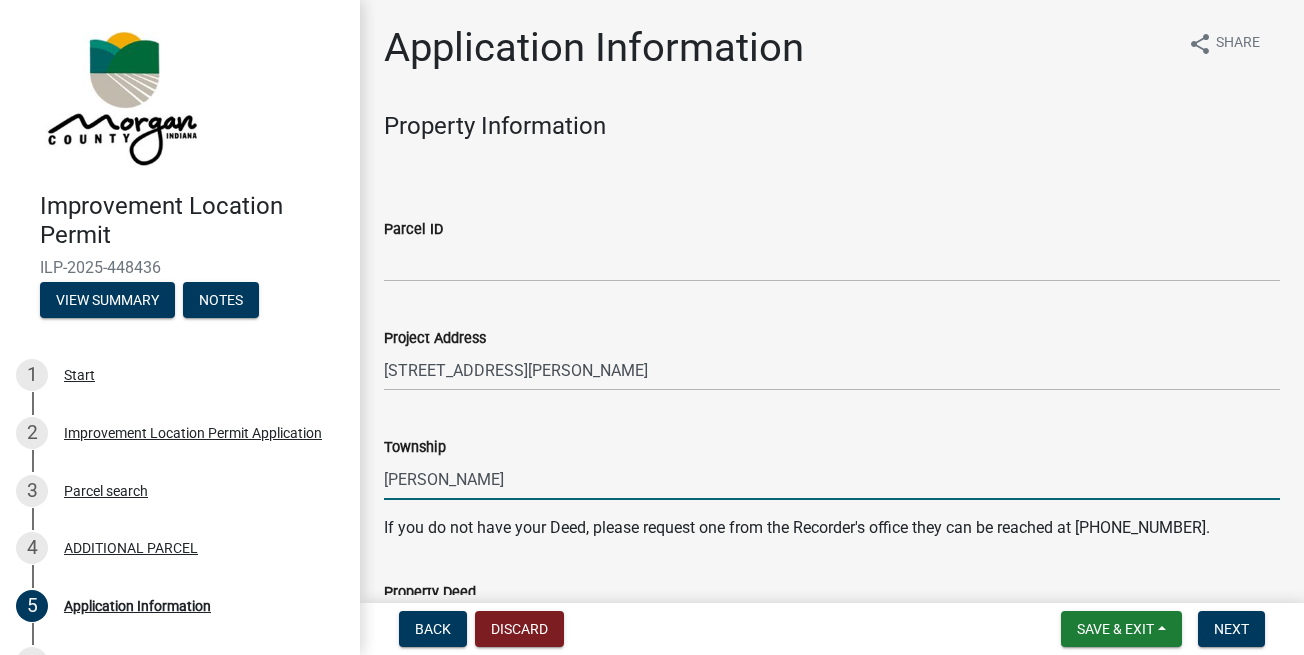 type on "[PERSON_NAME]" 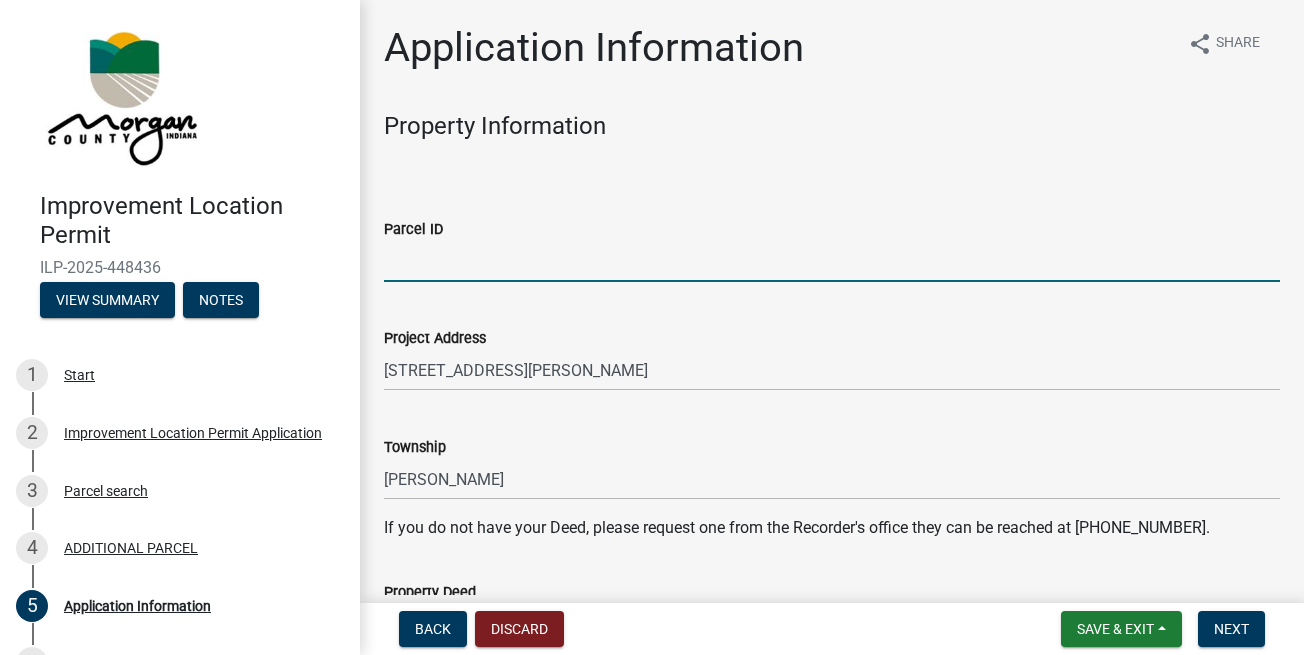 click on "Parcel ID" at bounding box center (832, 261) 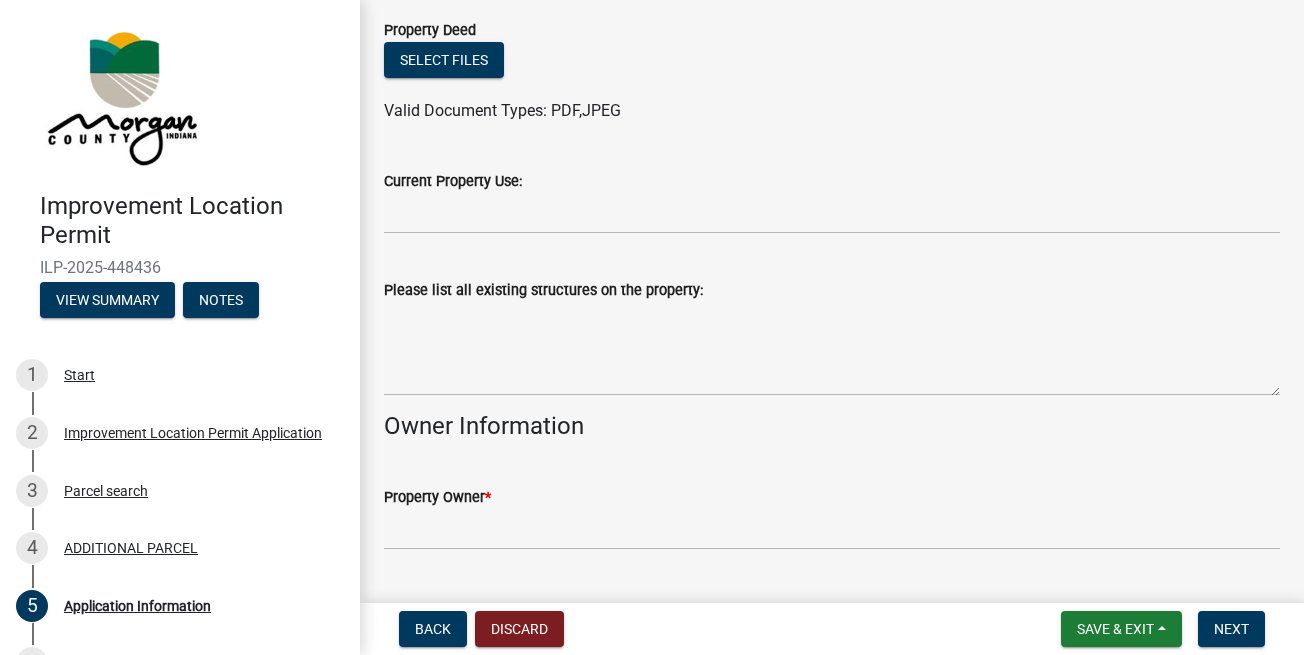 scroll, scrollTop: 342, scrollLeft: 0, axis: vertical 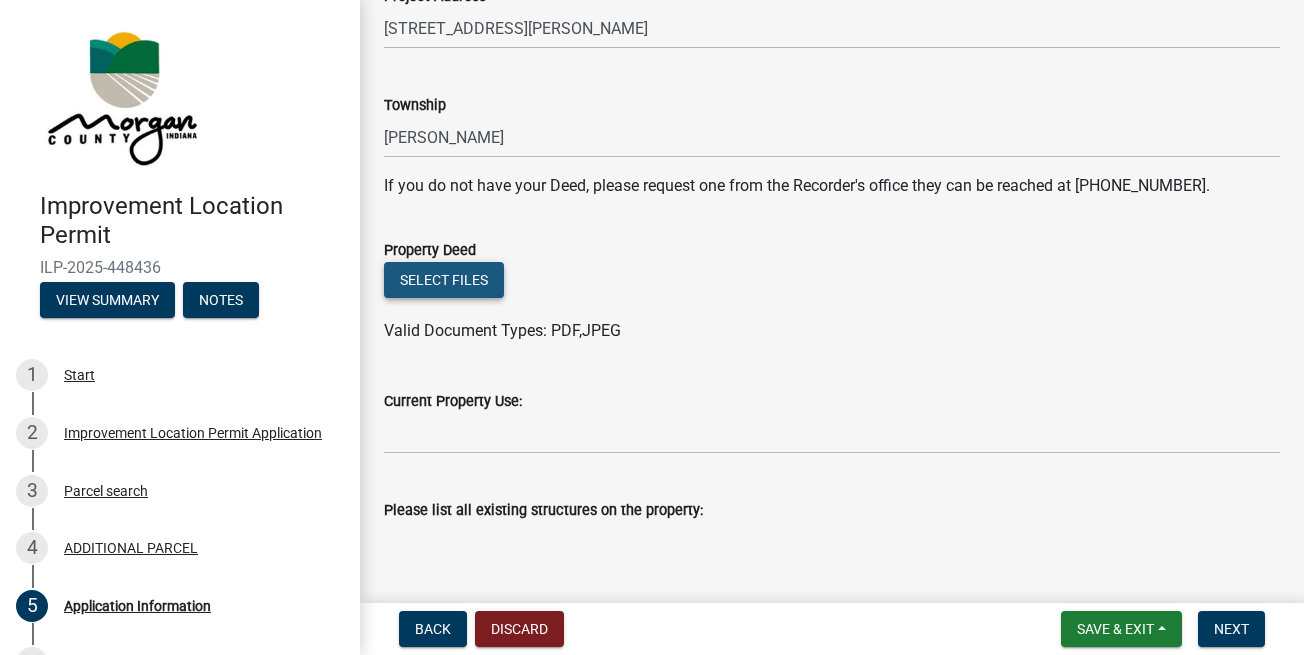 click on "Select files" 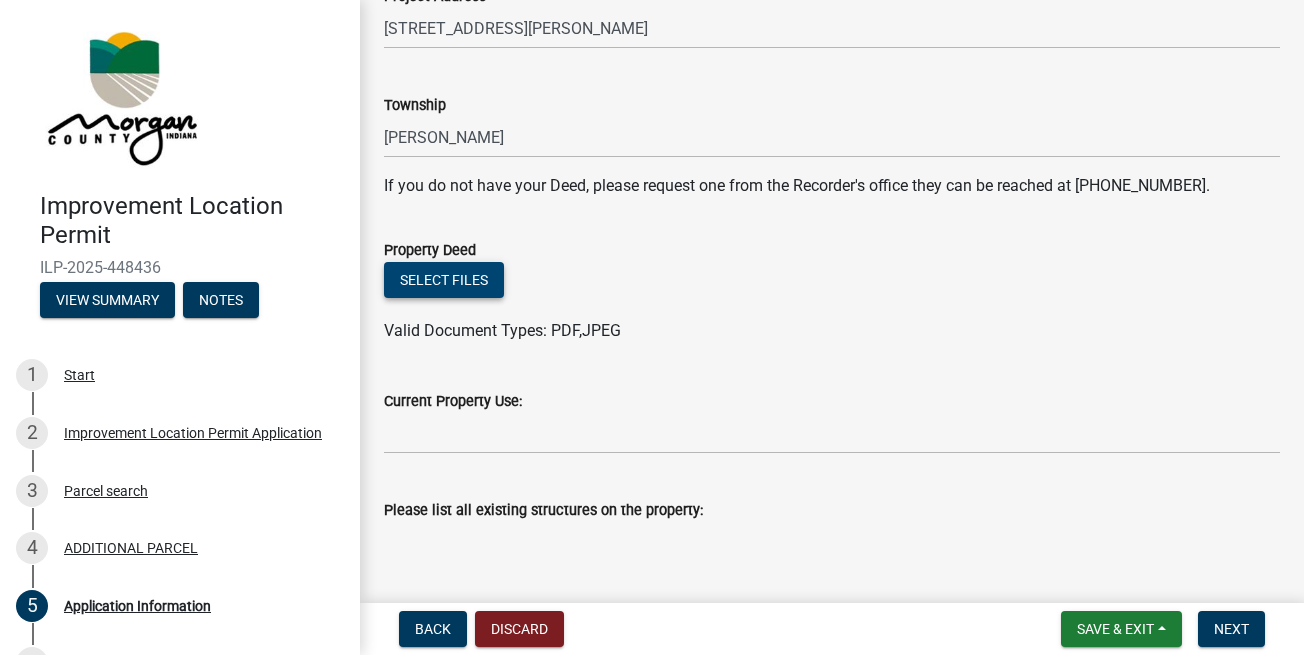scroll, scrollTop: 456, scrollLeft: 0, axis: vertical 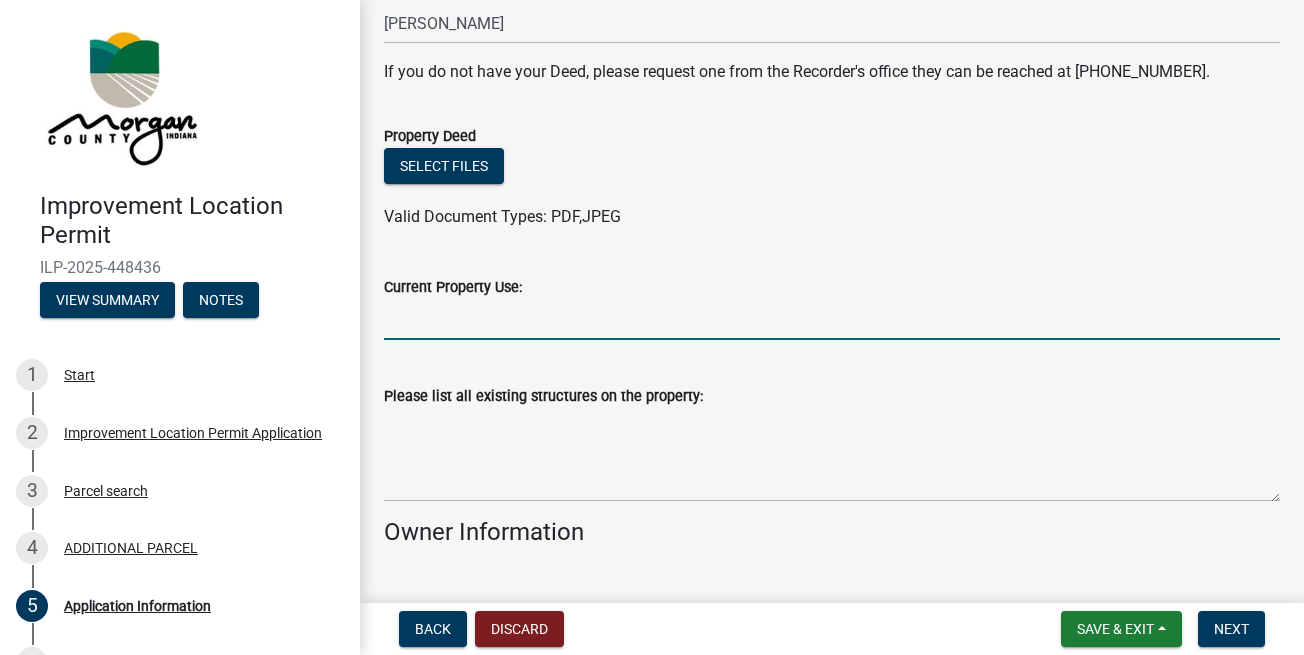 click on "Current Property Use:" at bounding box center [832, 319] 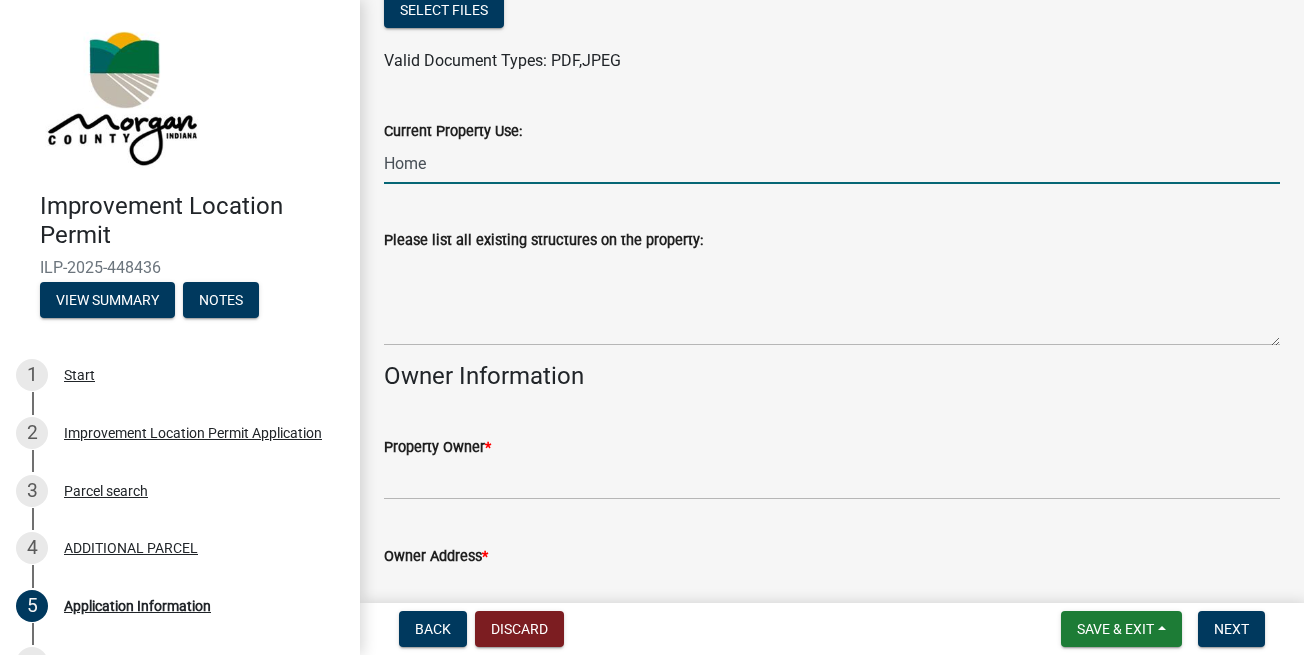 scroll, scrollTop: 570, scrollLeft: 0, axis: vertical 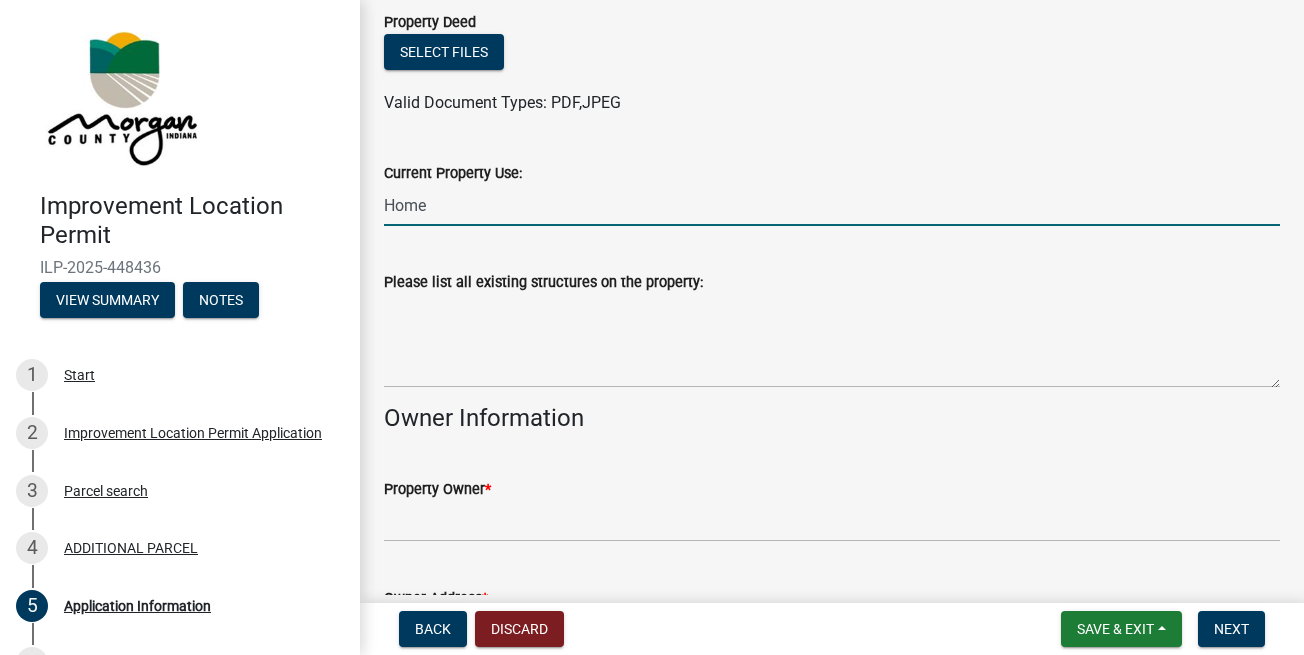 type on "Home" 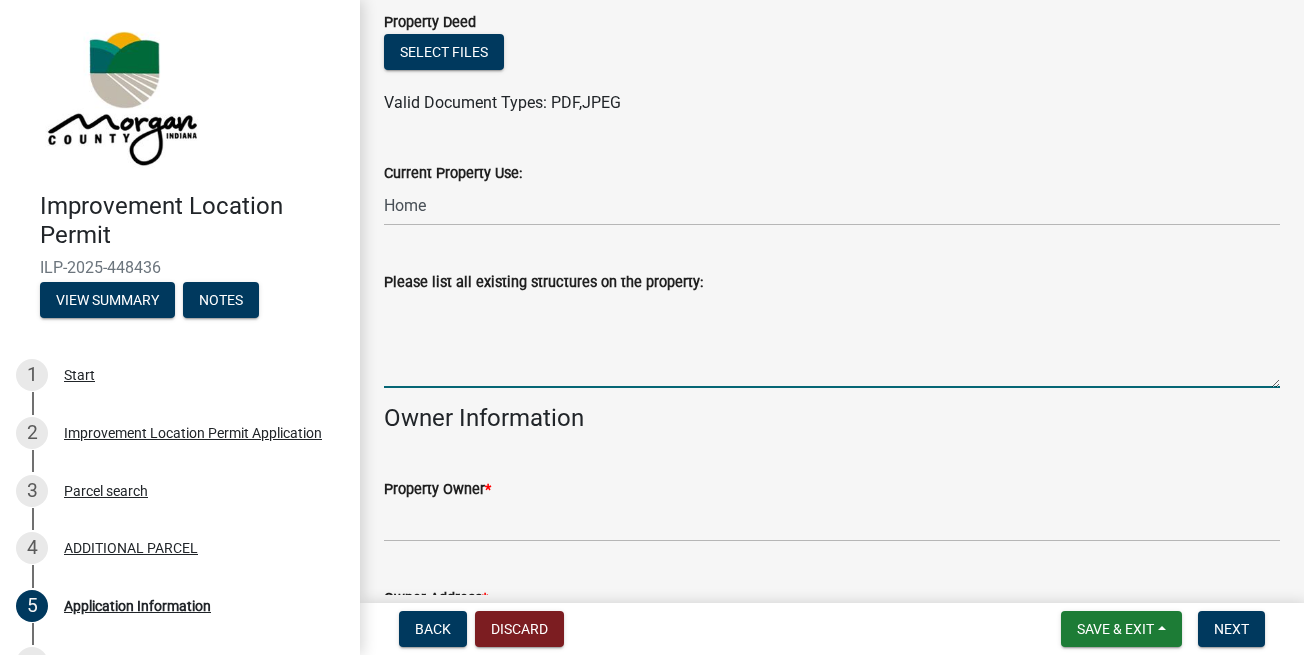 click on "Please list all existing structures on the property:" at bounding box center [832, 341] 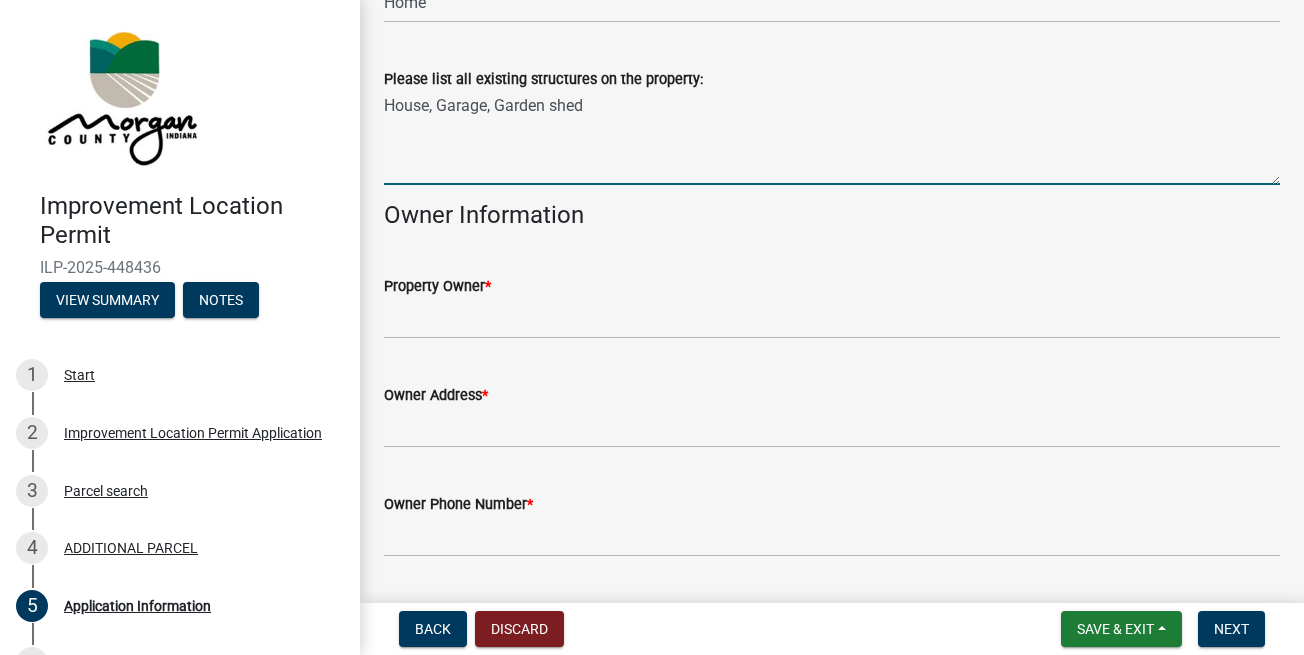 scroll, scrollTop: 798, scrollLeft: 0, axis: vertical 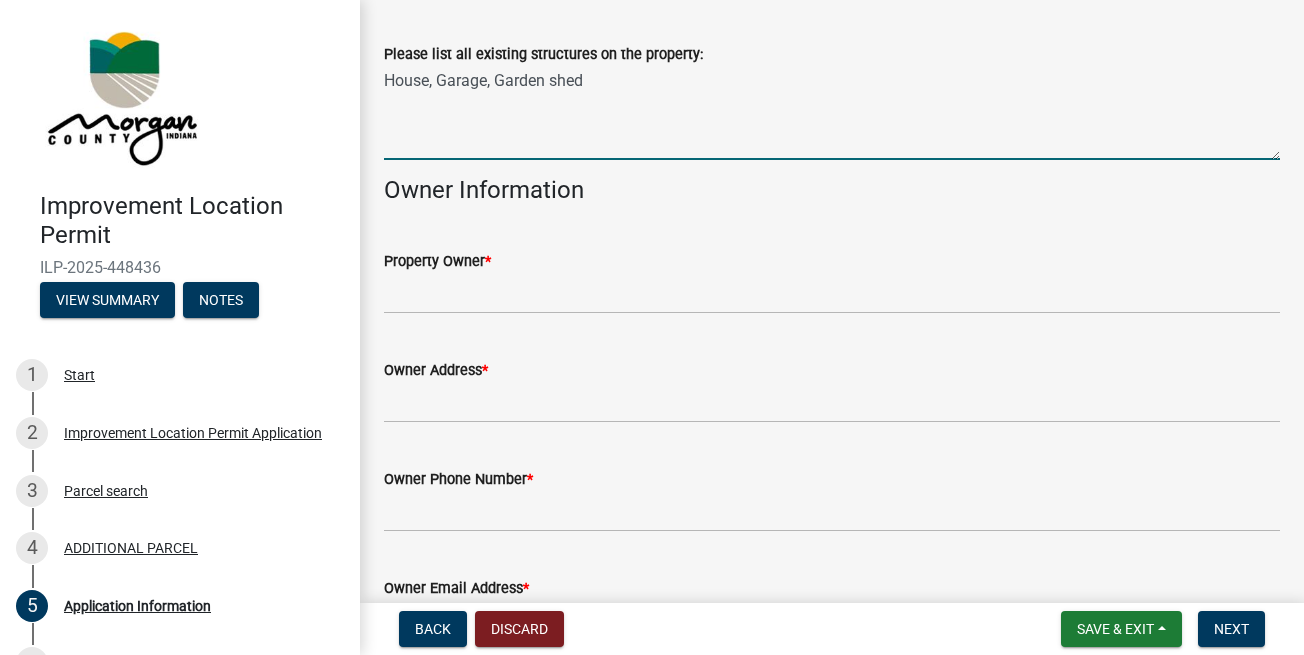 type on "House, Garage, Garden shed" 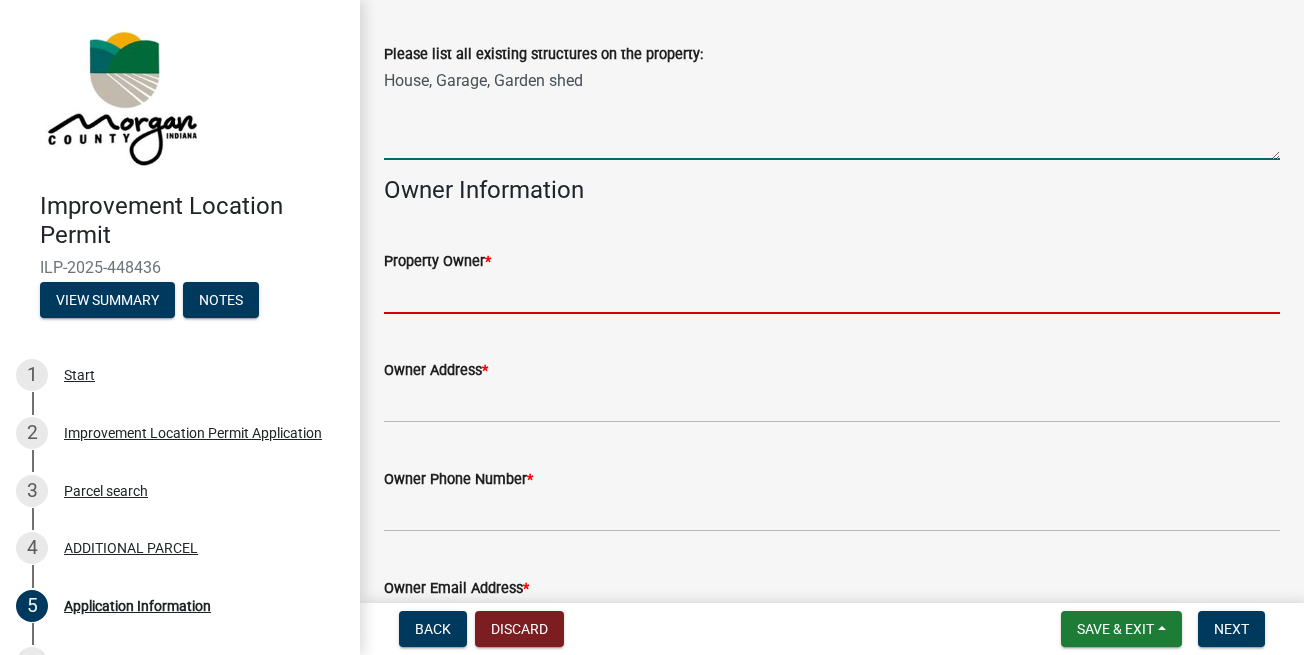 click on "Property Owner  *" at bounding box center (832, 293) 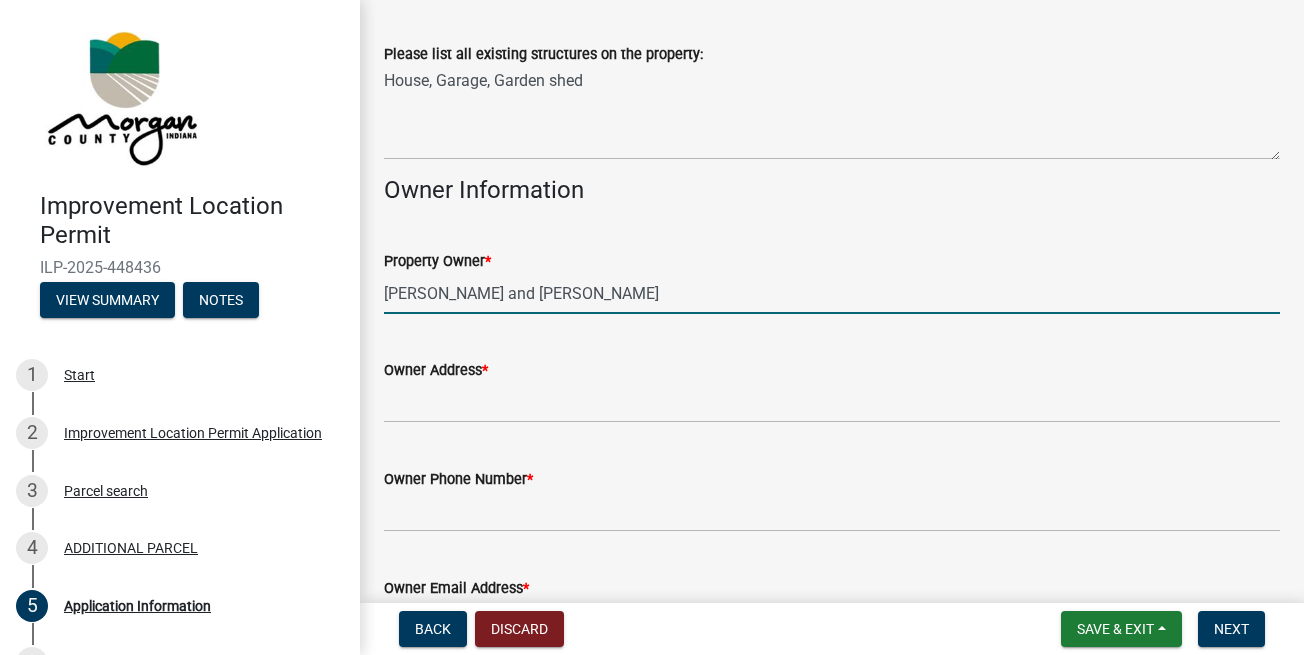 type on "[PERSON_NAME] and [PERSON_NAME]" 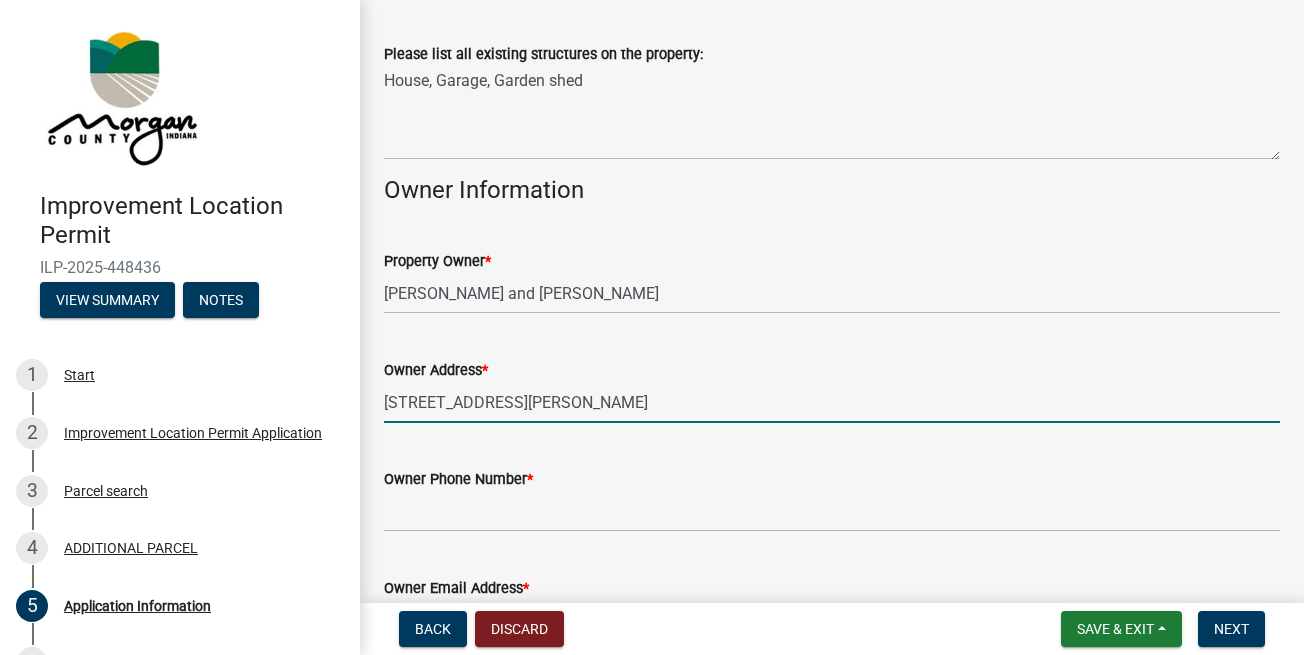 type on "[STREET_ADDRESS][PERSON_NAME]" 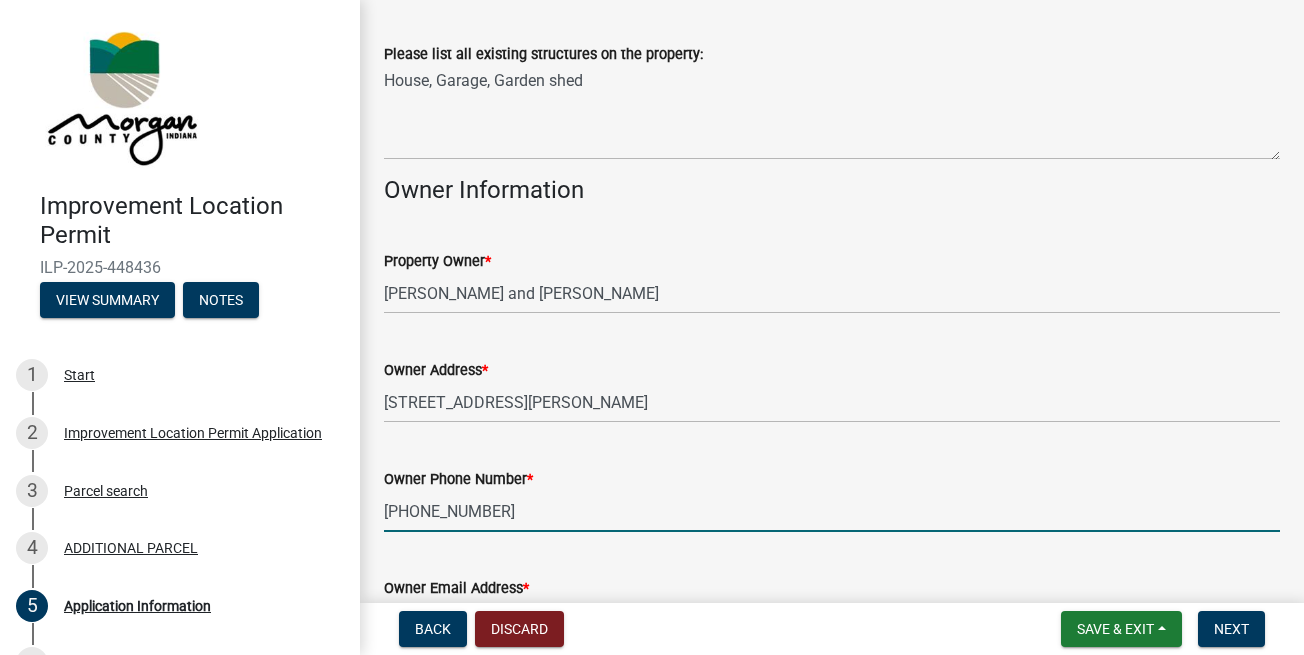 type on "[PHONE_NUMBER]" 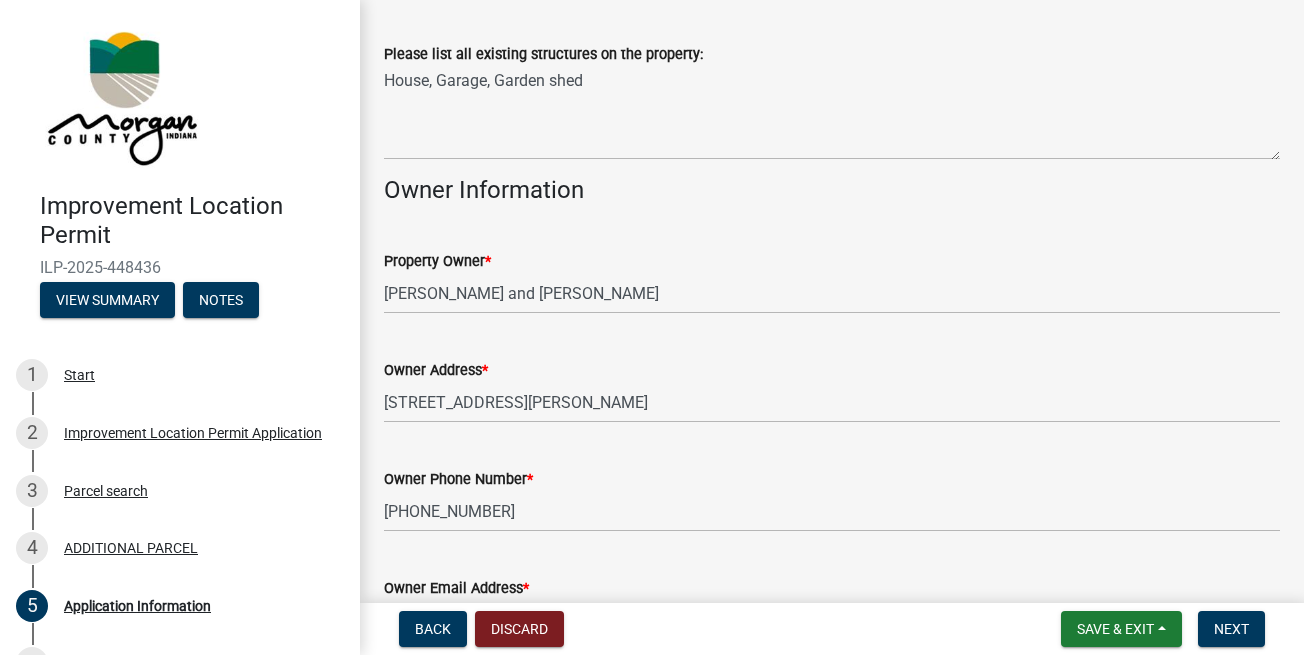 scroll, scrollTop: 1052, scrollLeft: 0, axis: vertical 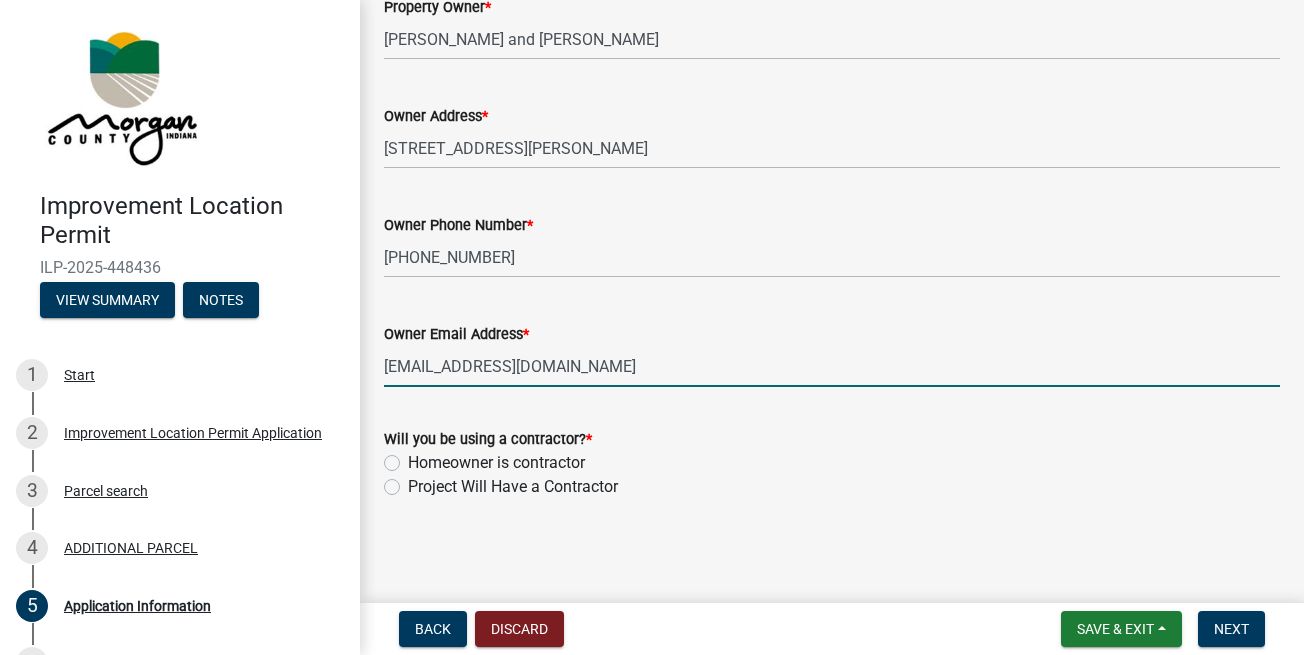 type on "[EMAIL_ADDRESS][DOMAIN_NAME]" 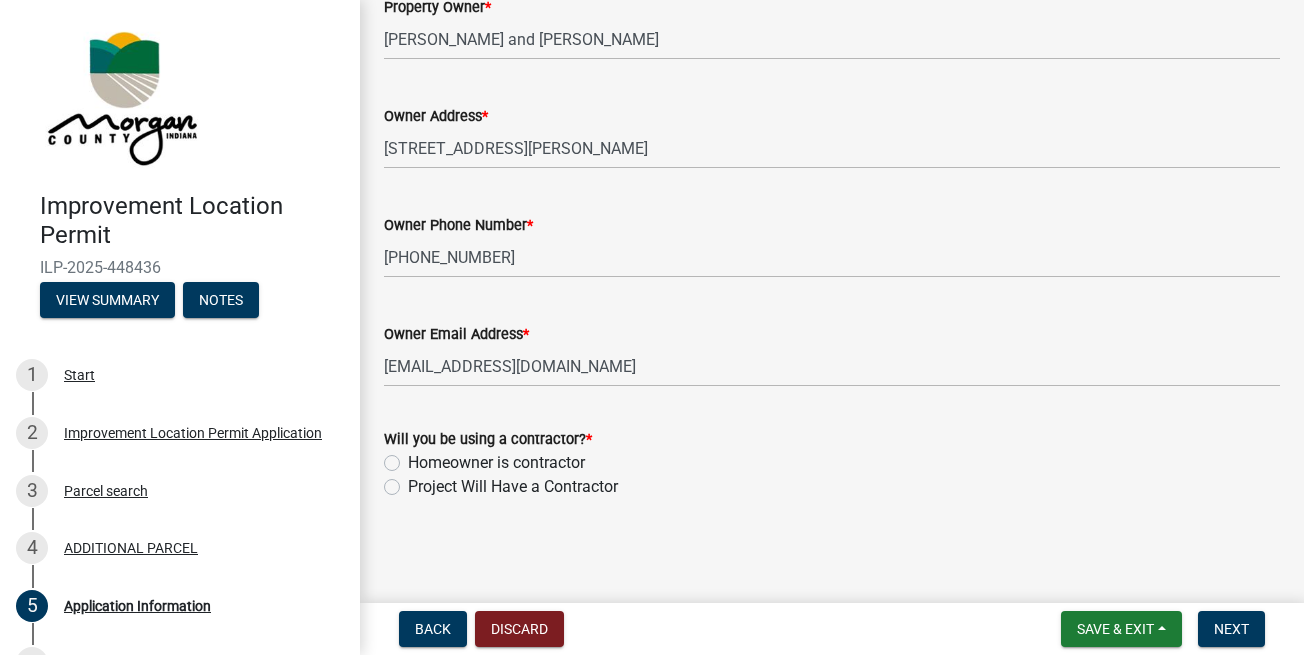 drag, startPoint x: 394, startPoint y: 460, endPoint x: 416, endPoint y: 450, distance: 24.166092 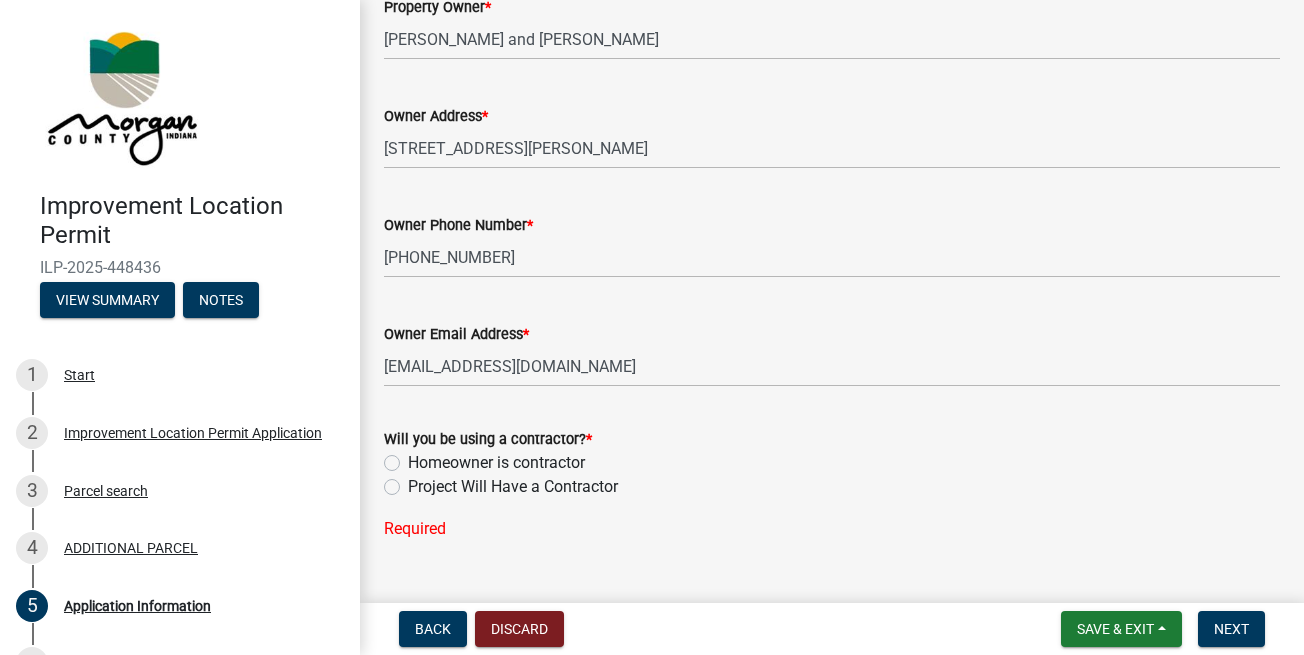 scroll, scrollTop: 1092, scrollLeft: 0, axis: vertical 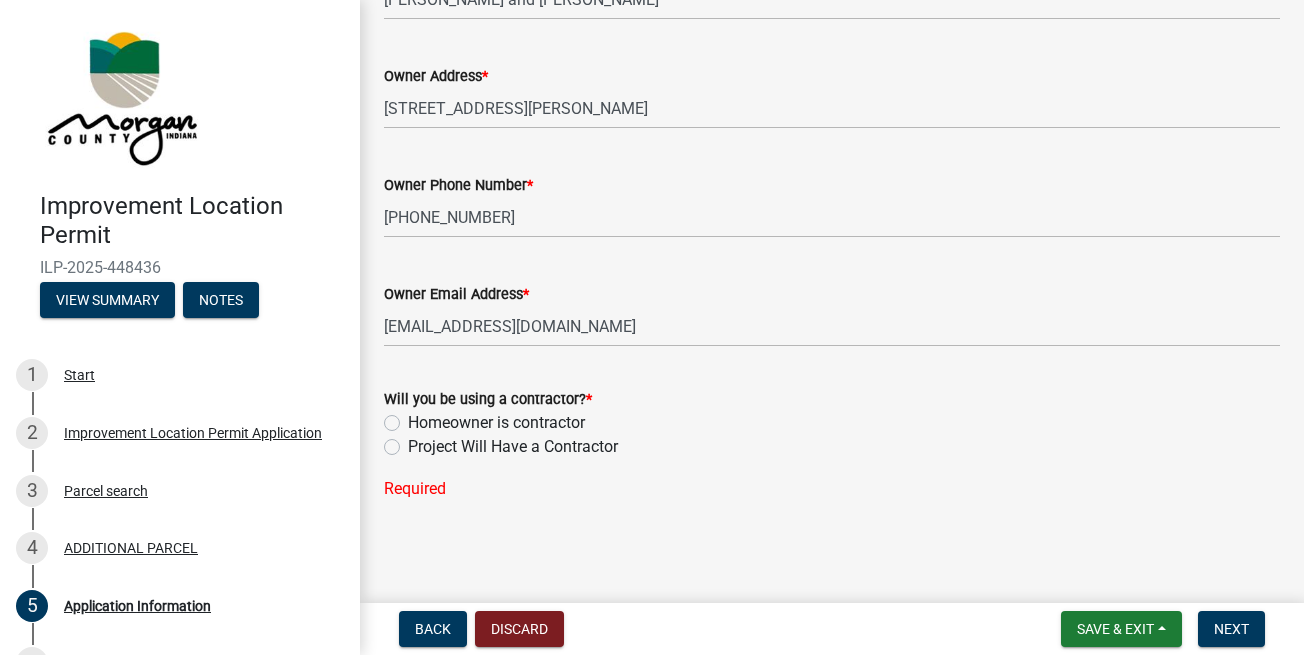 click on "Homeowner is contractor" 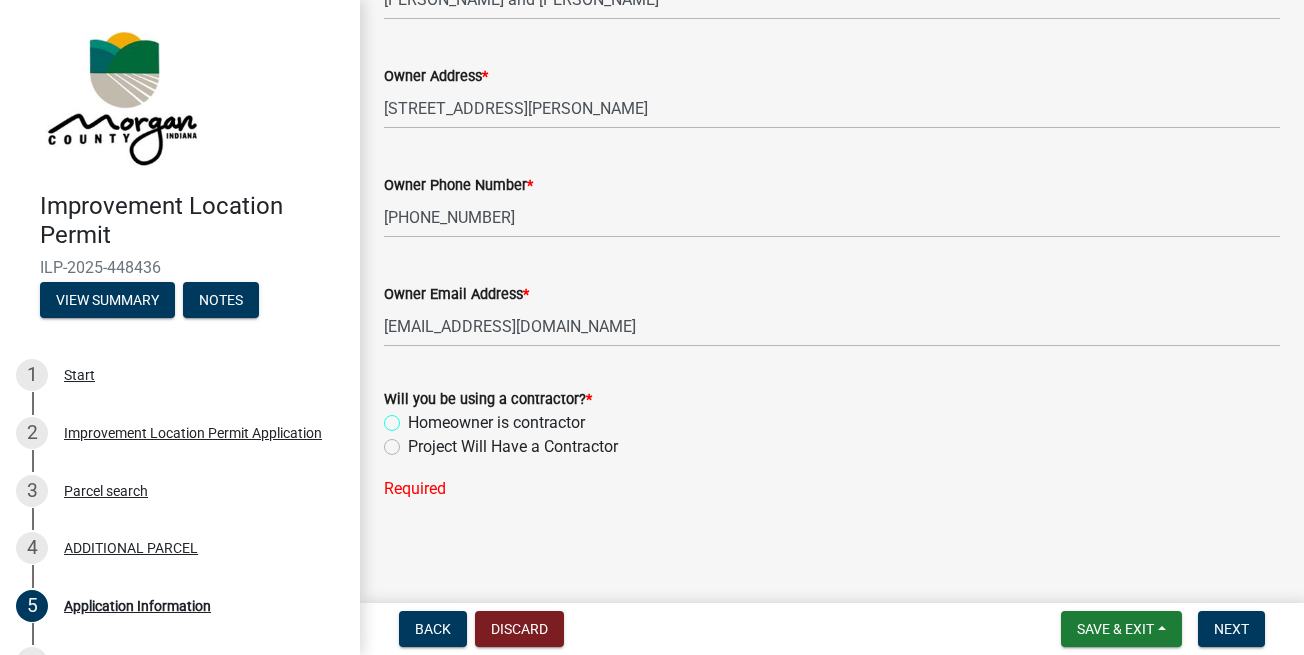 click on "Homeowner is contractor" at bounding box center (414, 417) 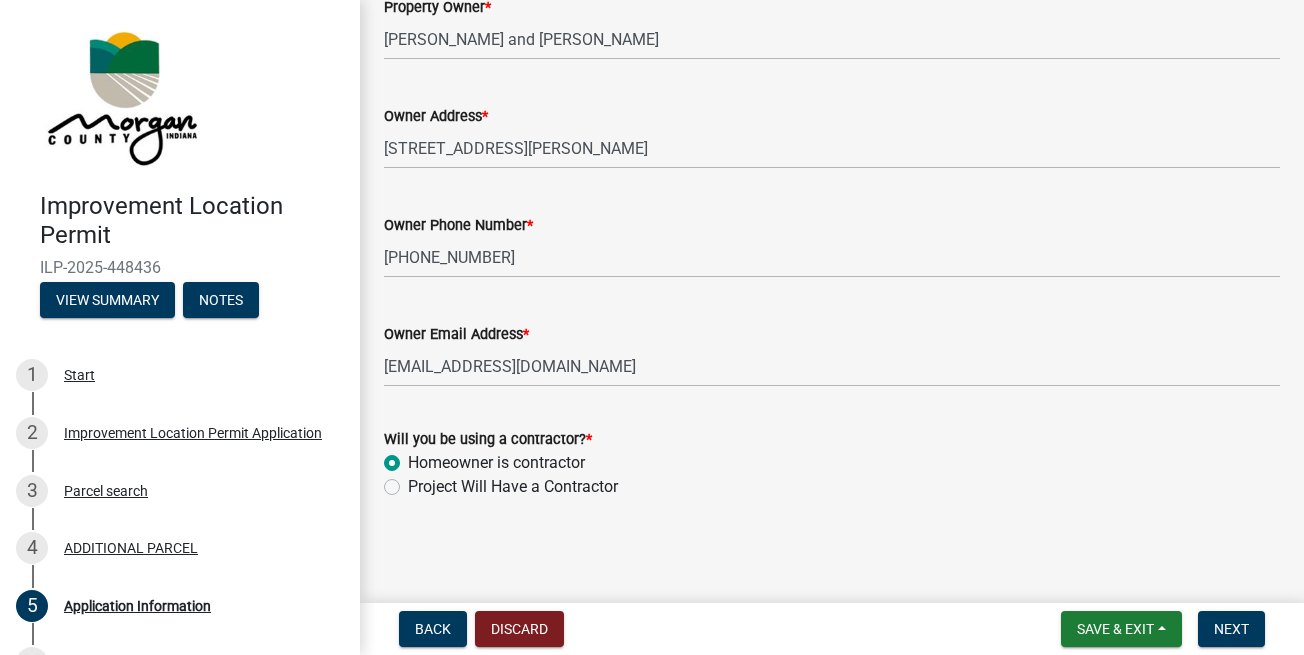 radio on "true" 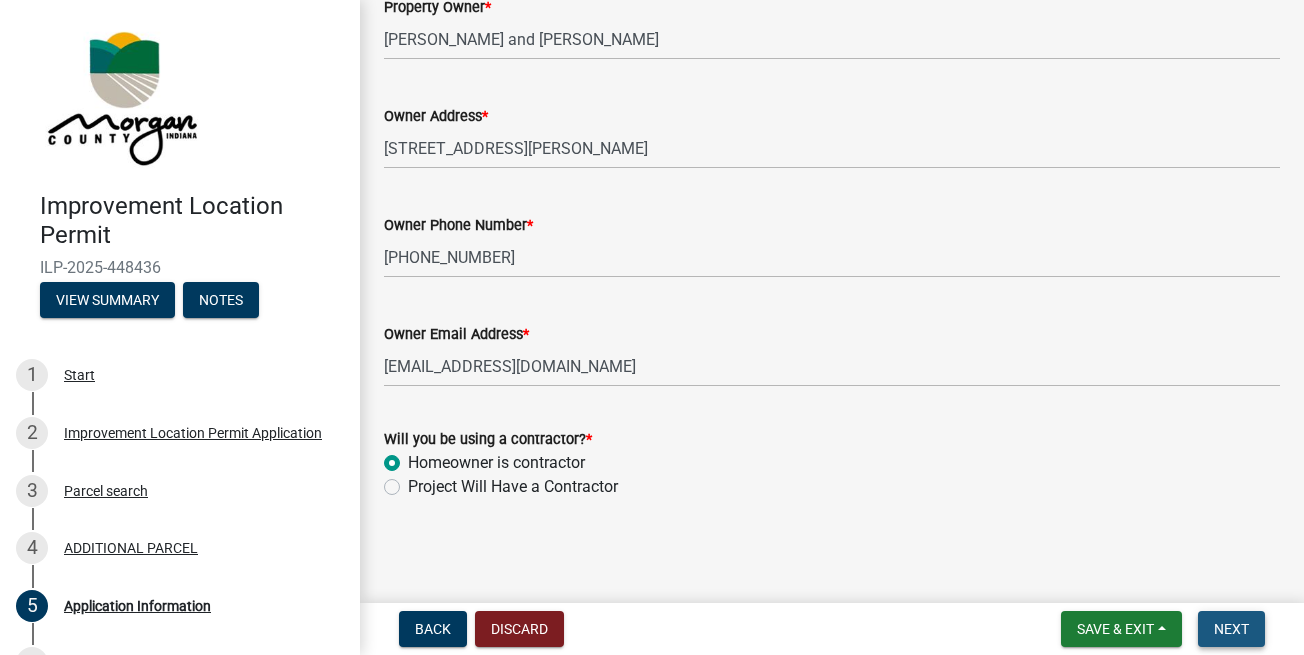 drag, startPoint x: 1232, startPoint y: 629, endPoint x: 1236, endPoint y: 602, distance: 27.294687 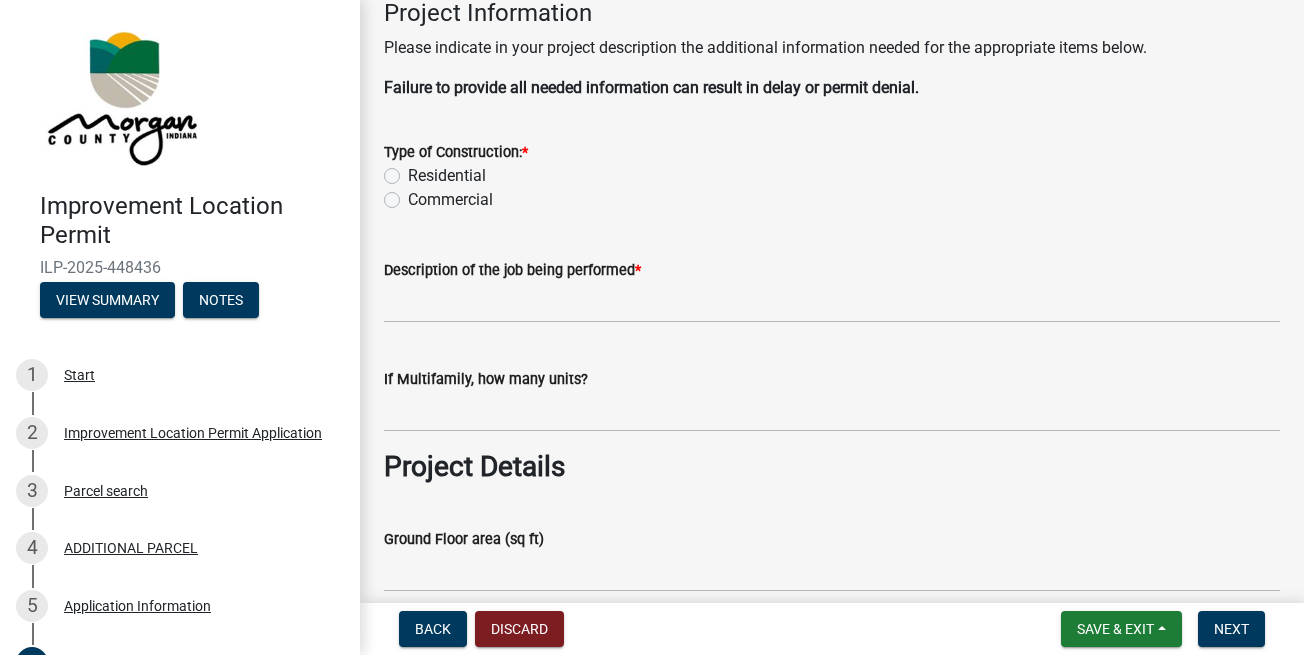 scroll, scrollTop: 114, scrollLeft: 0, axis: vertical 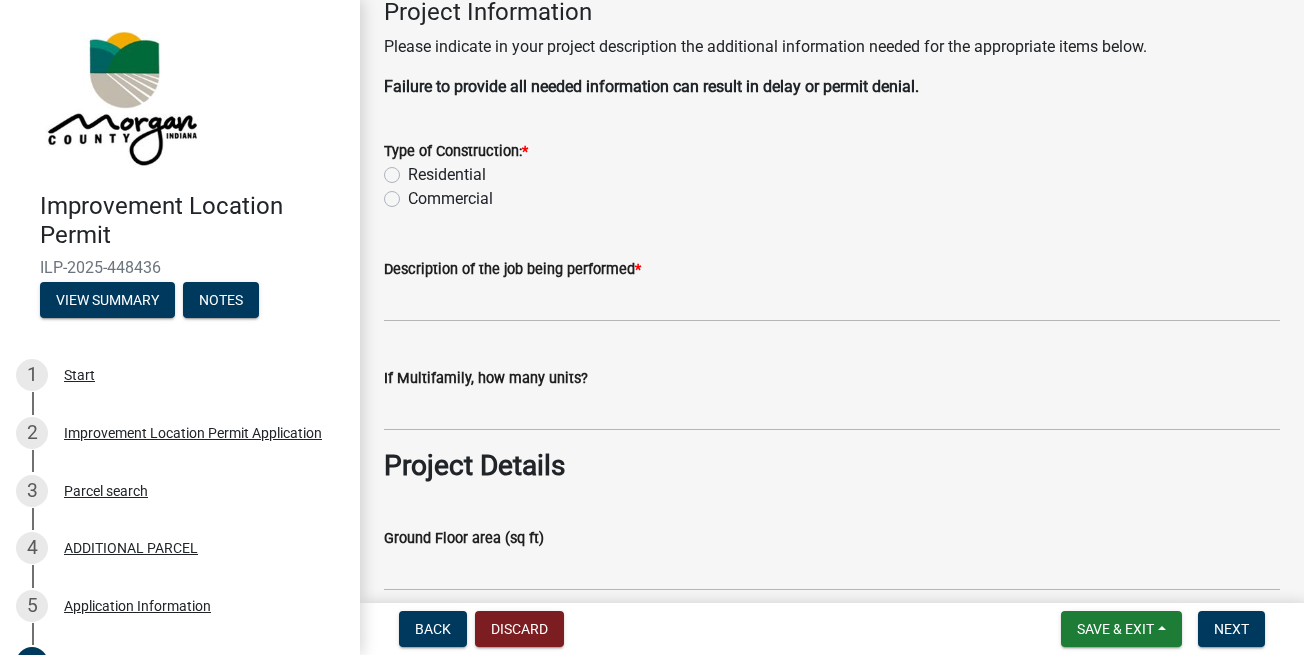 click on "Residential" 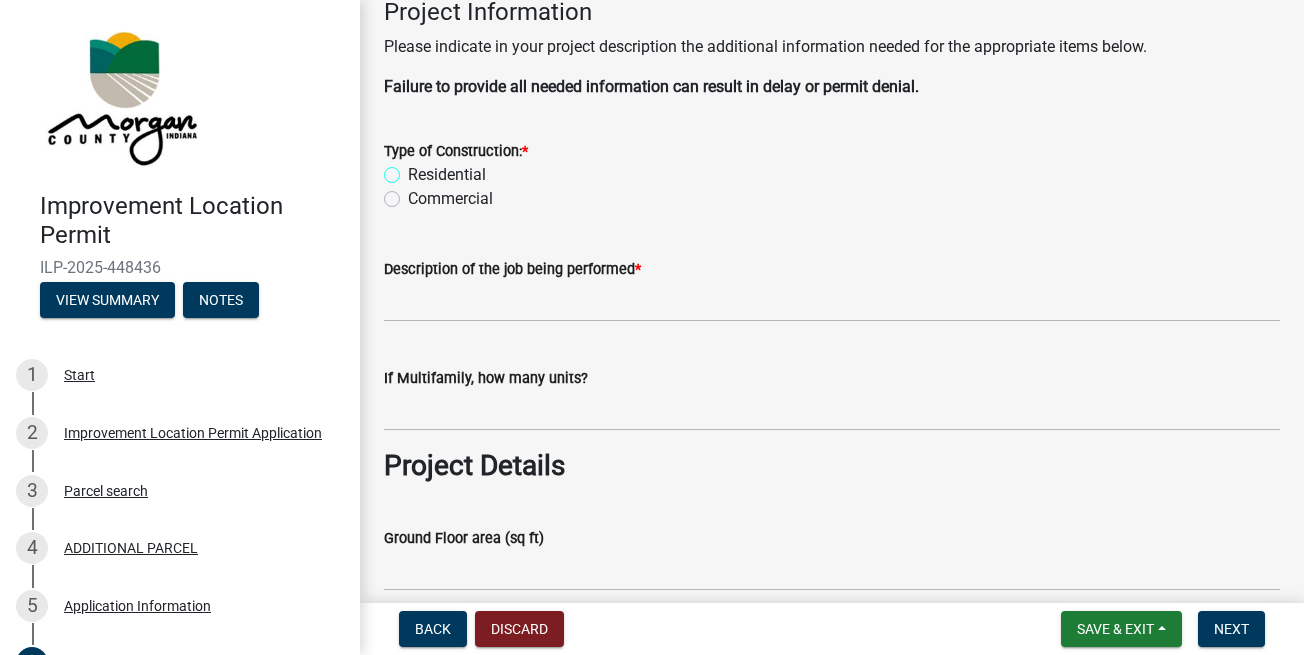 click on "Residential" at bounding box center (414, 169) 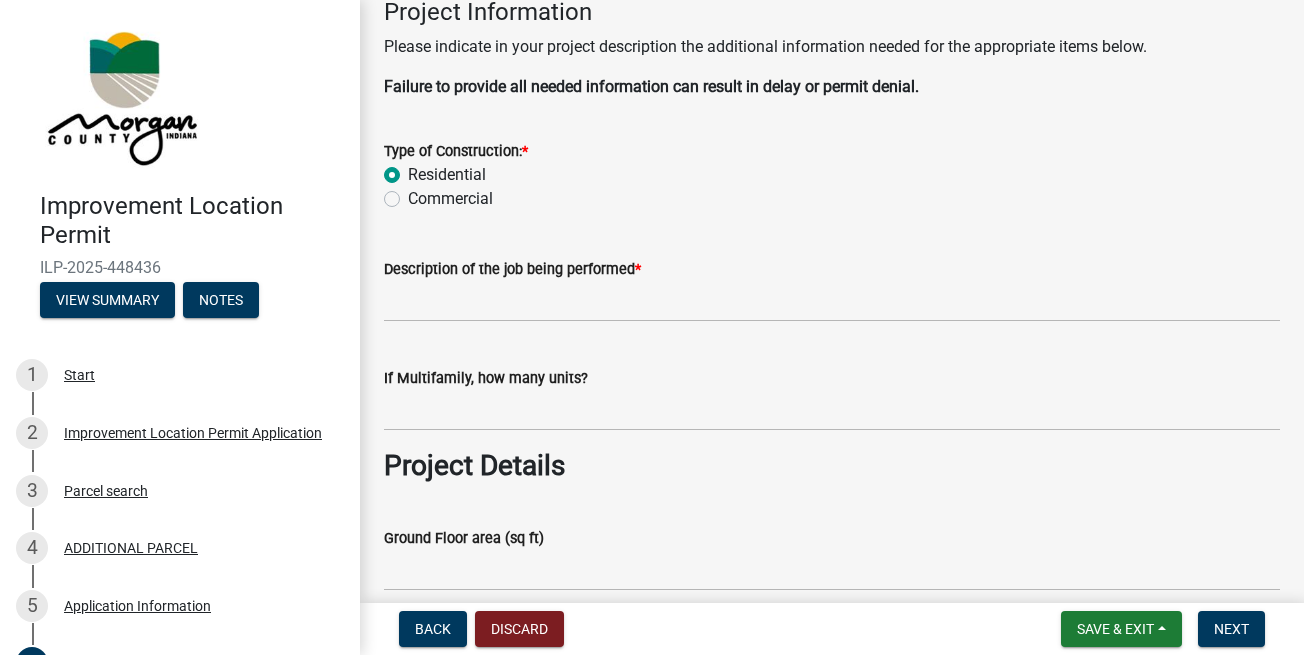 radio on "true" 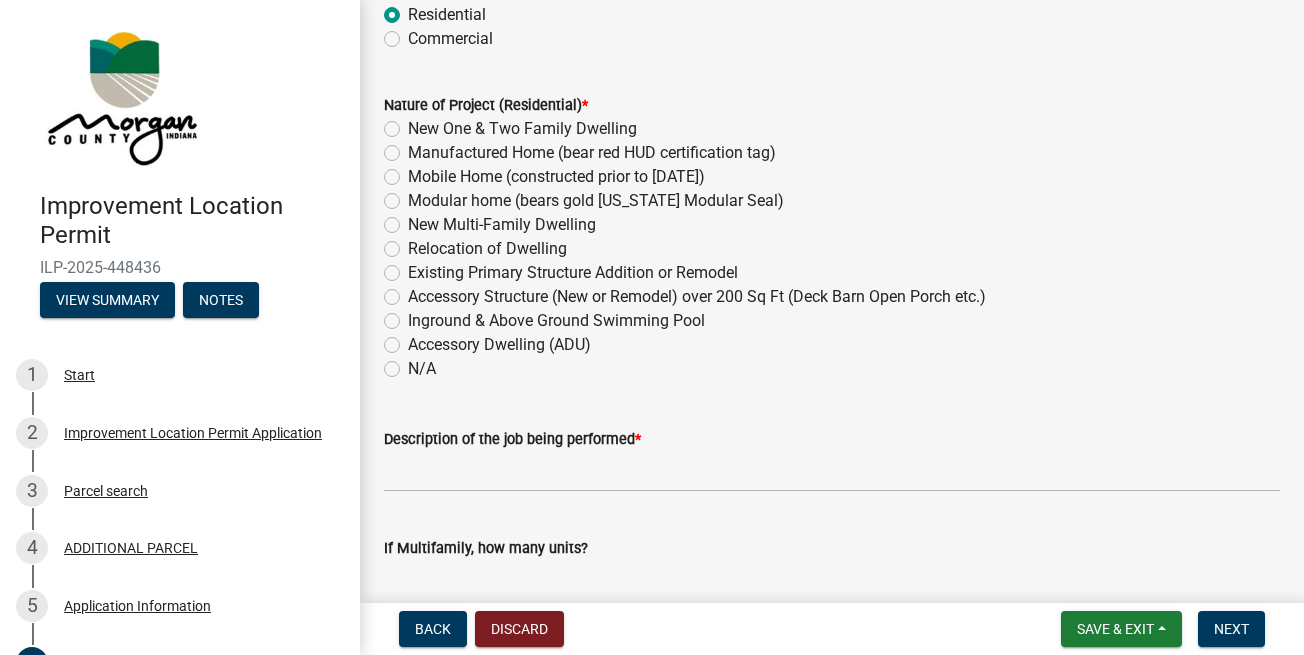 scroll, scrollTop: 228, scrollLeft: 0, axis: vertical 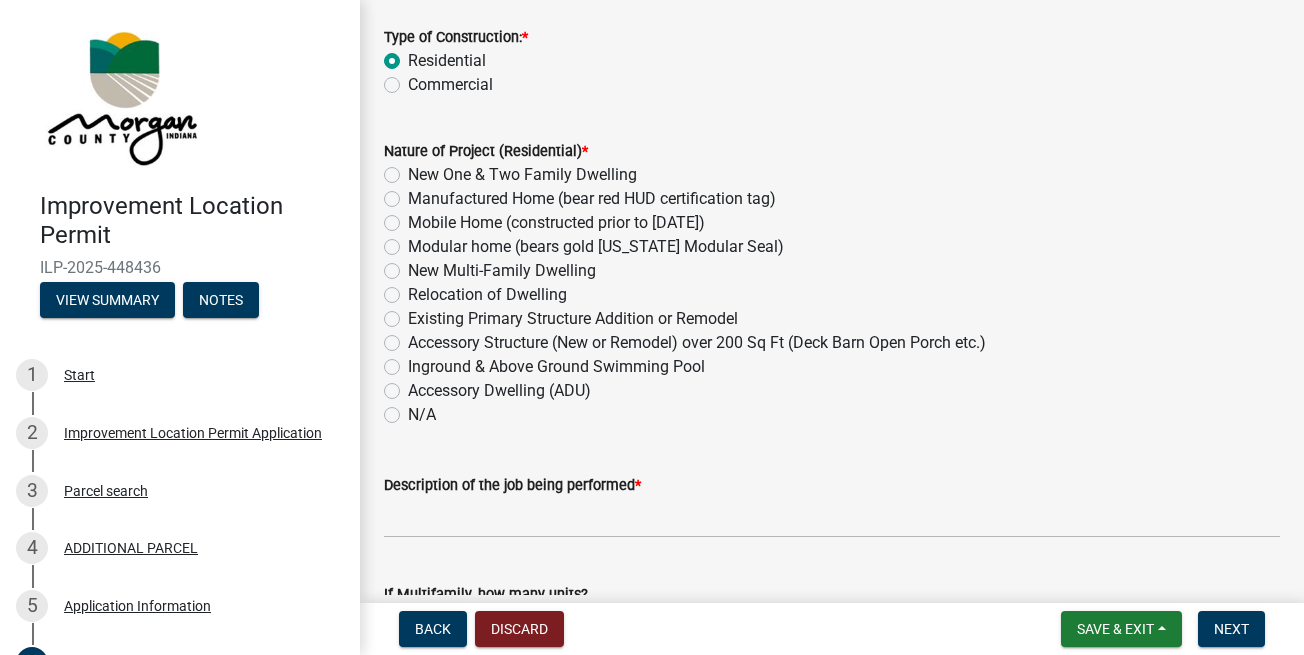 click on "Accessory Structure (New or Remodel) over 200 Sq Ft (Deck Barn Open Porch etc.)" 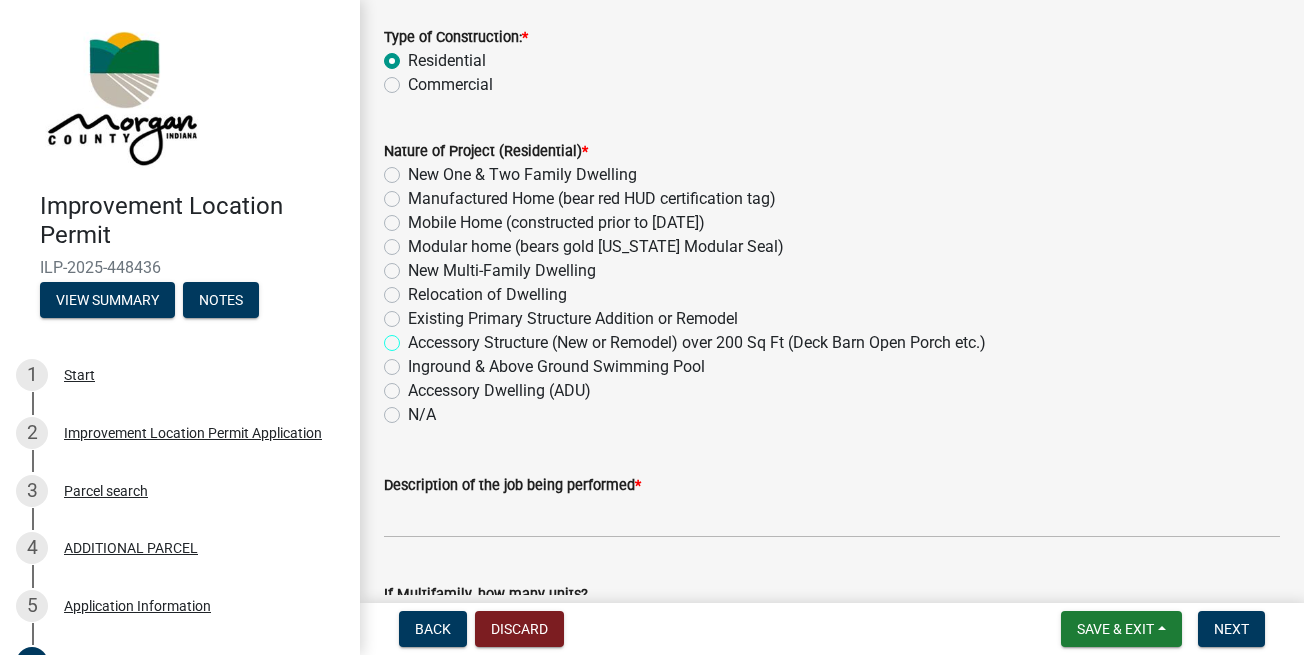 click on "Accessory Structure (New or Remodel) over 200 Sq Ft (Deck Barn Open Porch etc.)" at bounding box center (414, 337) 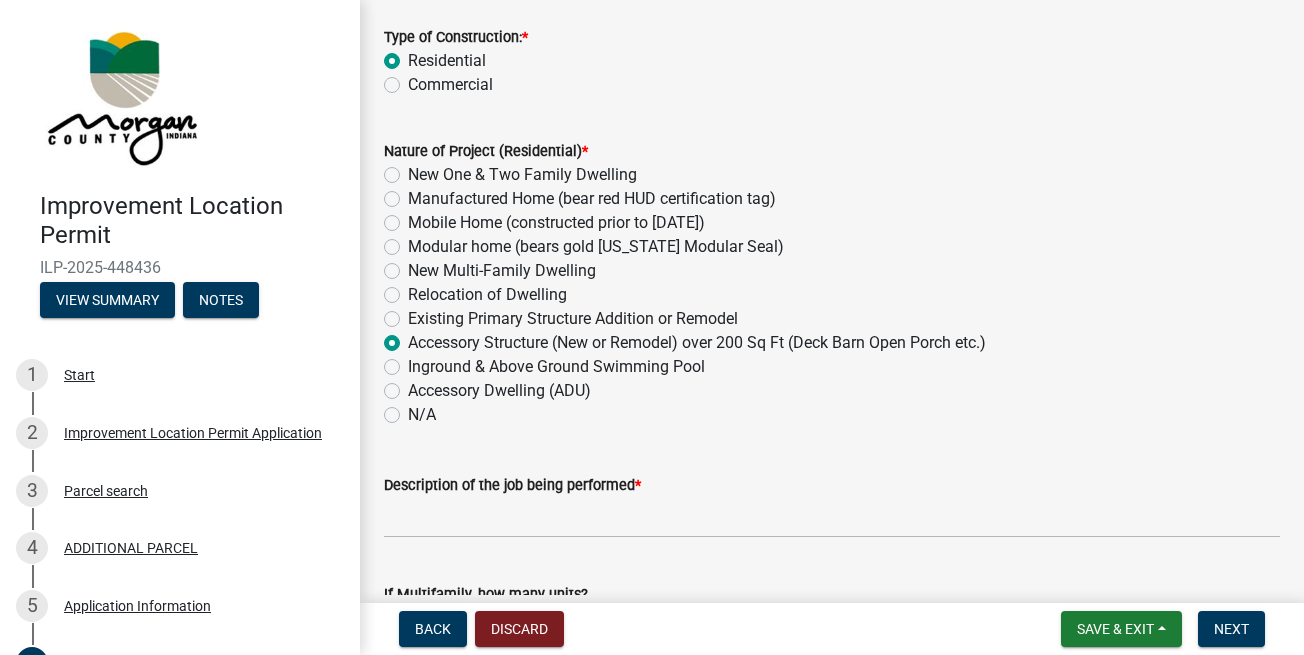 radio on "true" 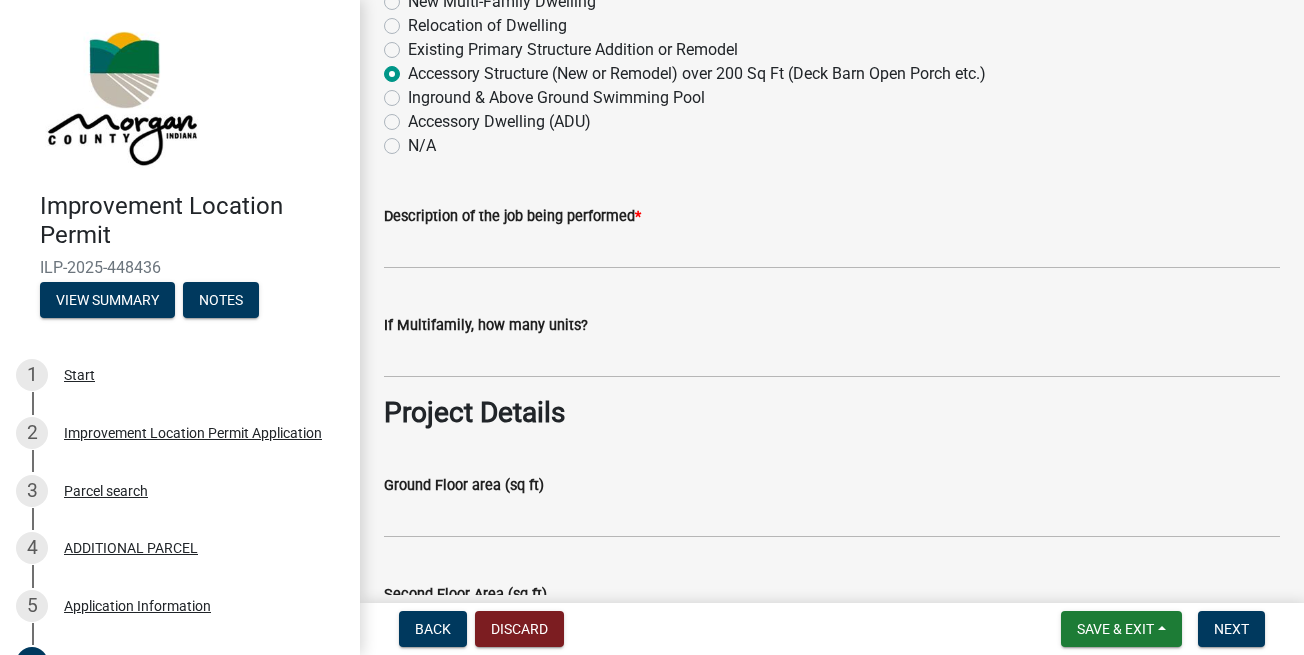 scroll, scrollTop: 456, scrollLeft: 0, axis: vertical 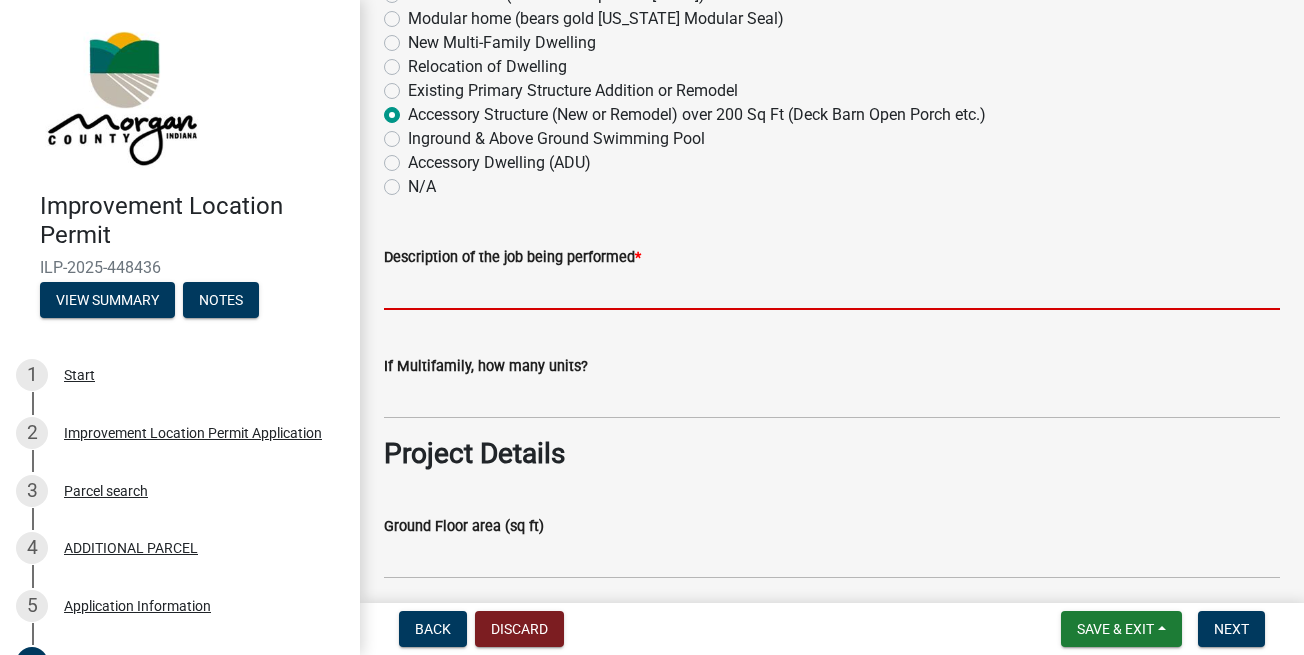 click on "Description of the job being performed  *" at bounding box center [832, 289] 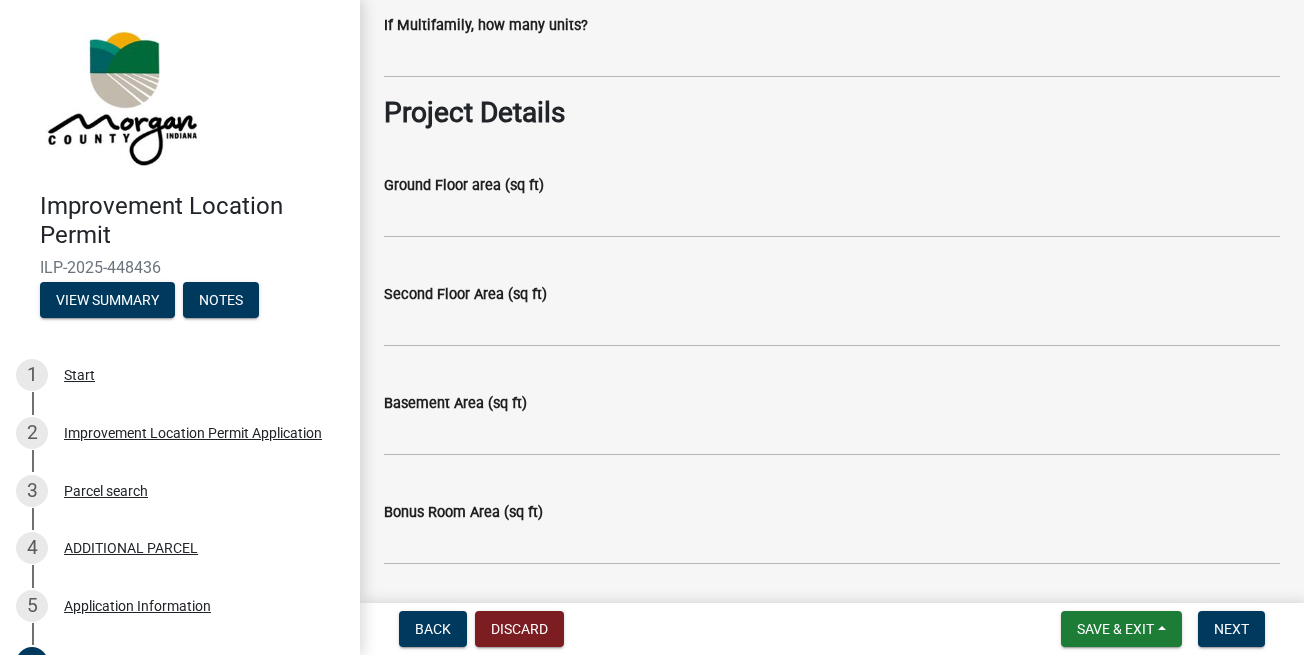 scroll, scrollTop: 798, scrollLeft: 0, axis: vertical 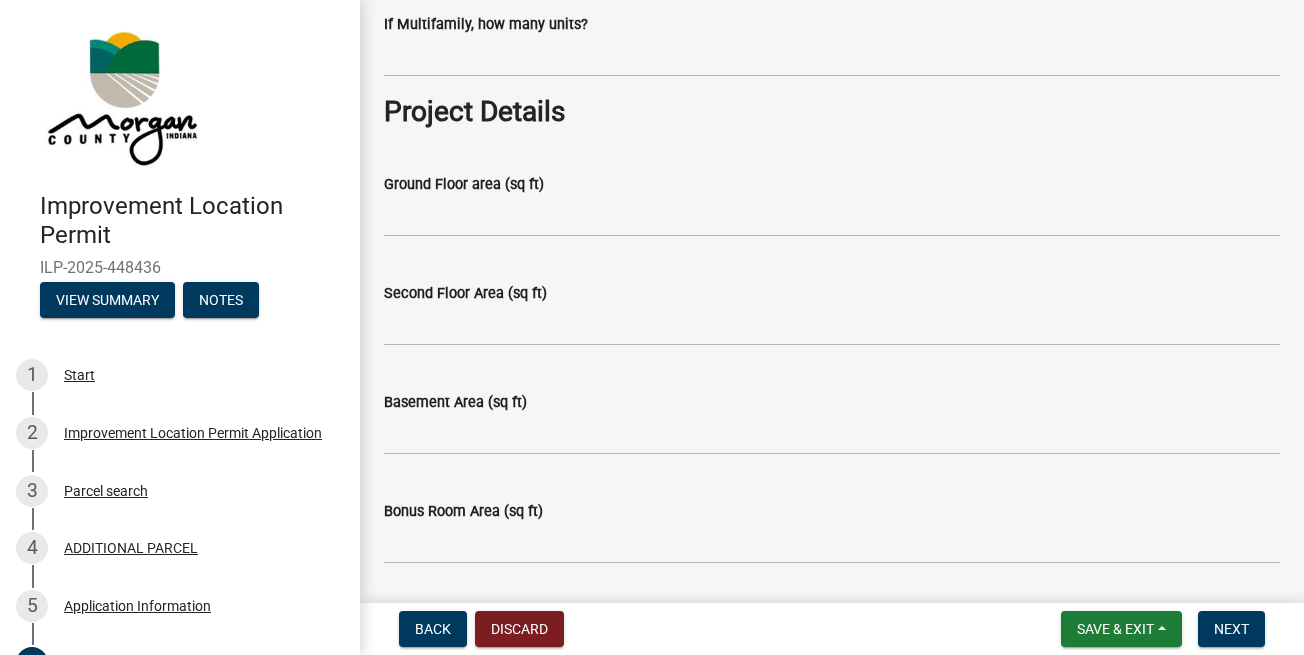 type on "Adding a new garage shed built by [PERSON_NAME] Mini Barn Products" 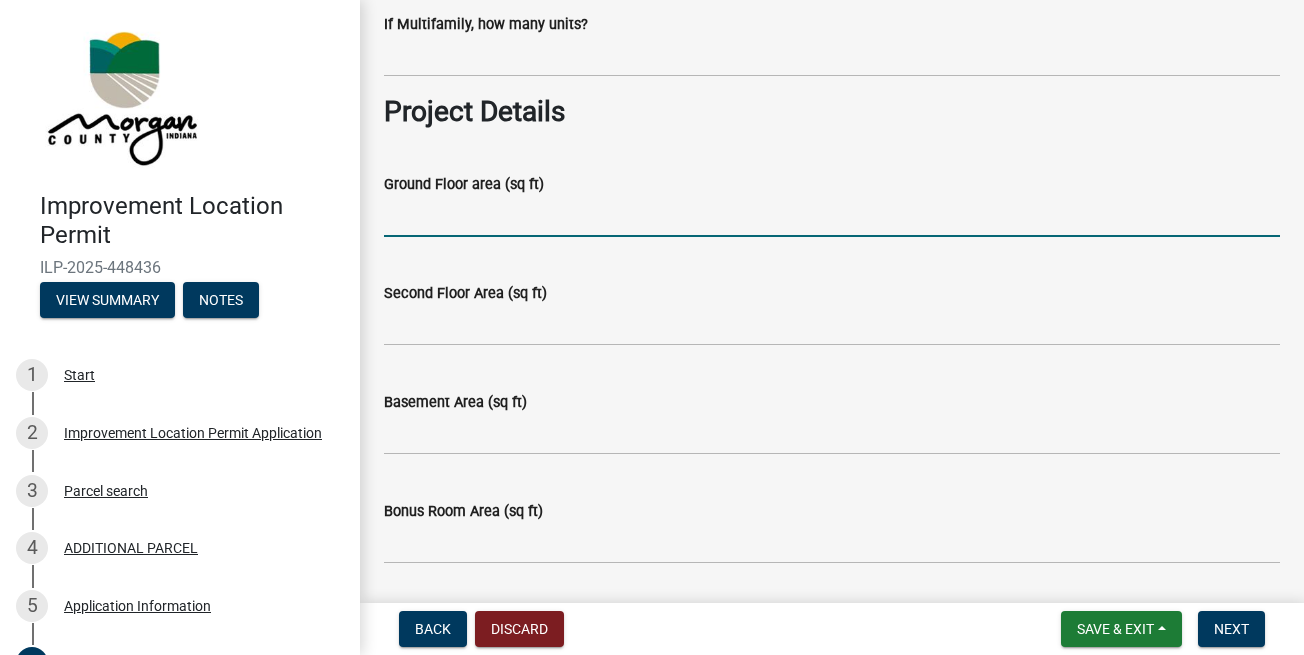click on "Ground Floor area (sq ft)" at bounding box center (832, 216) 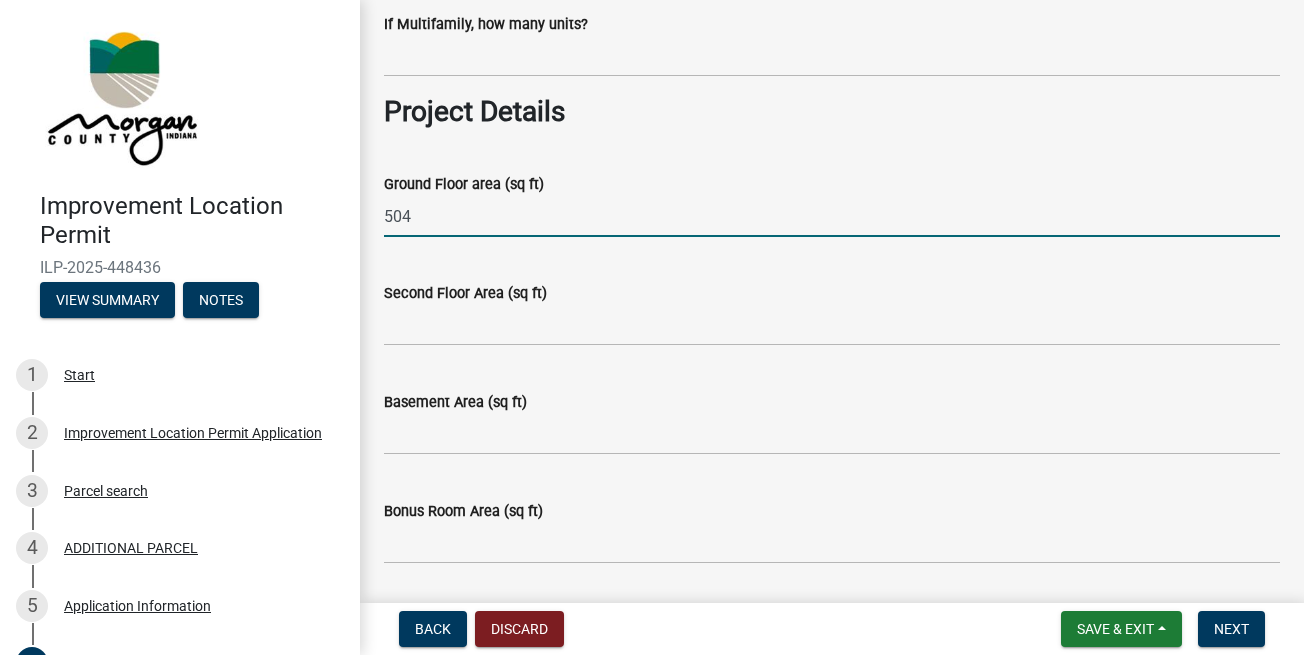 type on "504" 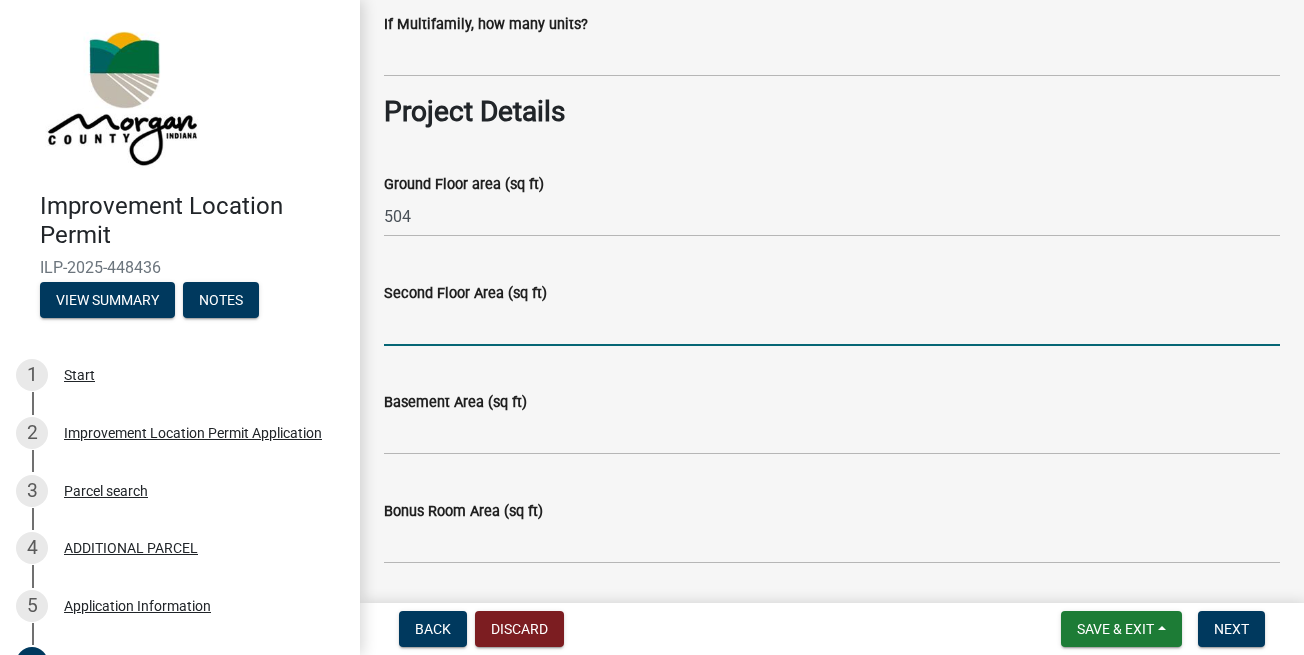 click on "Second Floor Area (sq ft)" at bounding box center (832, 325) 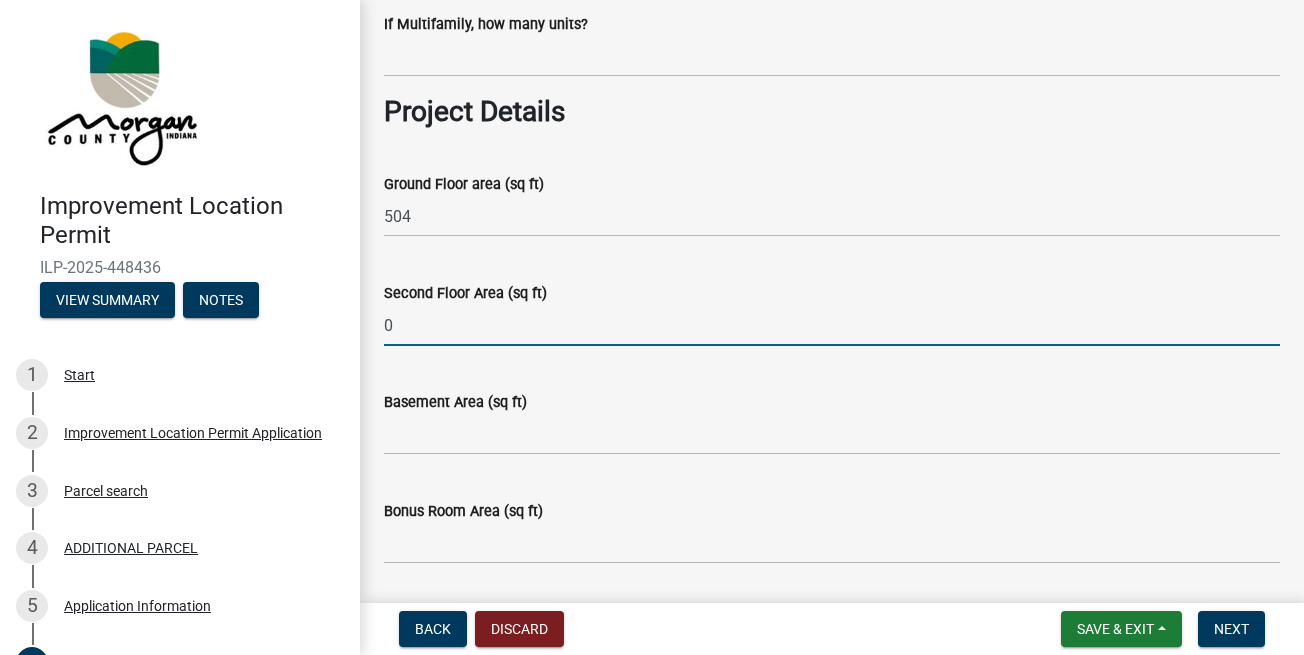 type on "0" 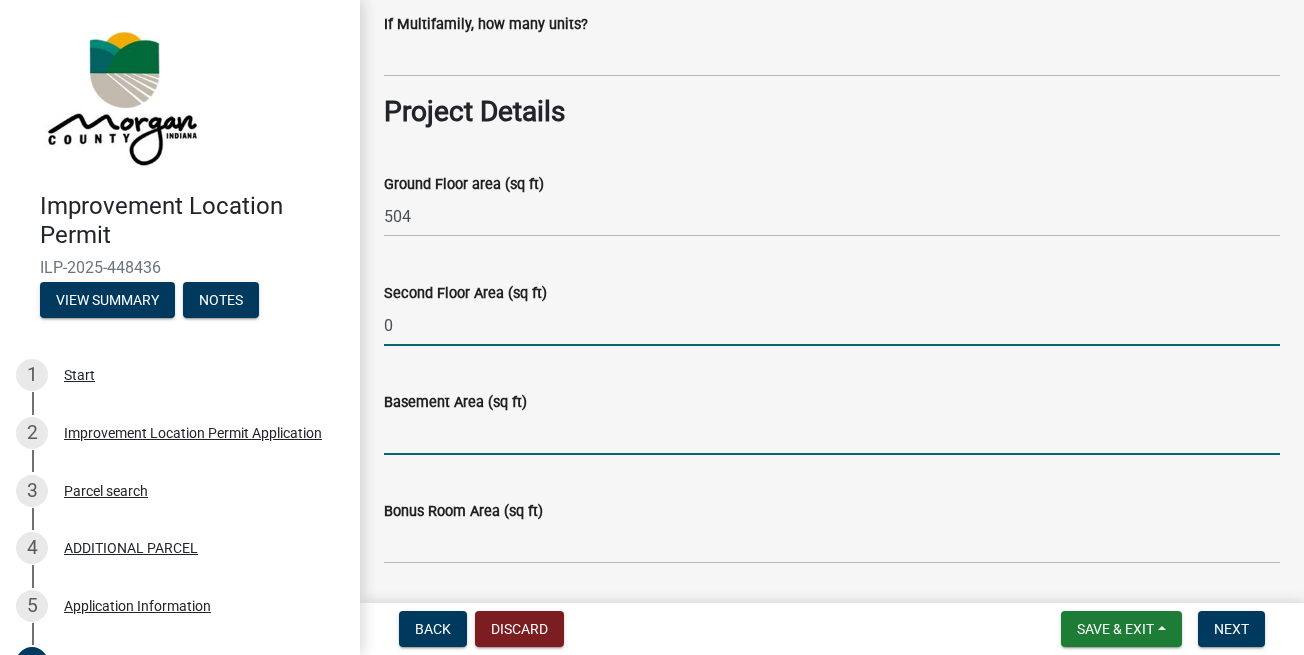 click on "Basement Area (sq ft)" at bounding box center [832, 434] 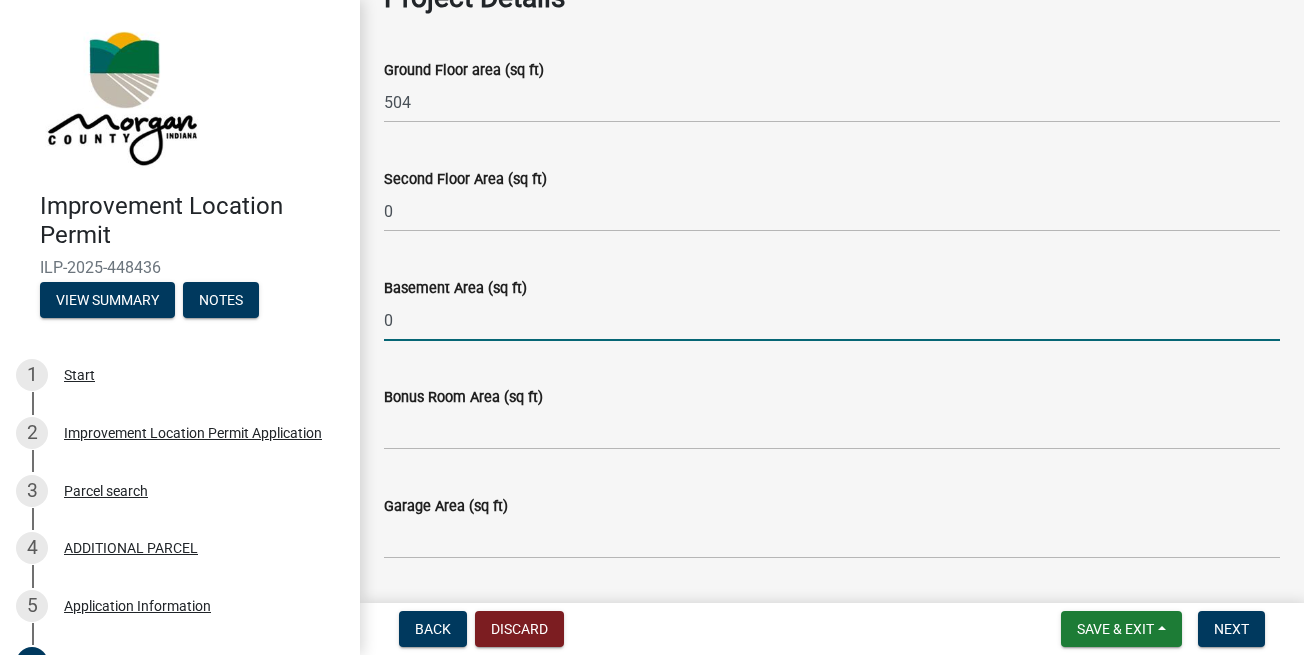 scroll, scrollTop: 1140, scrollLeft: 0, axis: vertical 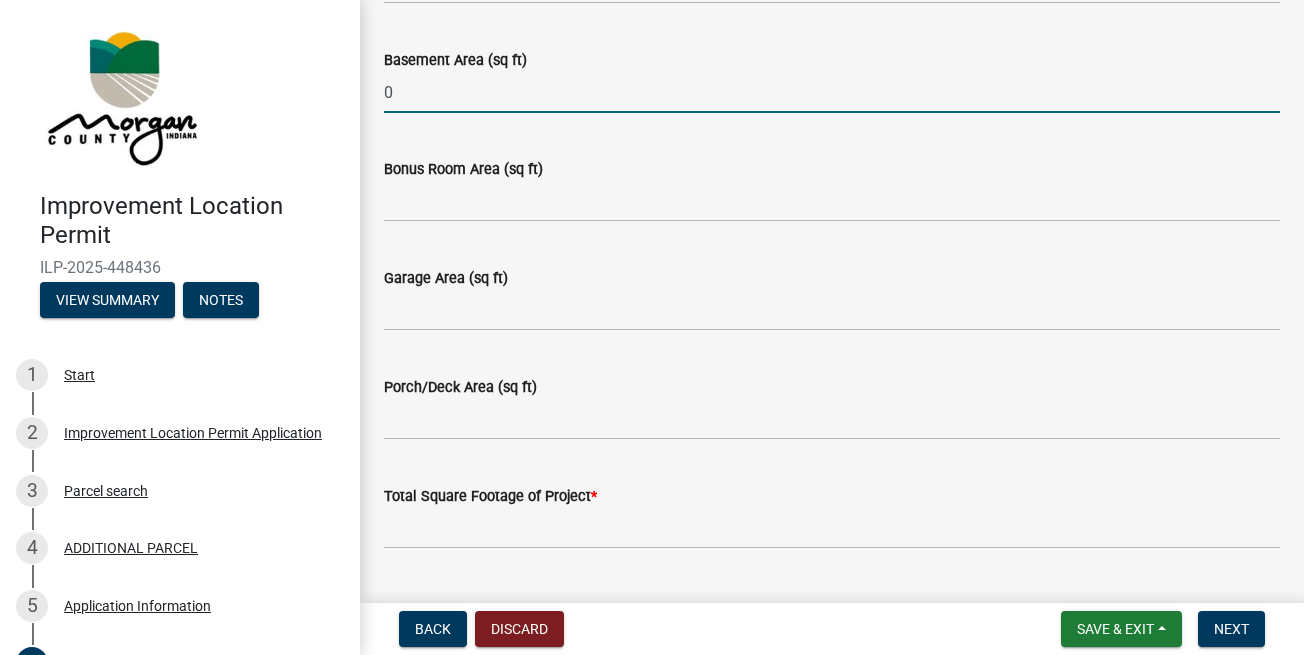 type on "0" 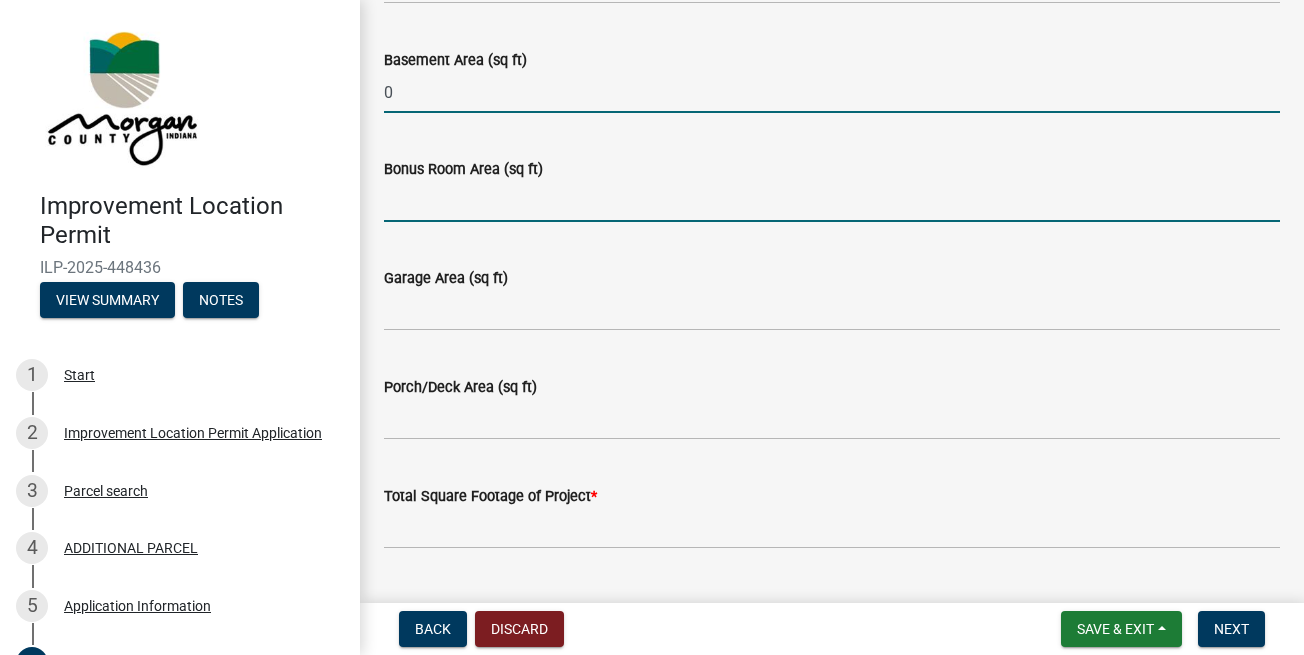 click on "Bonus Room Area (sq ft)" at bounding box center (832, 201) 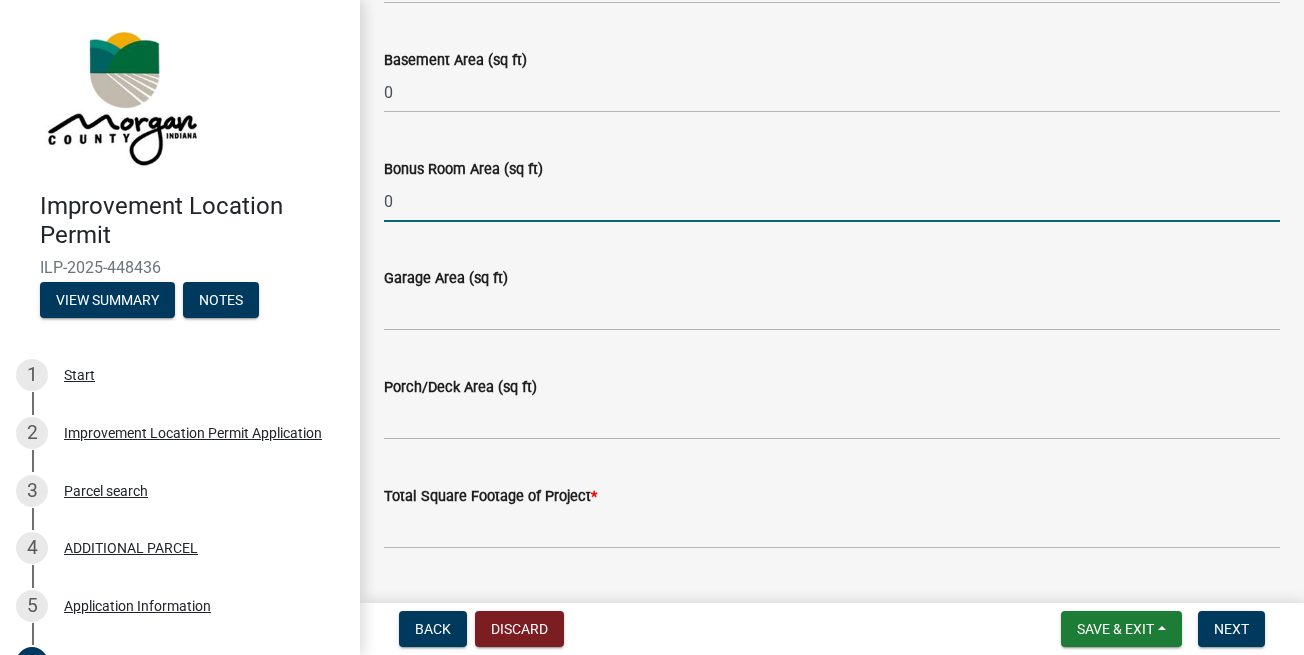type on "0" 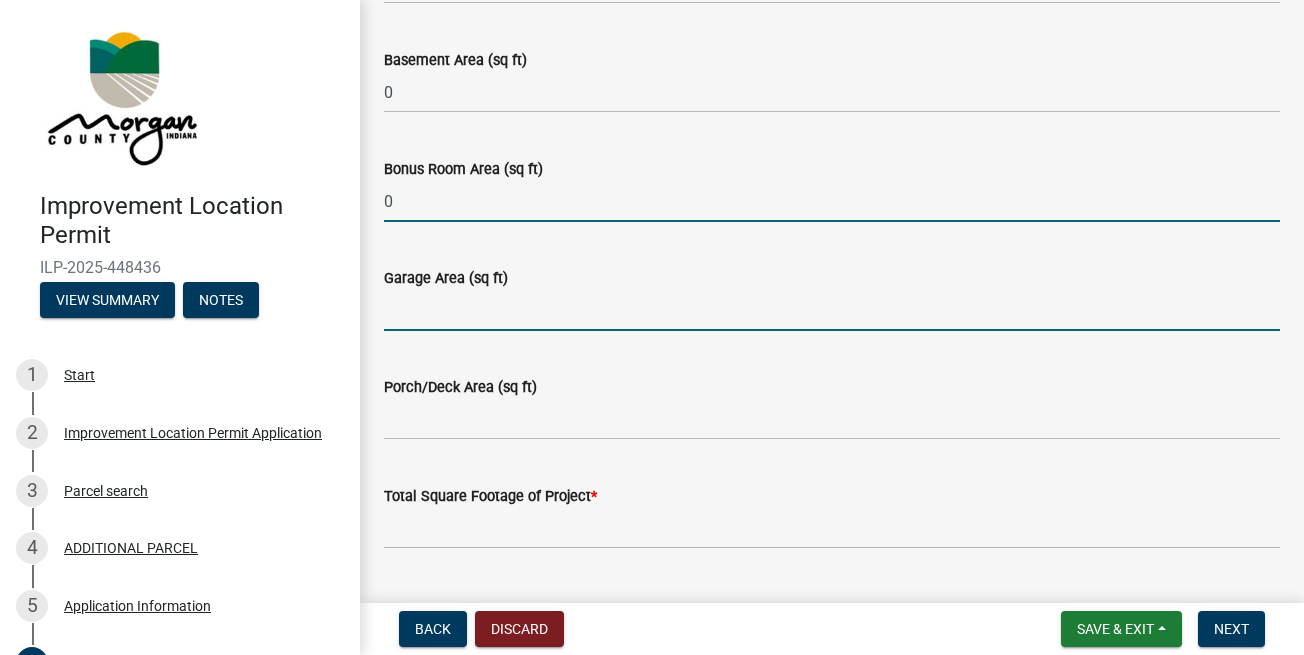 click on "Garage Area (sq ft)" at bounding box center [832, 310] 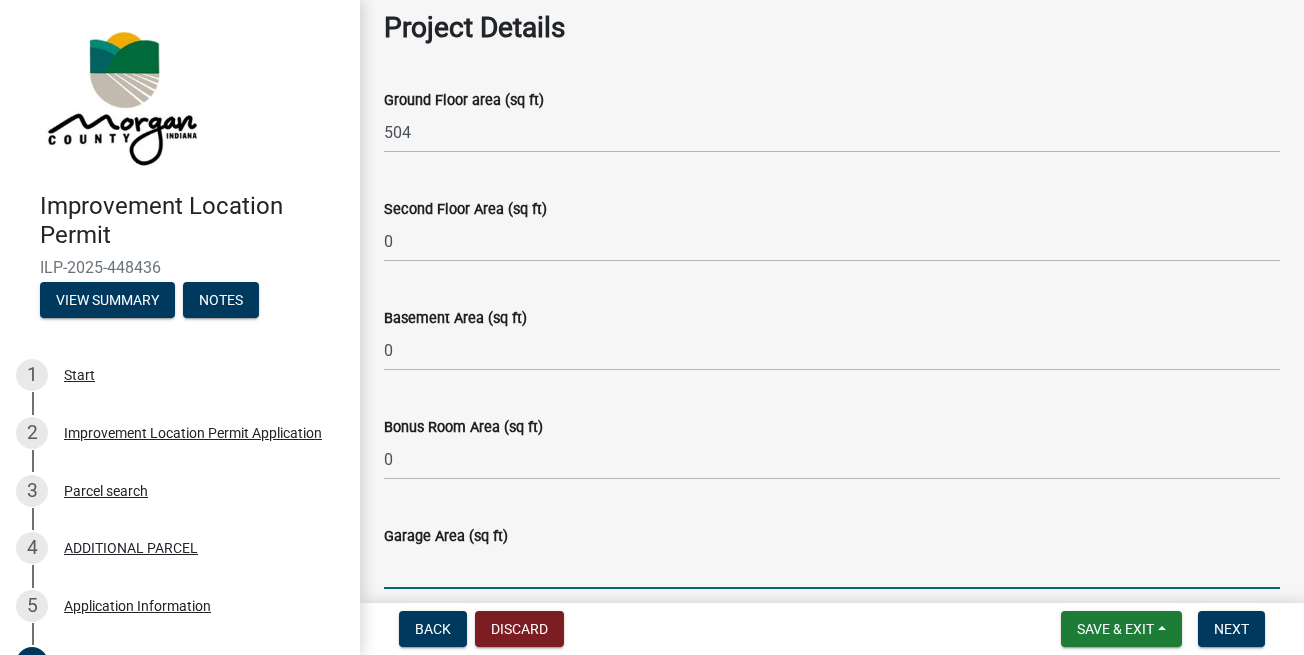scroll, scrollTop: 684, scrollLeft: 0, axis: vertical 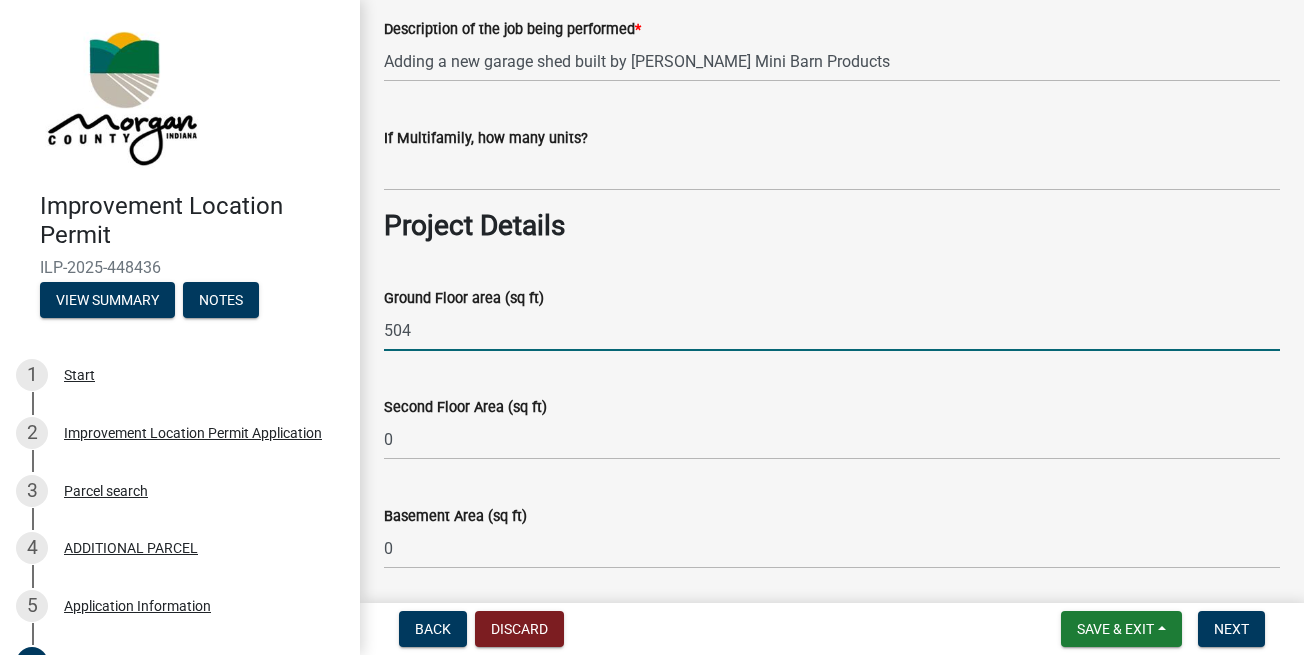 click on "504" at bounding box center (832, 330) 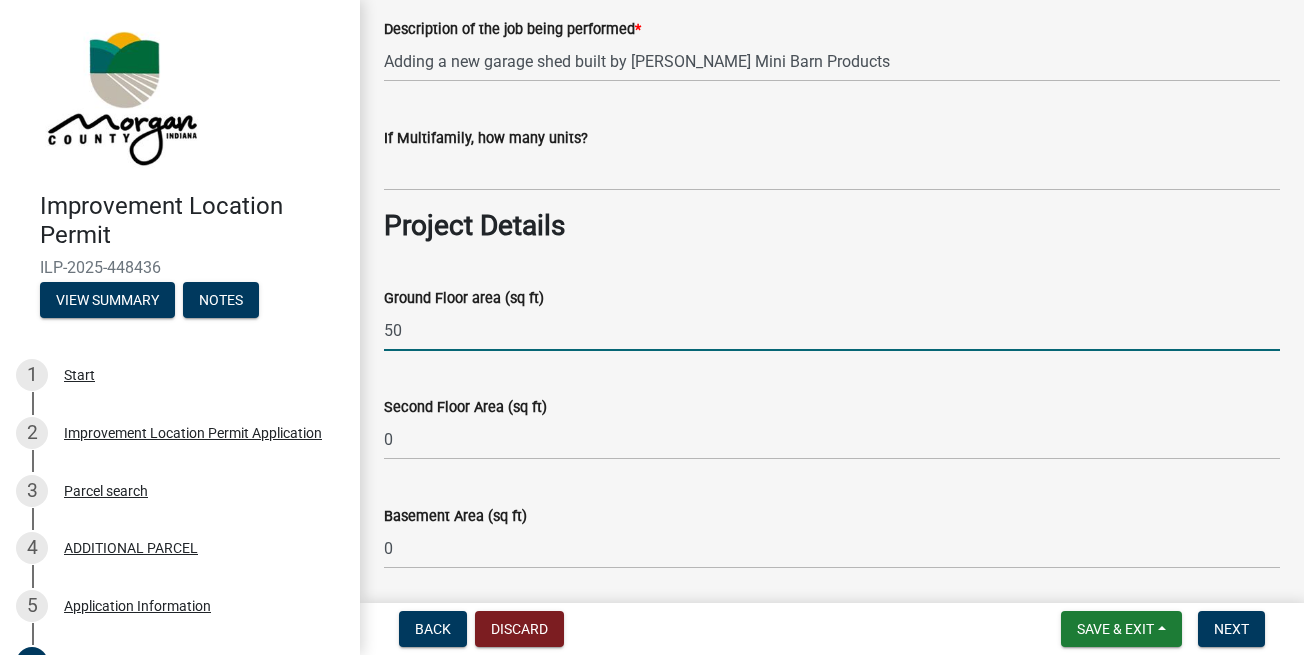 type on "5" 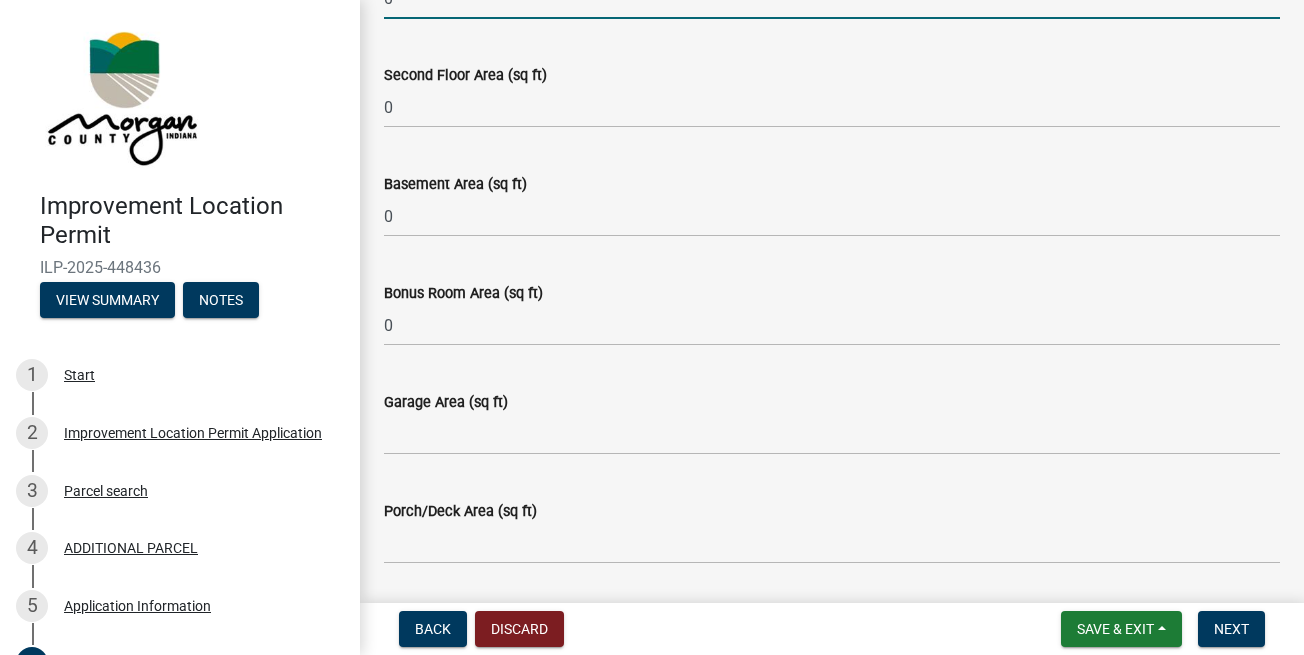 scroll, scrollTop: 1140, scrollLeft: 0, axis: vertical 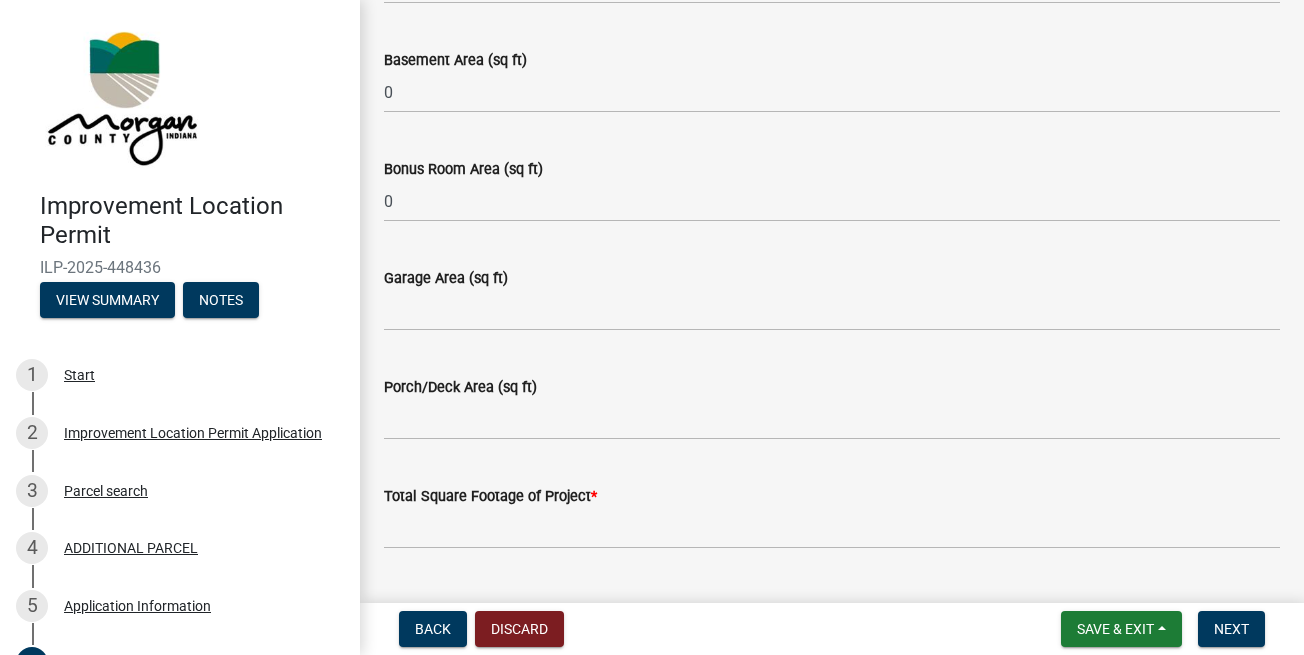 type on "0" 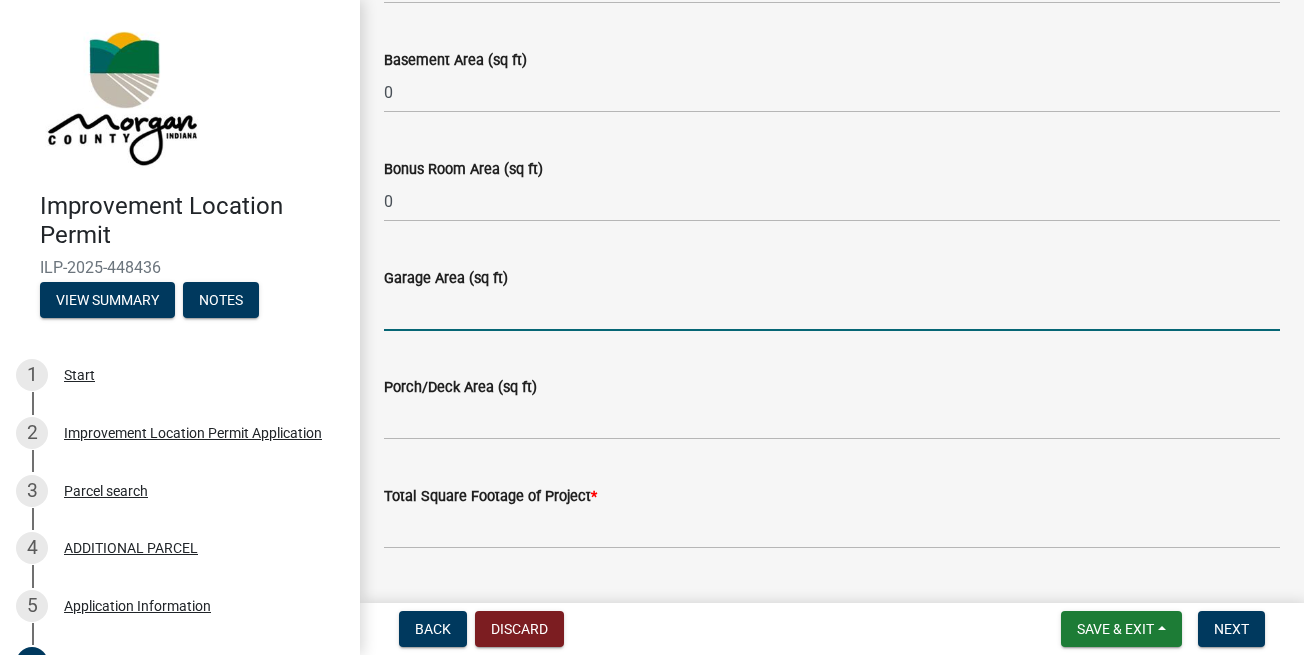 click on "Garage Area (sq ft)" at bounding box center [832, 310] 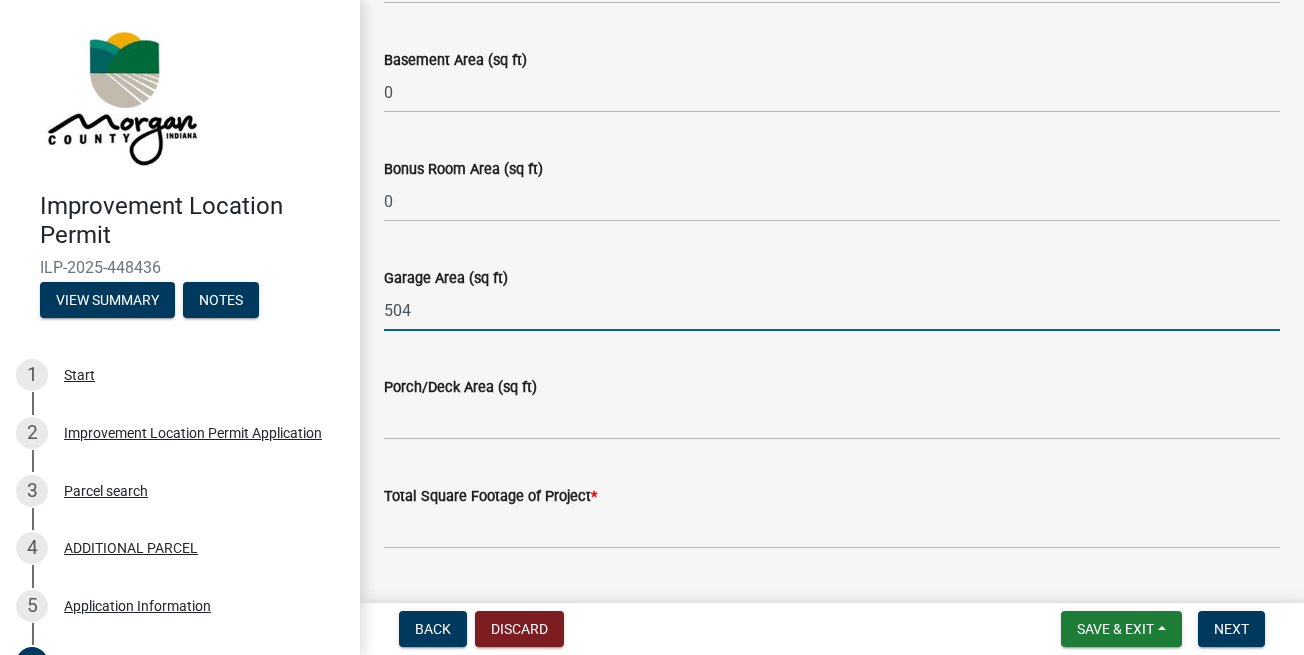 scroll, scrollTop: 1254, scrollLeft: 0, axis: vertical 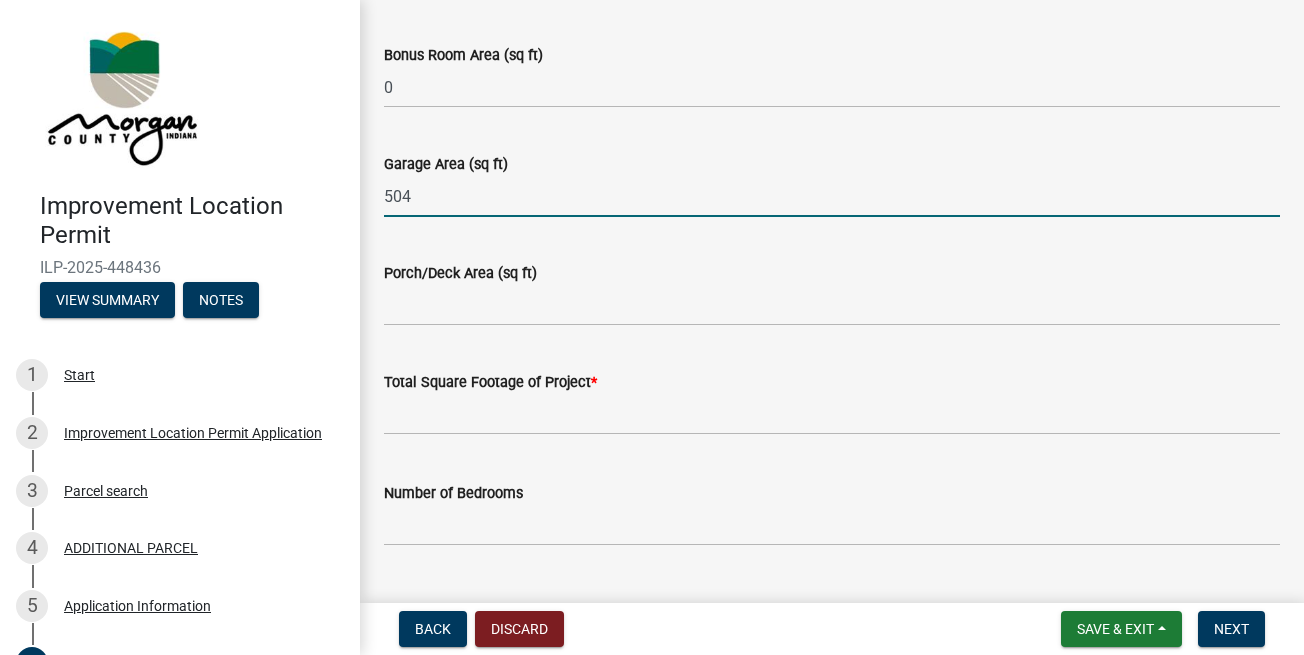 type on "504" 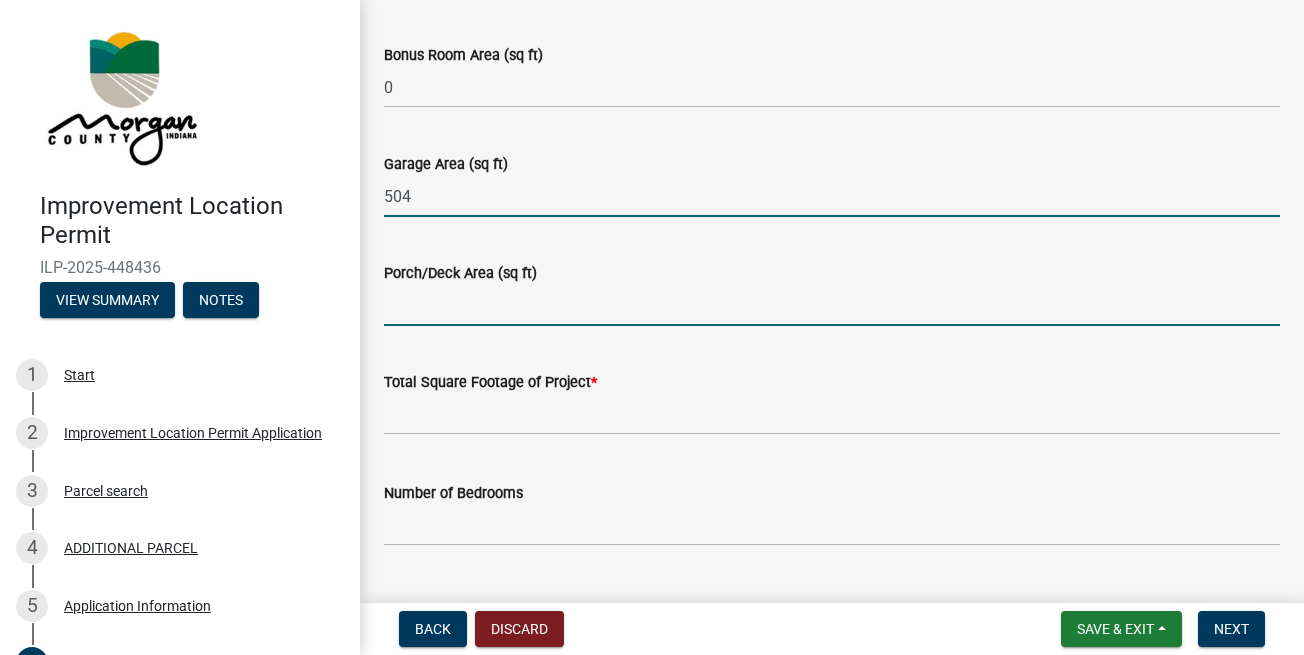 click on "Porch/Deck Area (sq ft)" at bounding box center (832, 305) 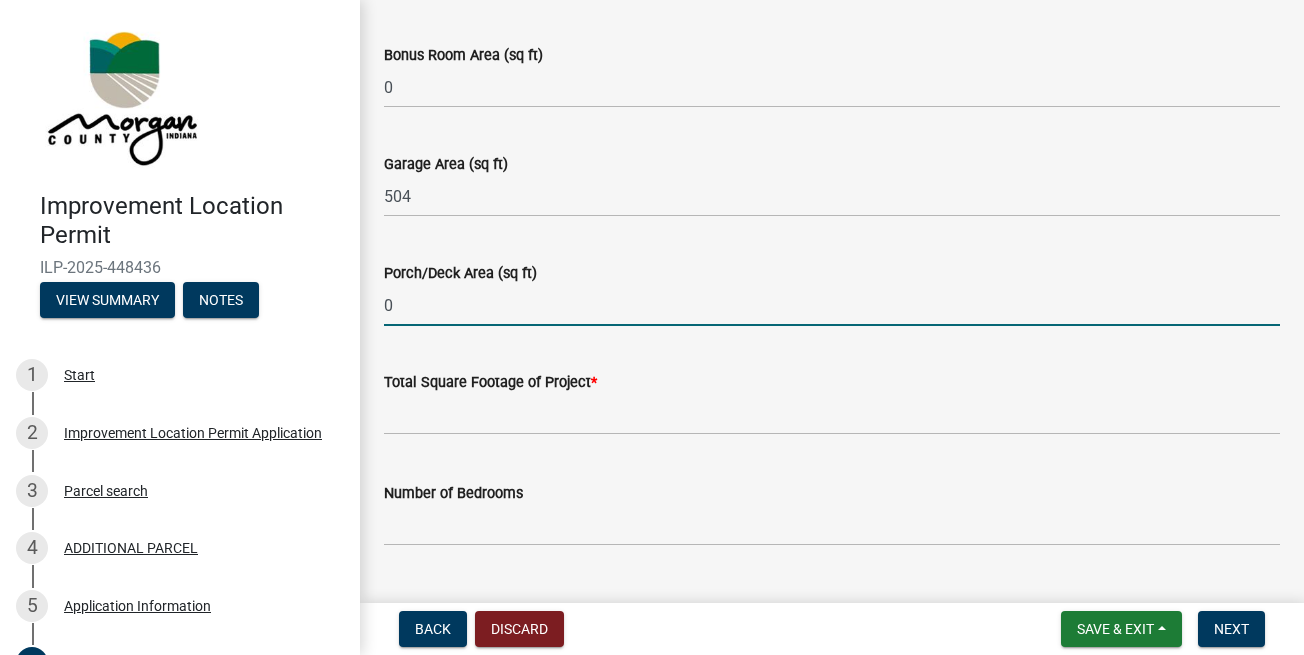 type on "0" 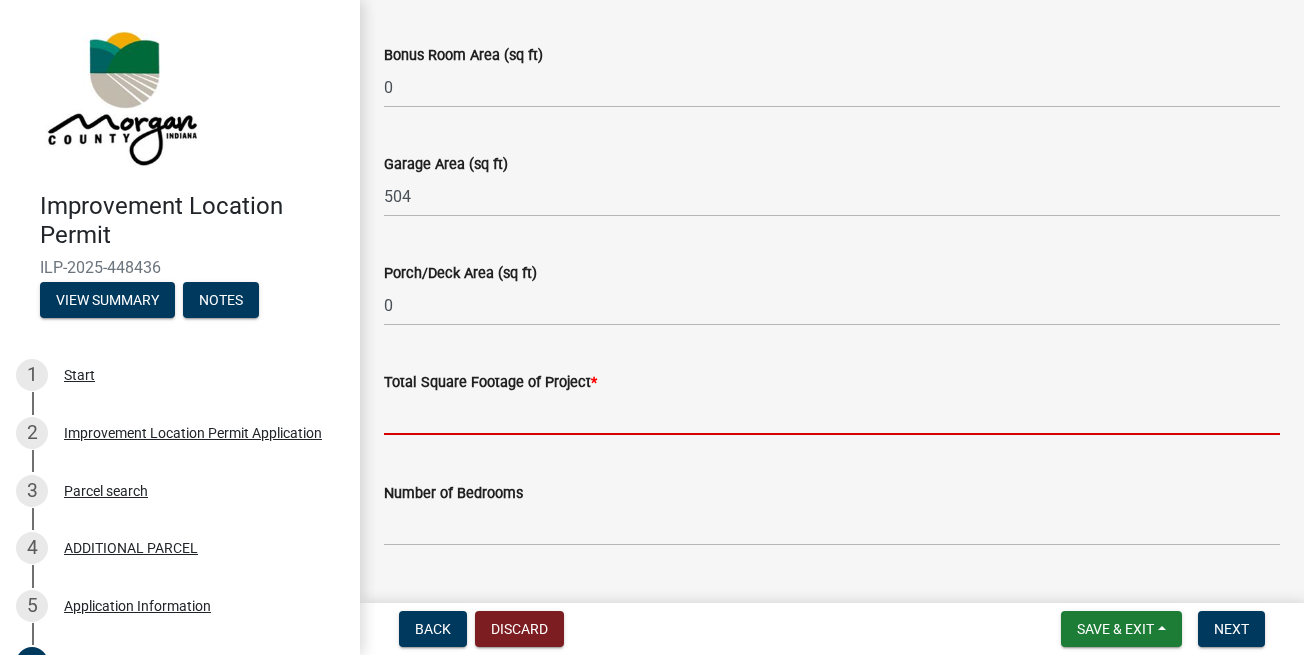 click 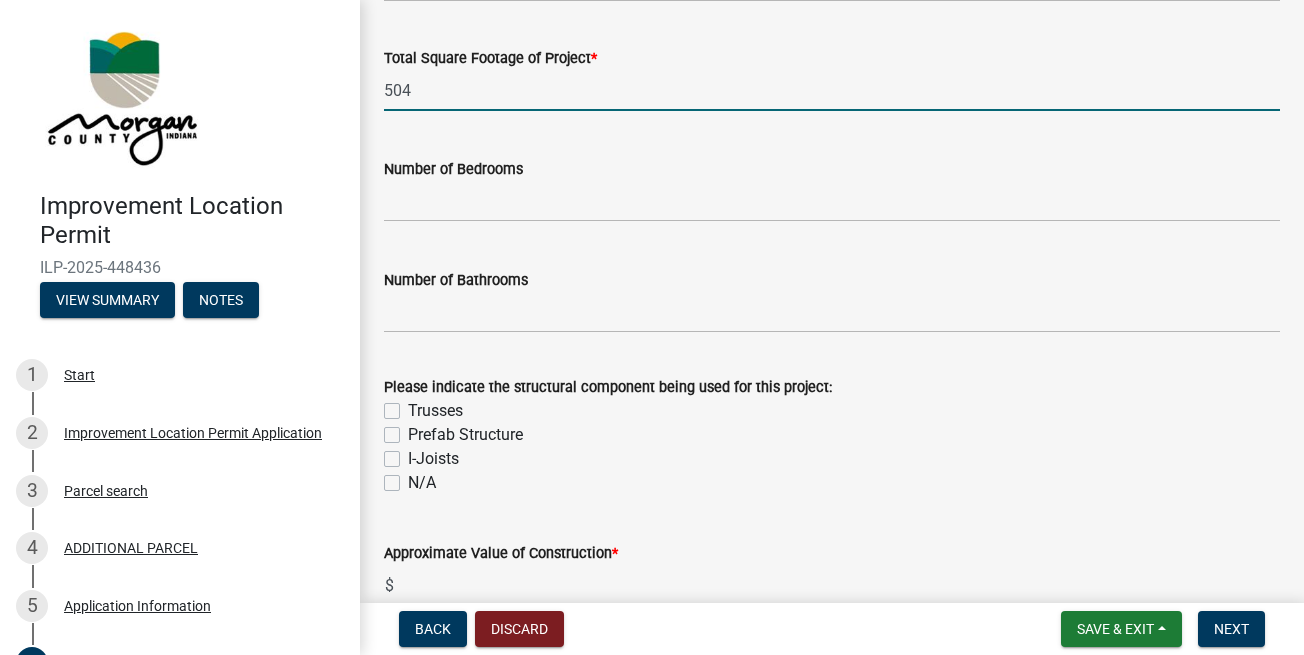 scroll, scrollTop: 1596, scrollLeft: 0, axis: vertical 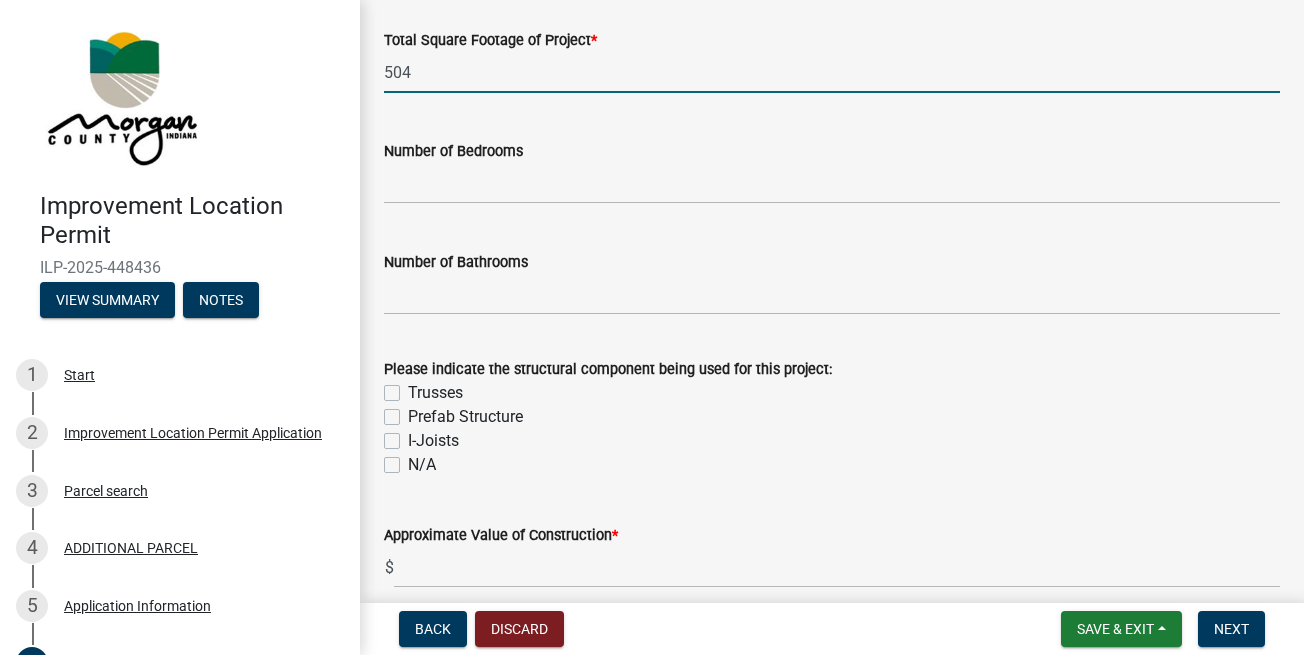 type on "504" 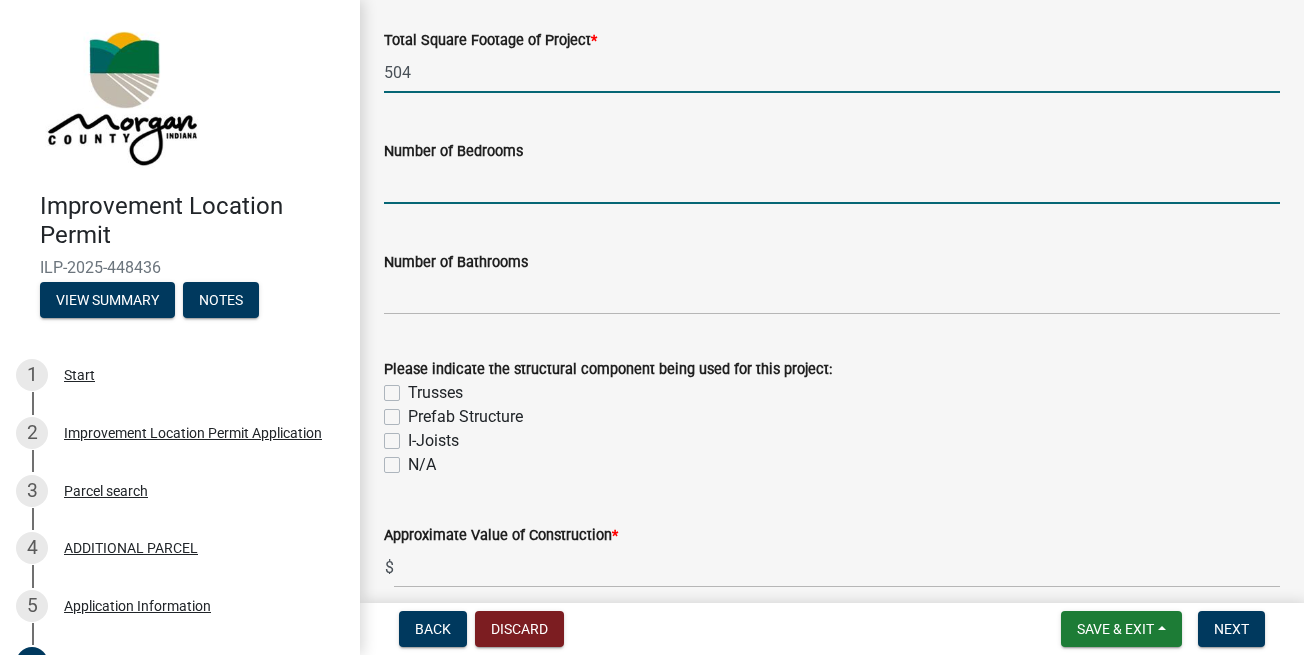 click 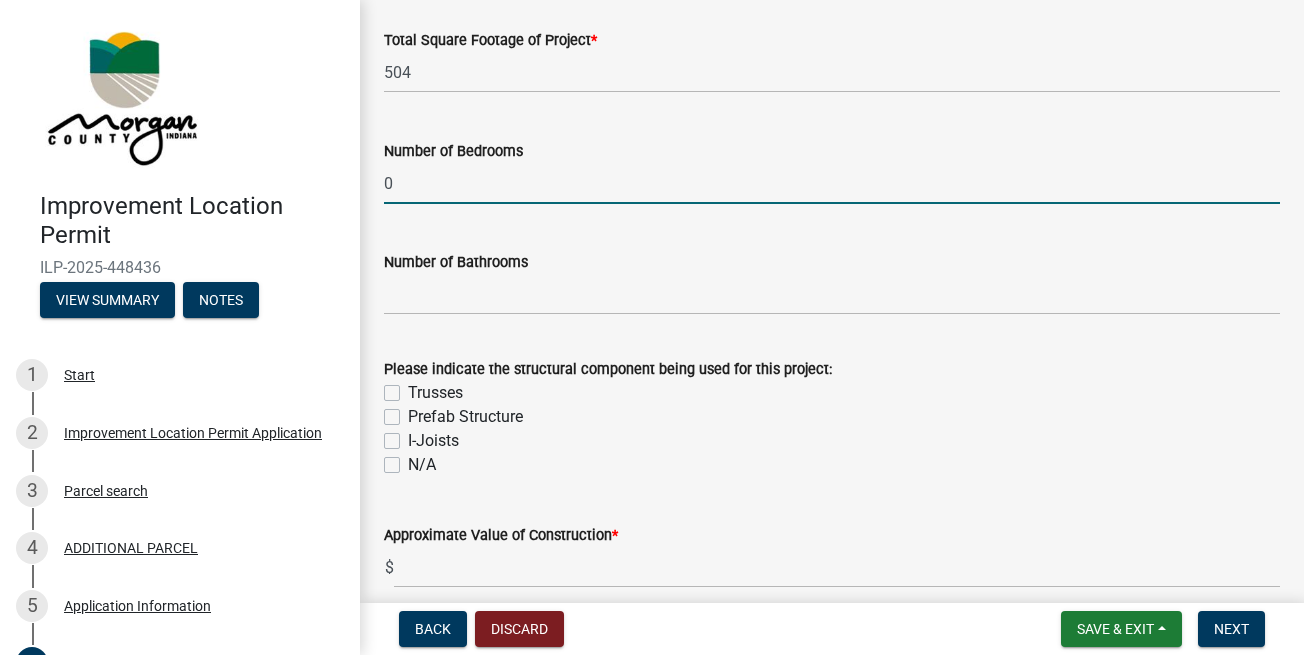 type on "0" 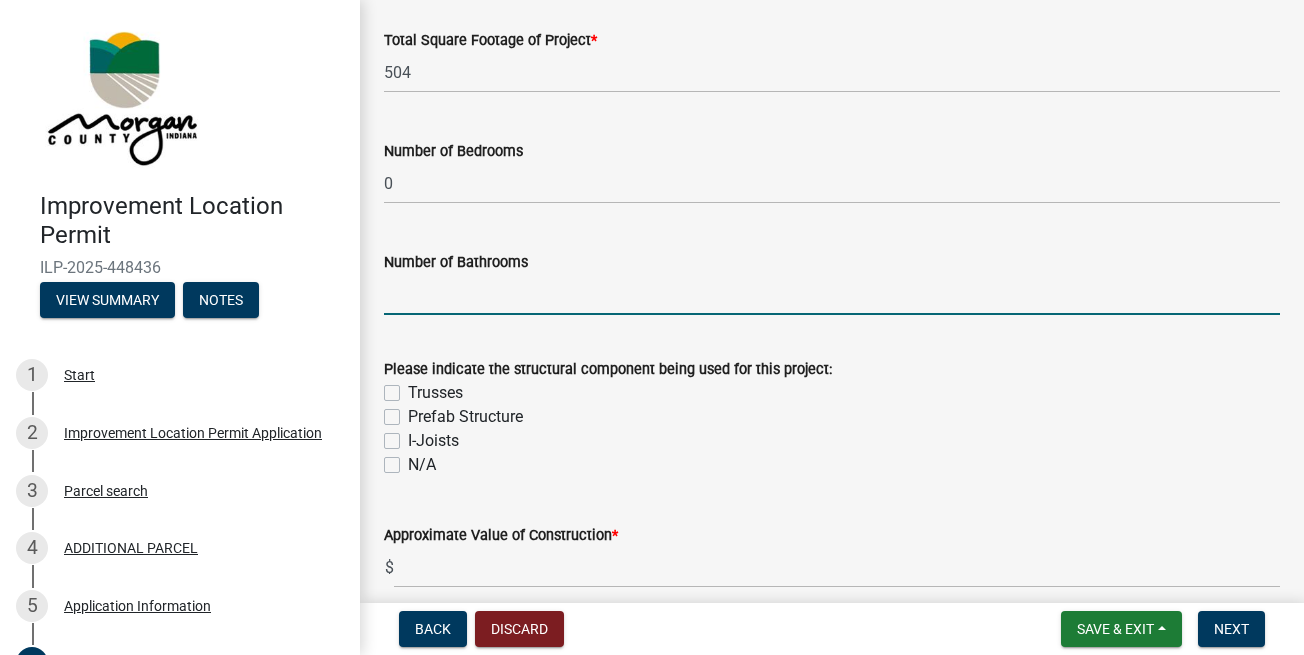 click 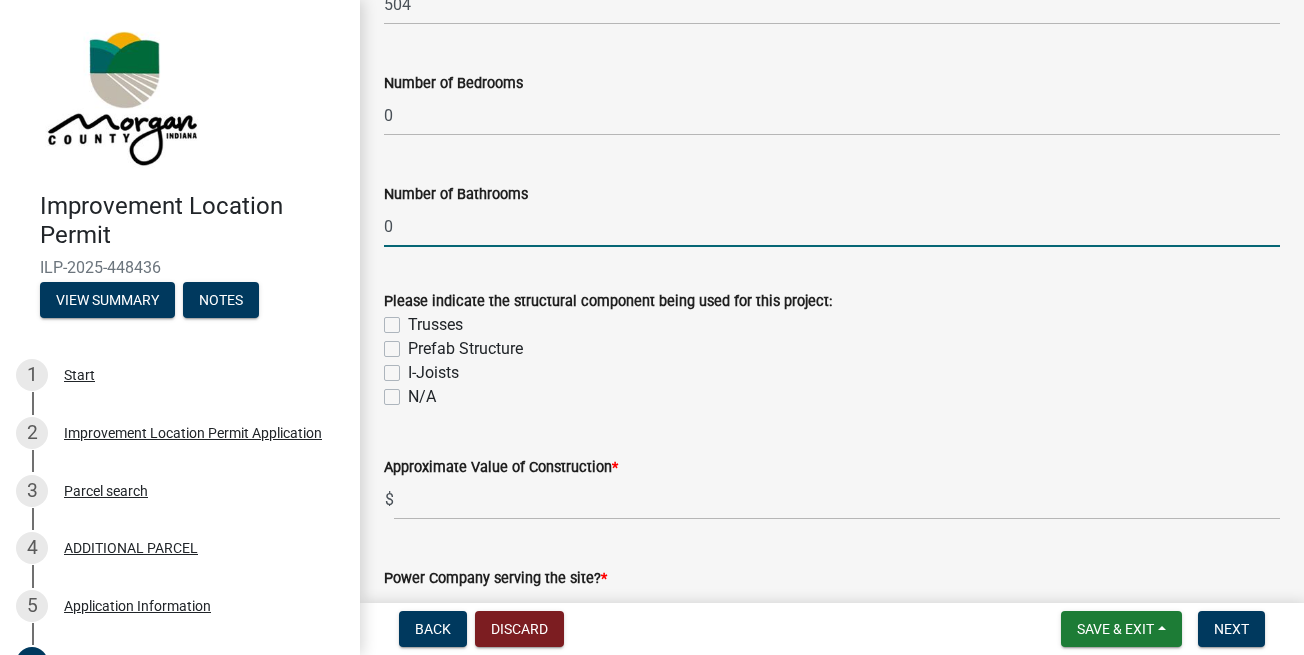 scroll, scrollTop: 1710, scrollLeft: 0, axis: vertical 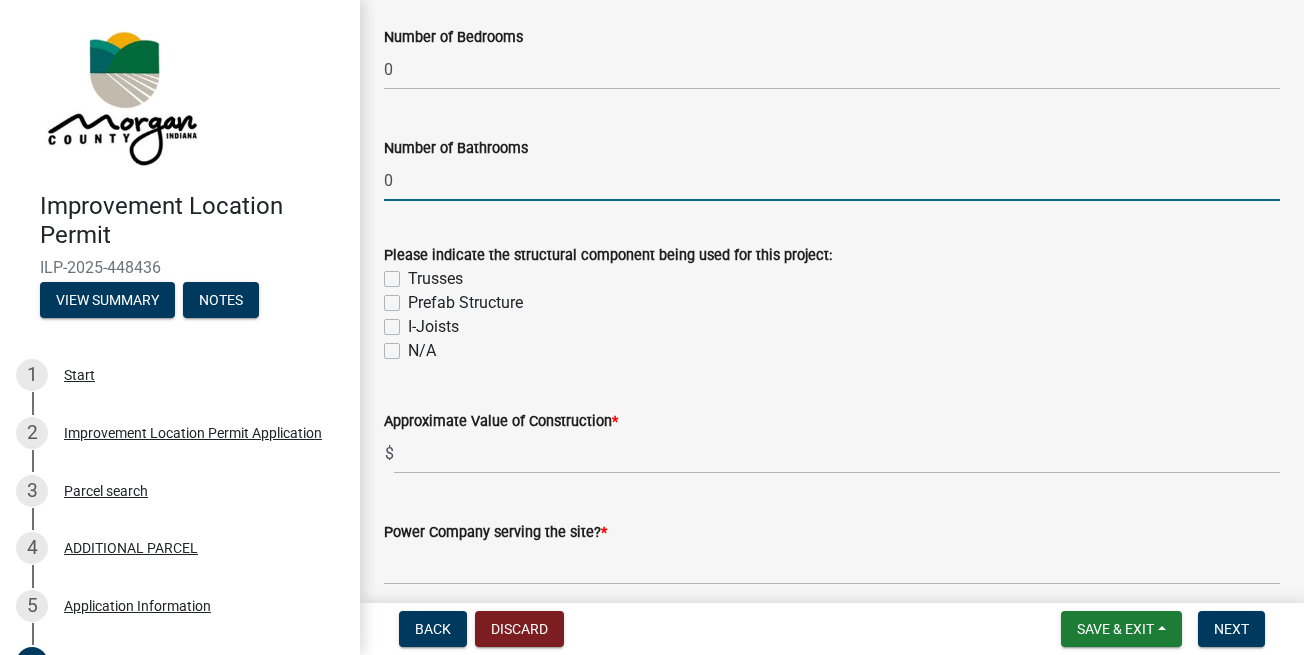 type on "0" 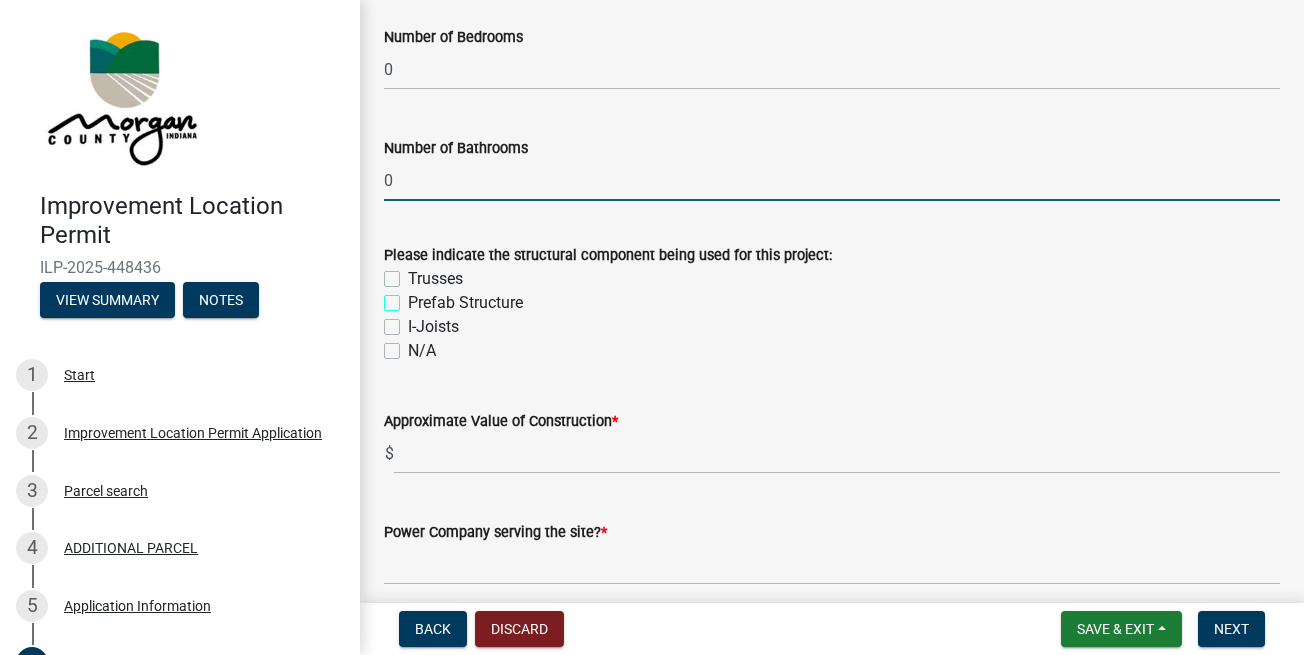 click on "Prefab Structure" at bounding box center [414, 297] 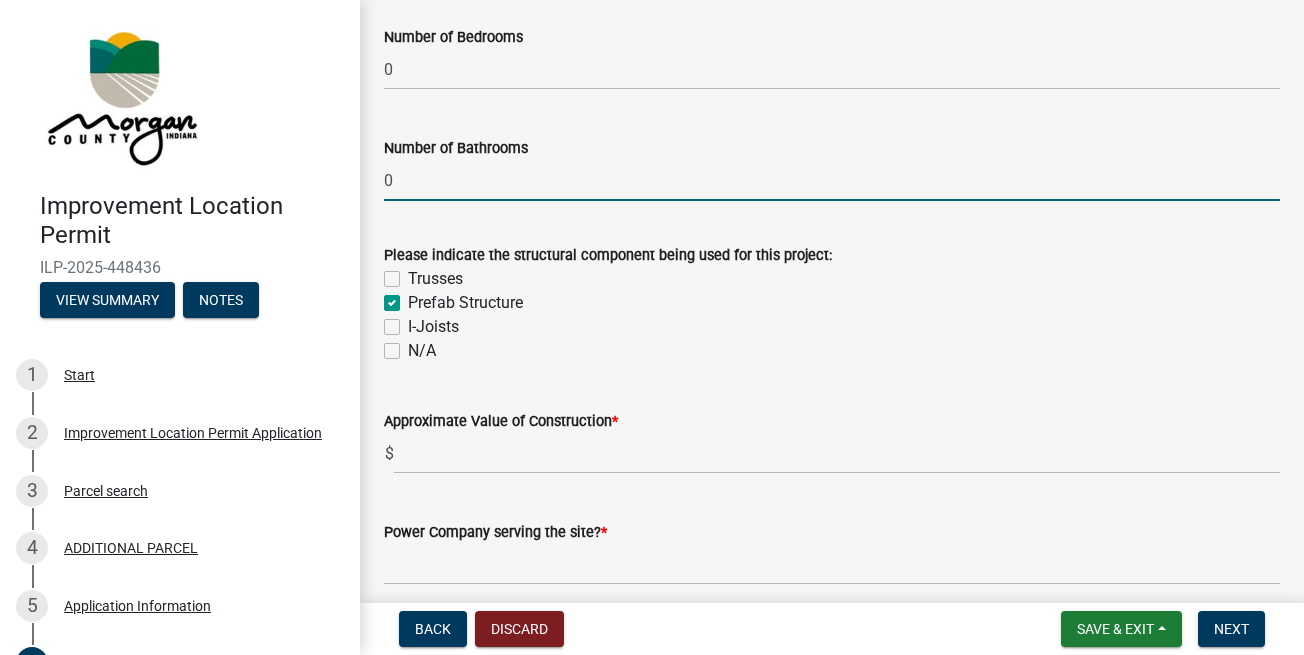 checkbox on "false" 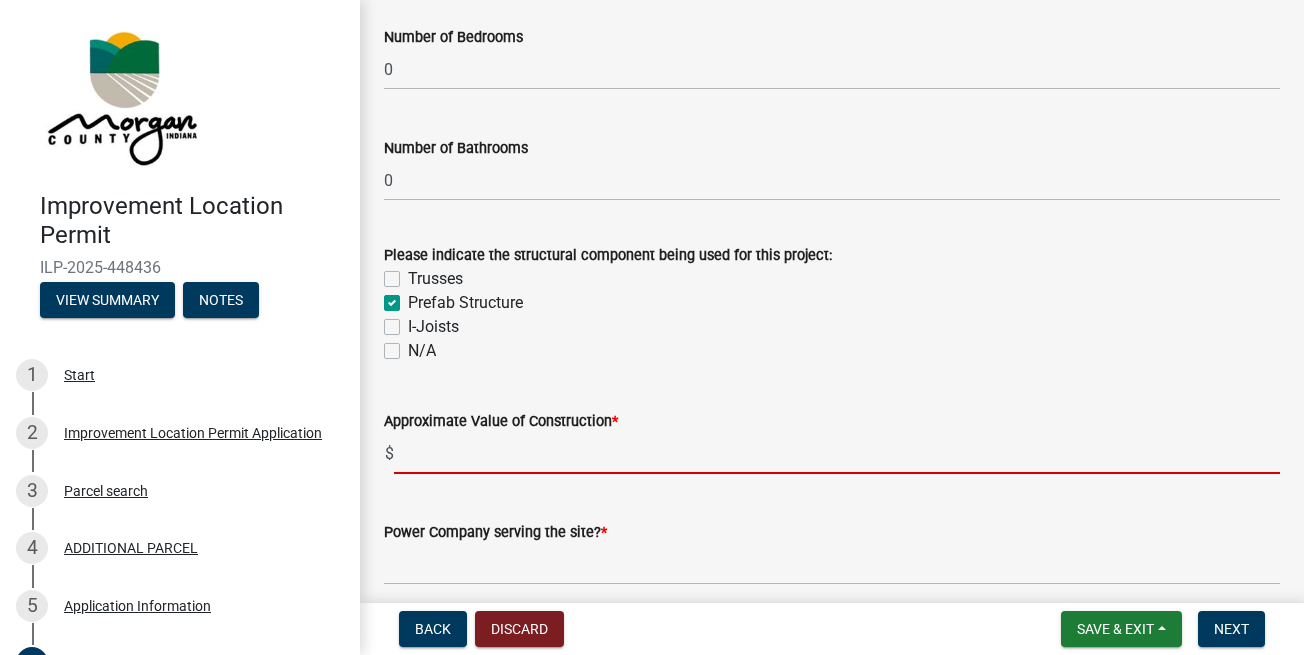 click 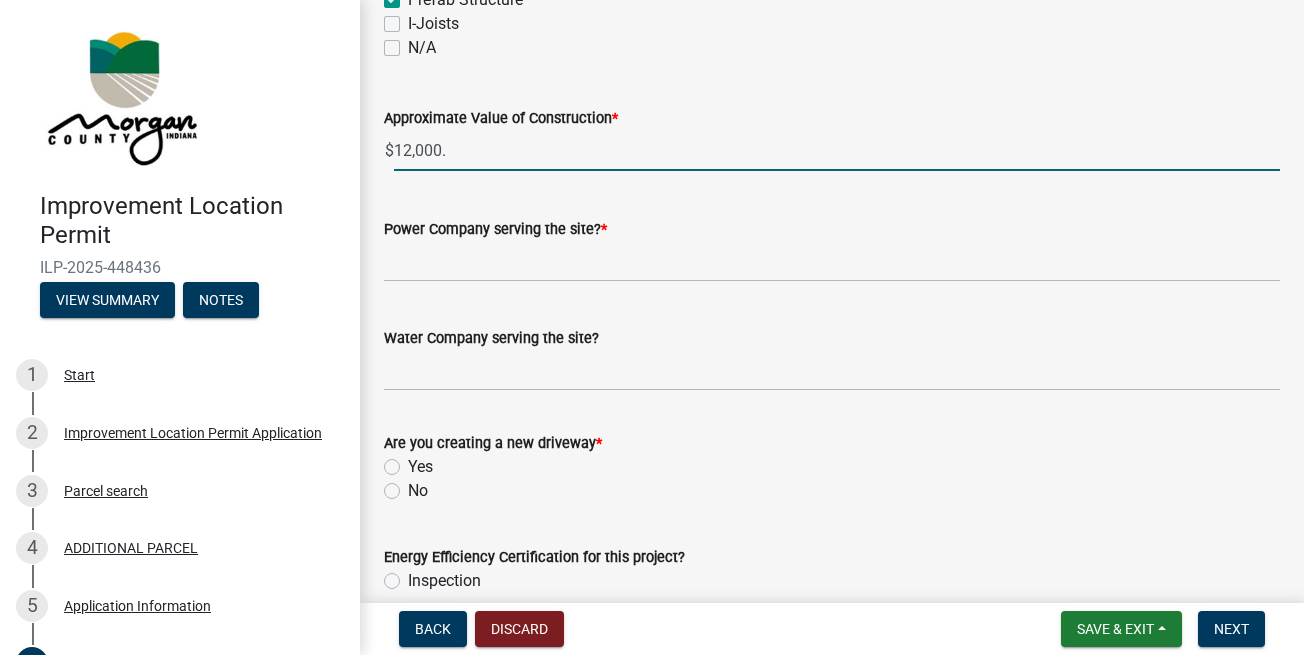 scroll, scrollTop: 2052, scrollLeft: 0, axis: vertical 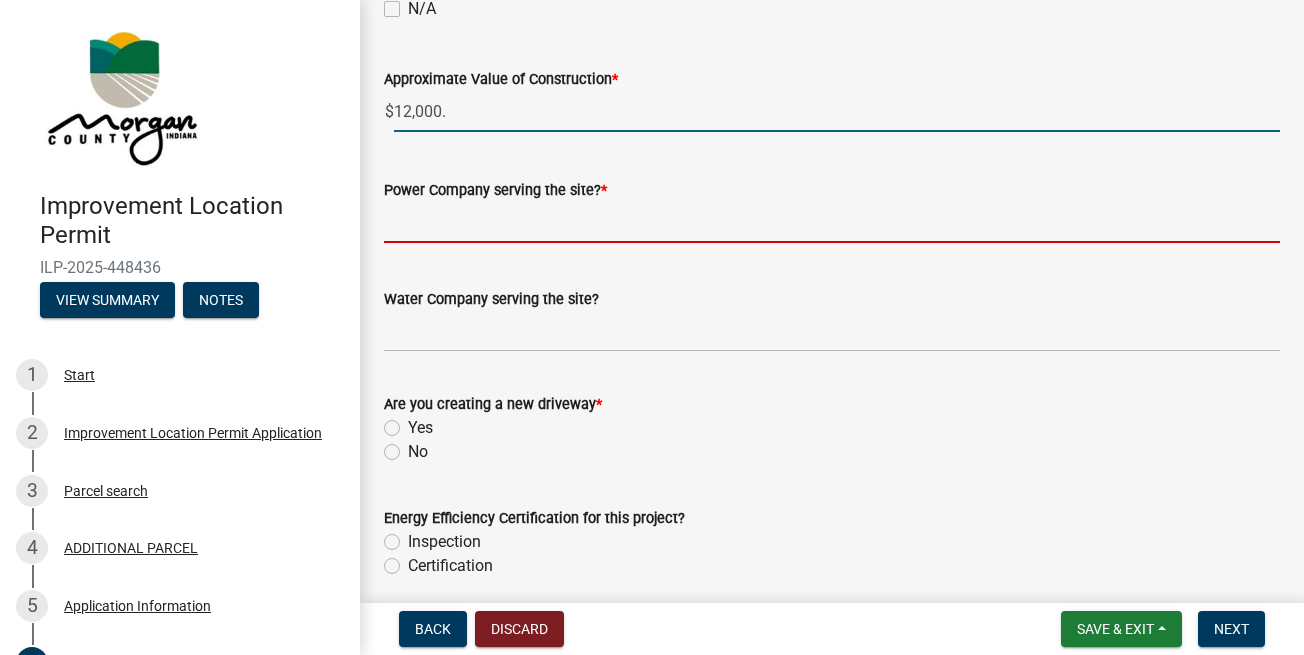 type on "12000" 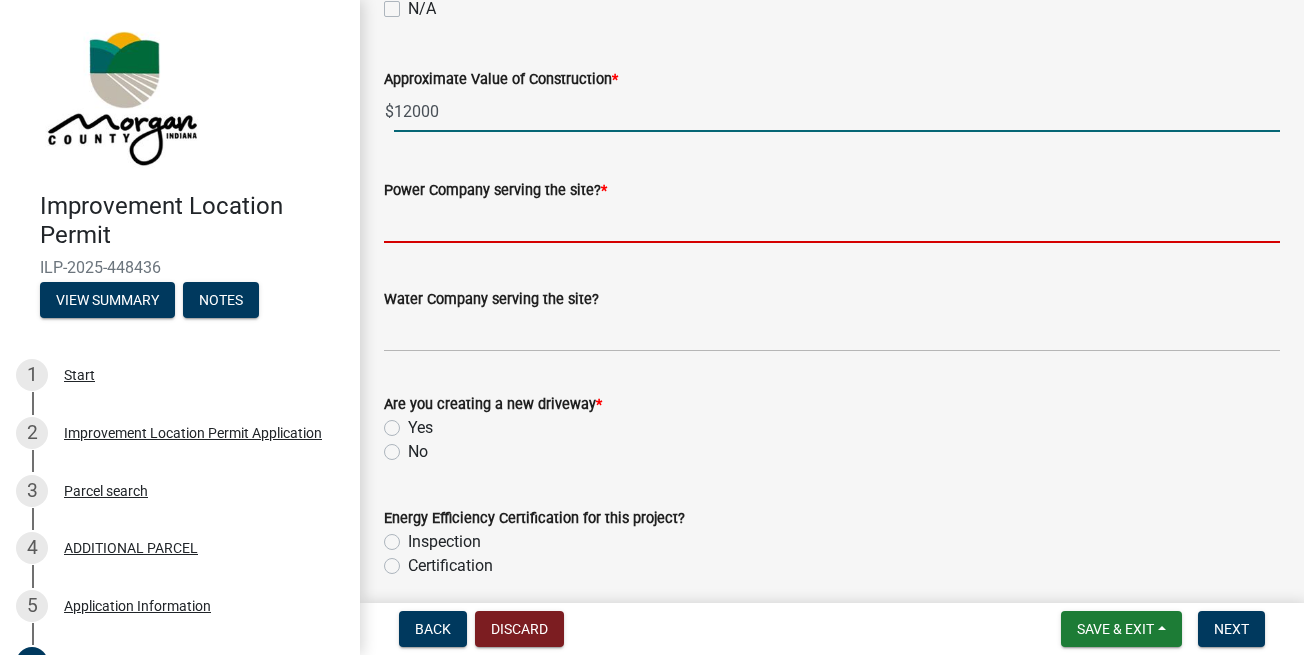 drag, startPoint x: 427, startPoint y: 237, endPoint x: 422, endPoint y: 226, distance: 12.083046 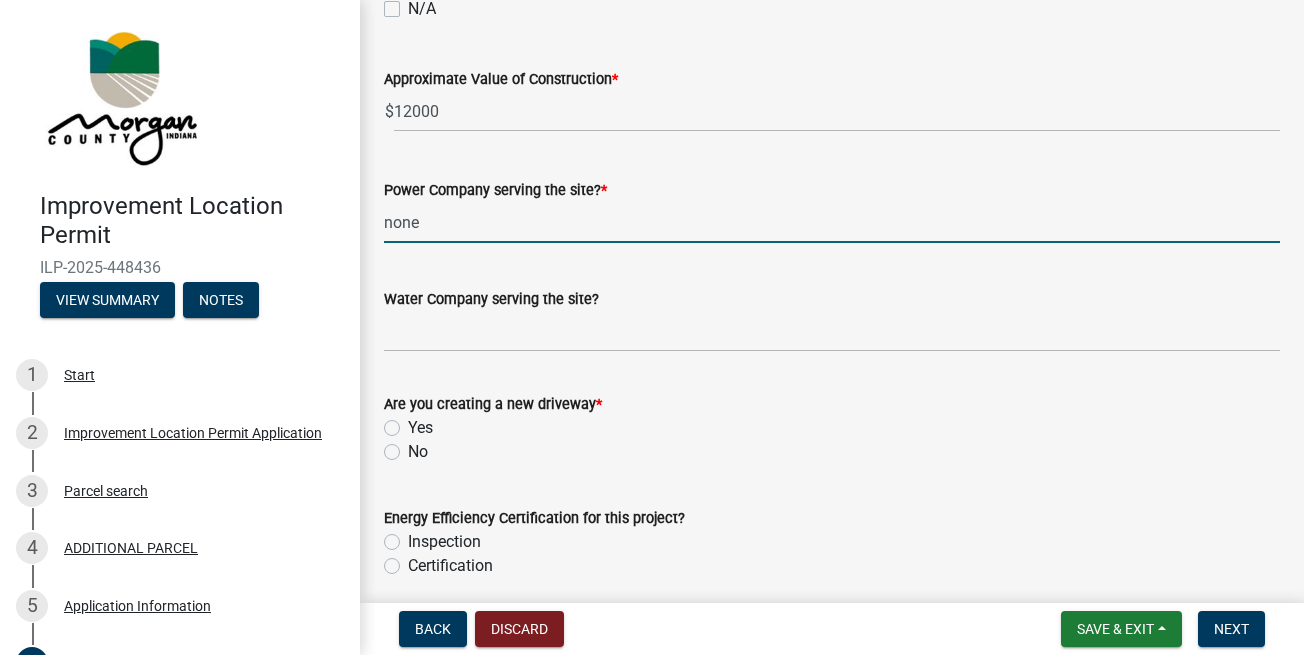 type on "none" 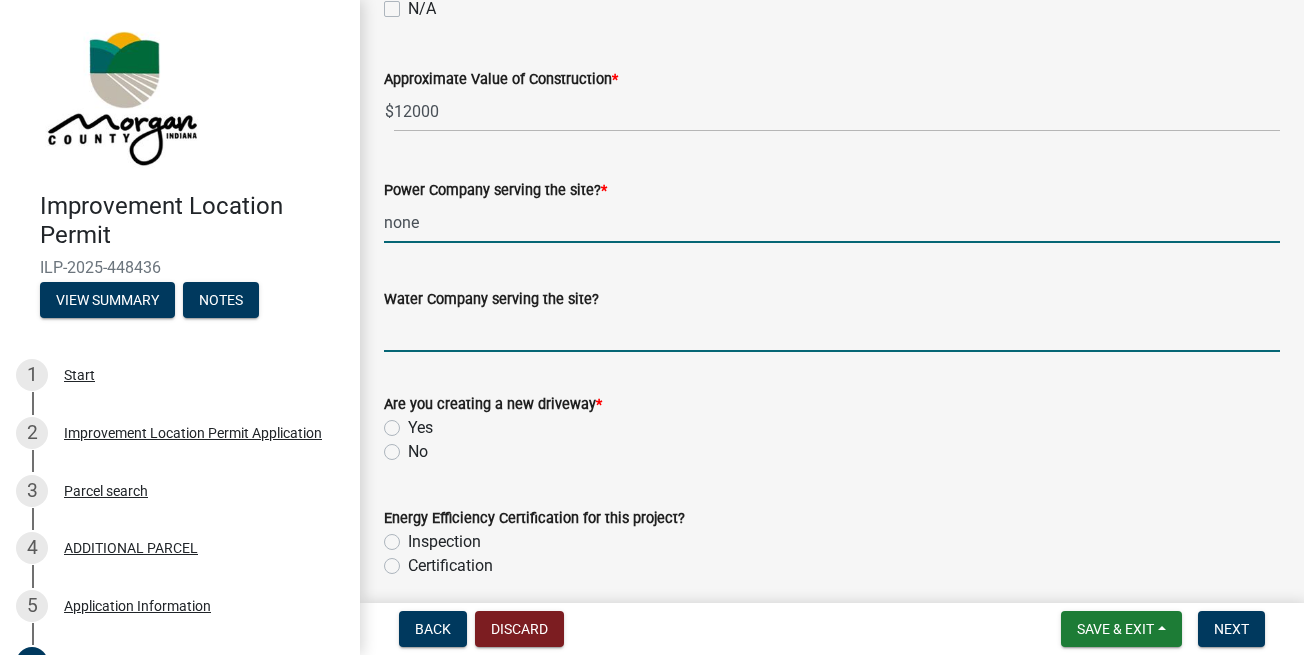 click on "Water Company serving the site?" at bounding box center (832, 331) 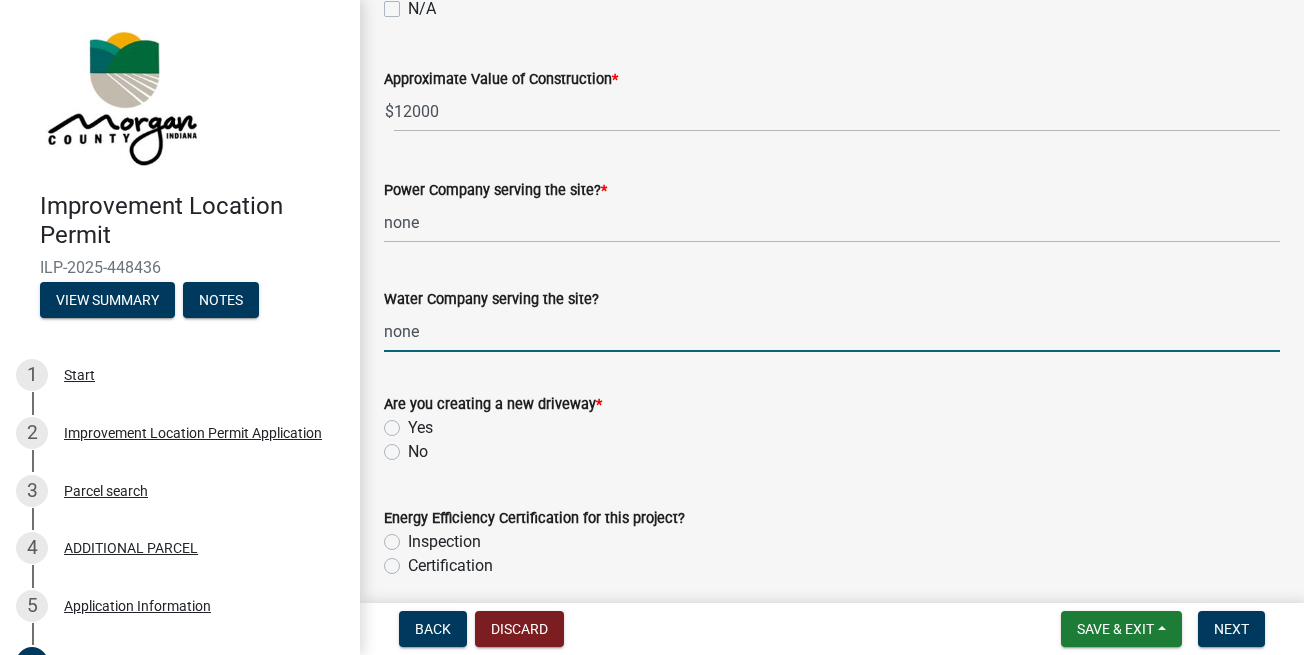 type on "none" 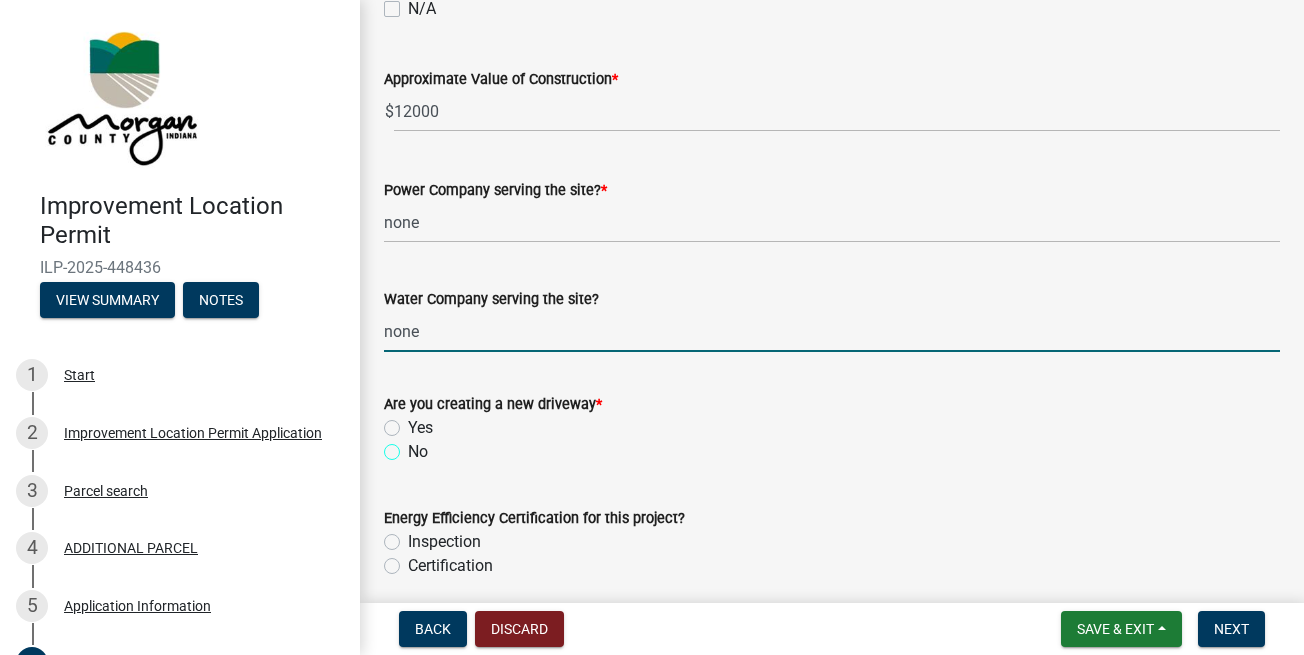 click on "No" at bounding box center (414, 446) 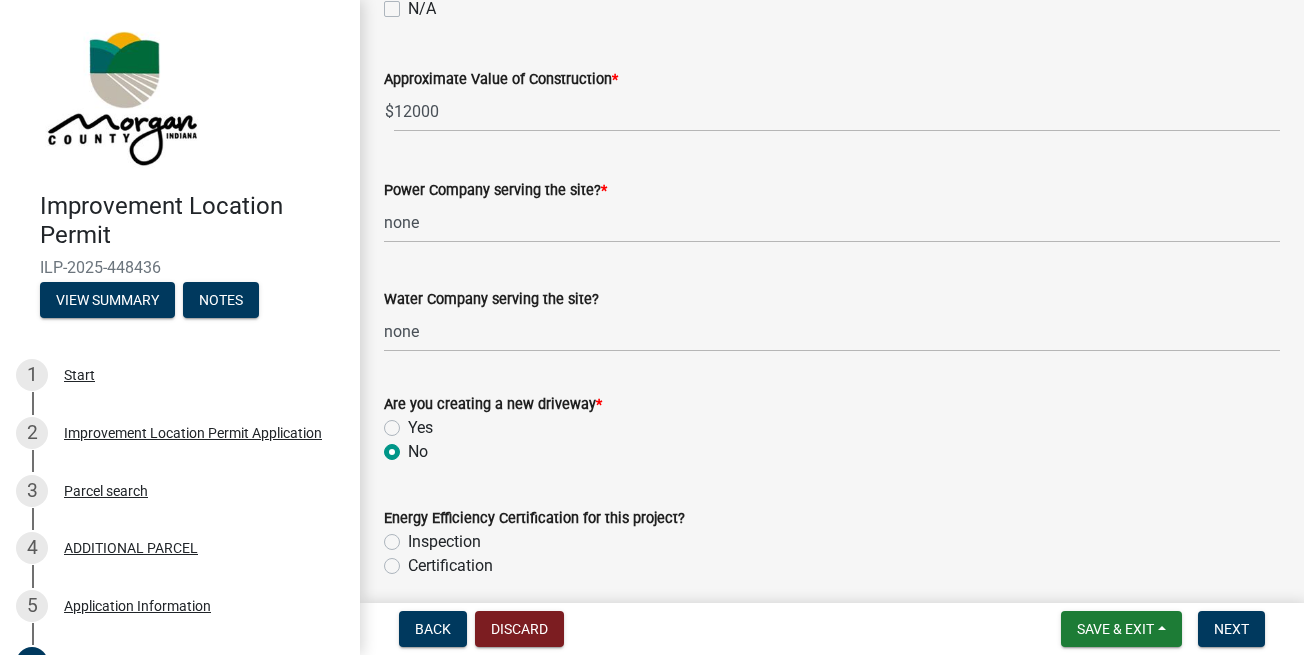 radio on "true" 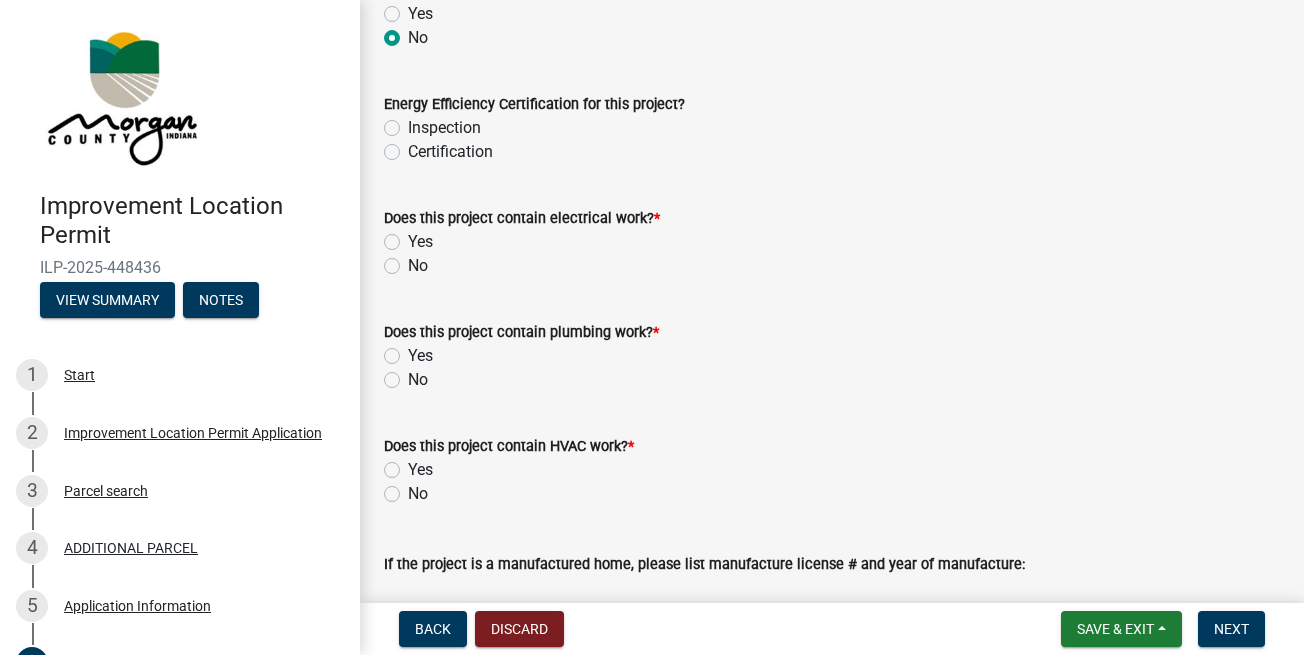 scroll, scrollTop: 2508, scrollLeft: 0, axis: vertical 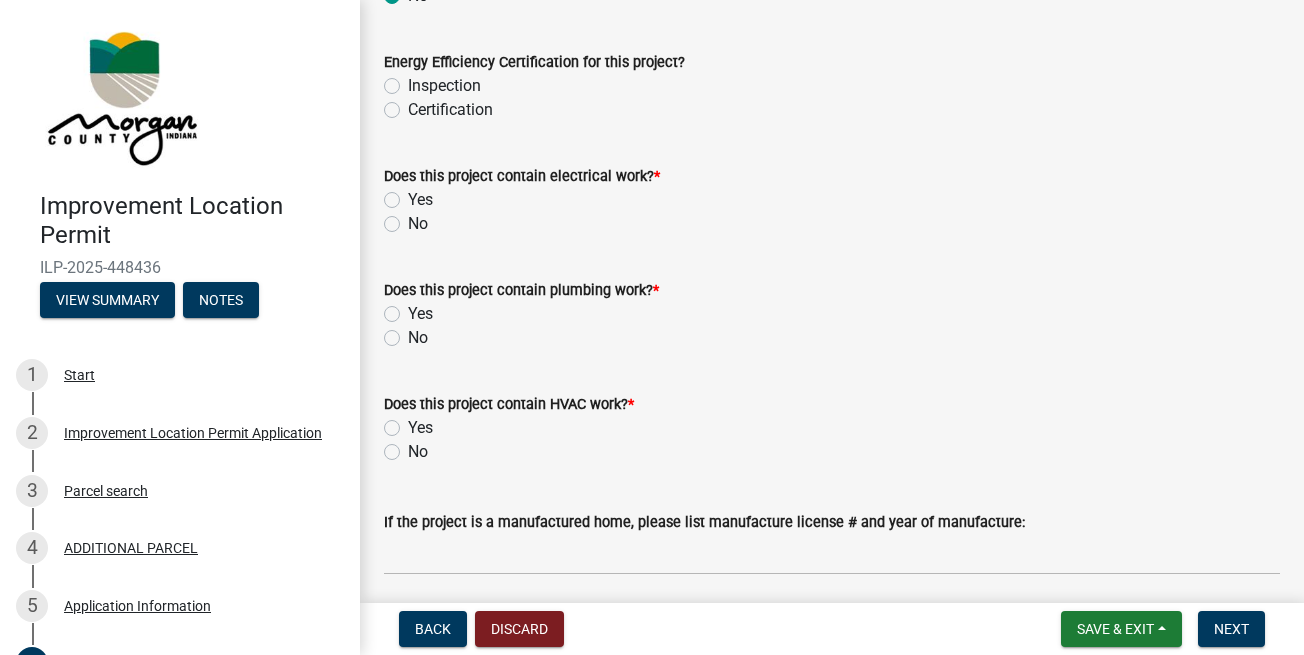 click on "No" 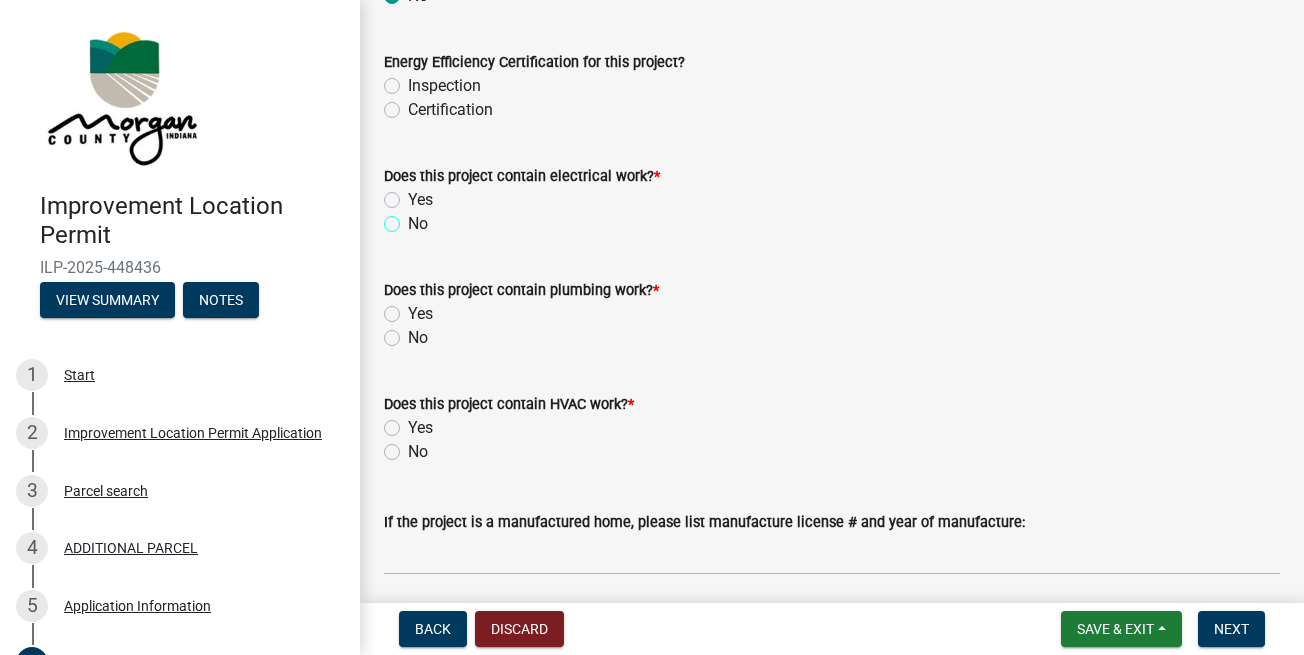 click on "No" at bounding box center (414, 218) 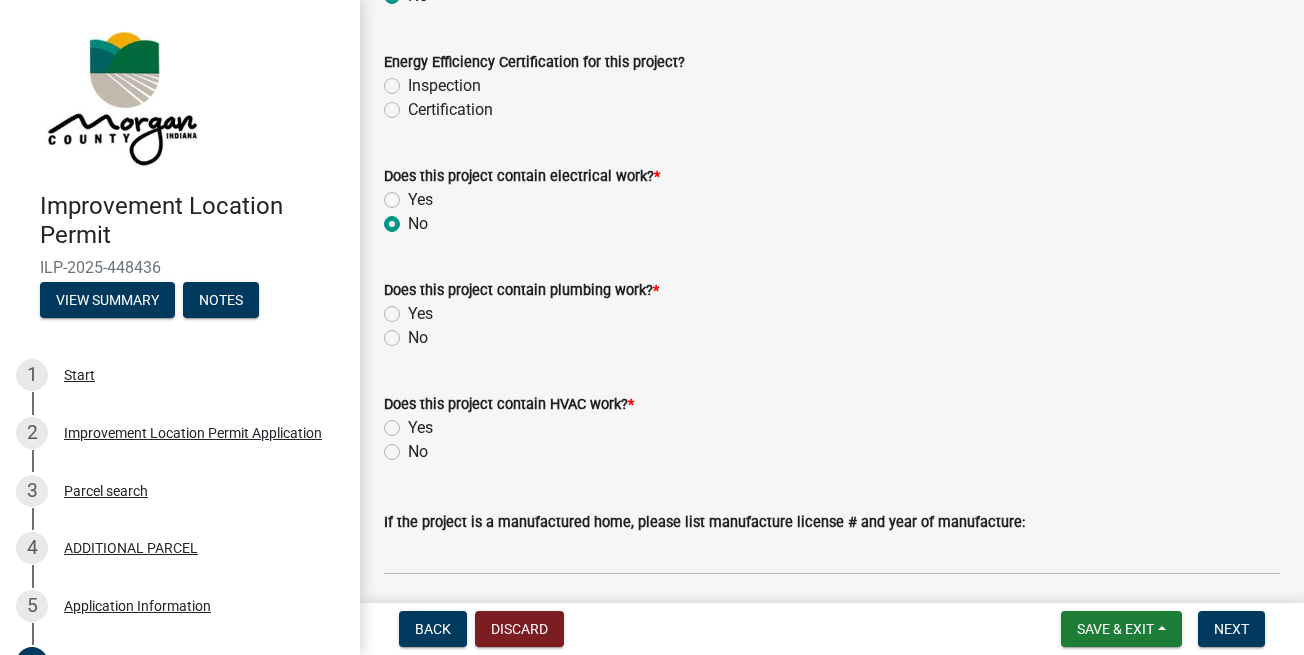 radio on "true" 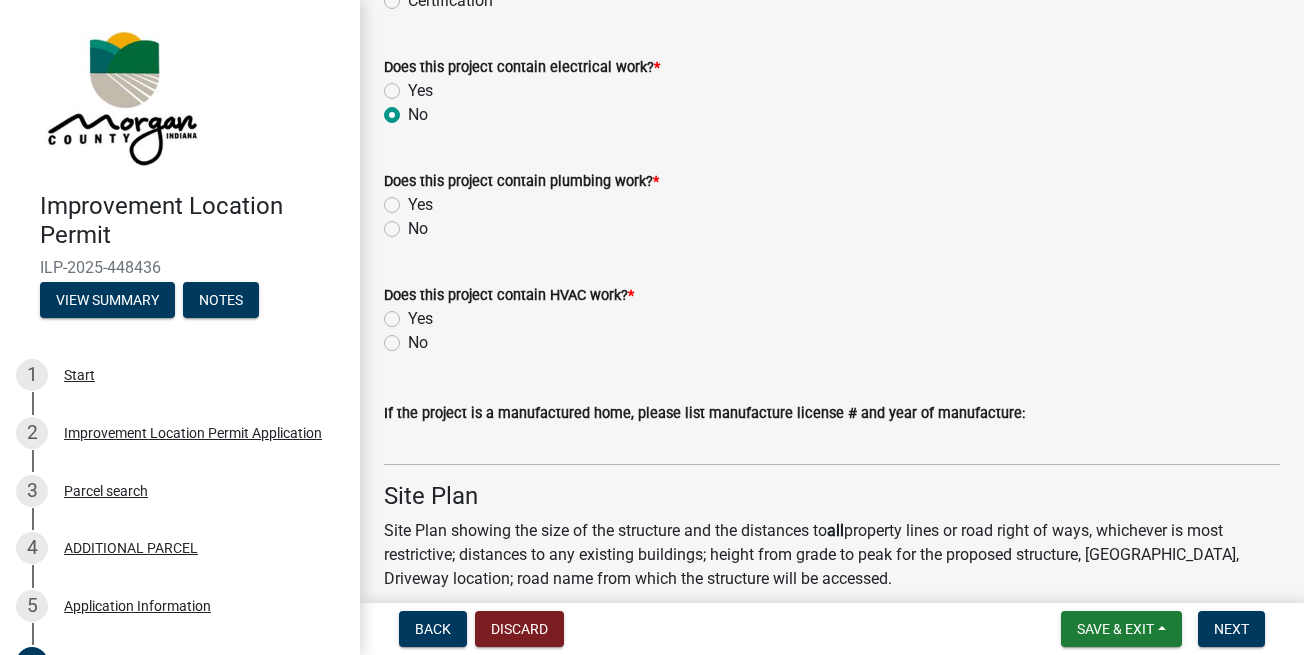 scroll, scrollTop: 2622, scrollLeft: 0, axis: vertical 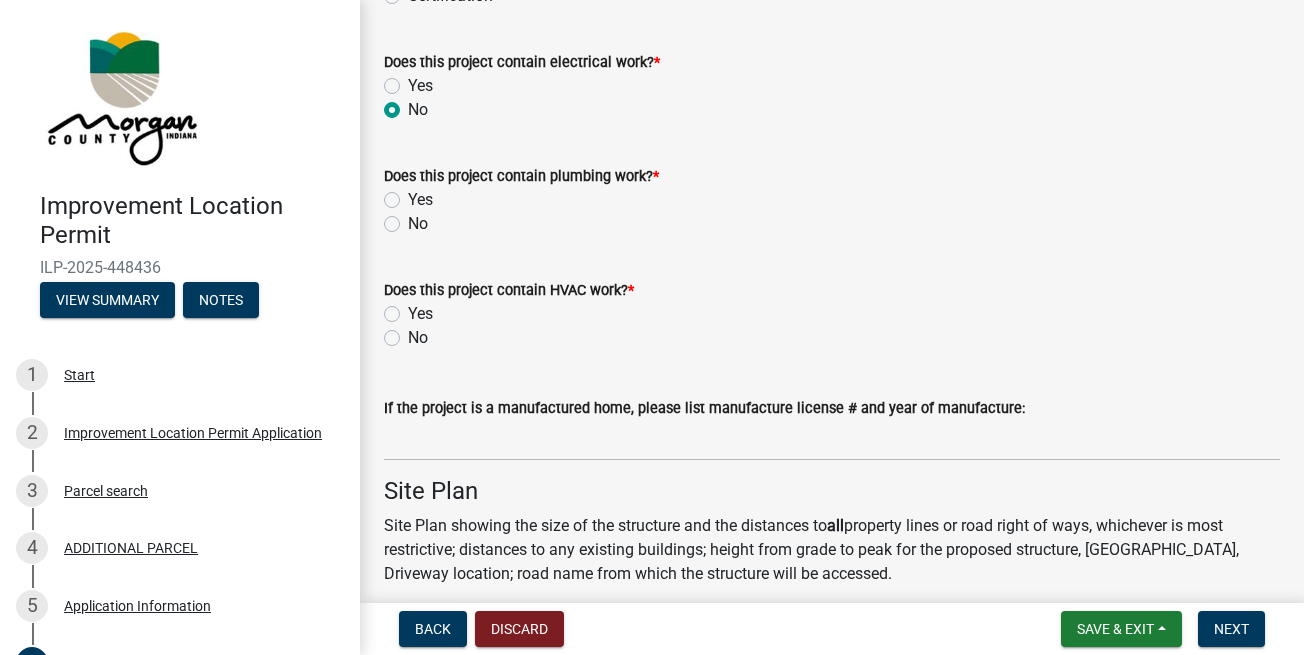click on "No" 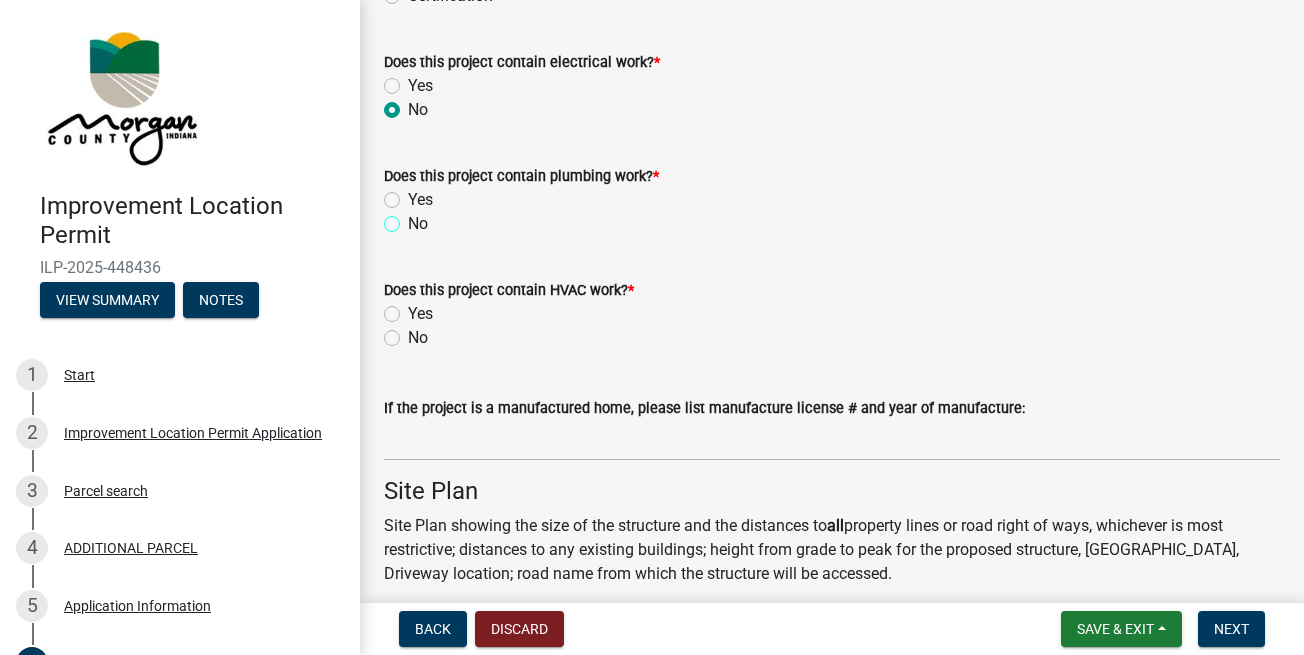 click on "No" at bounding box center (414, 218) 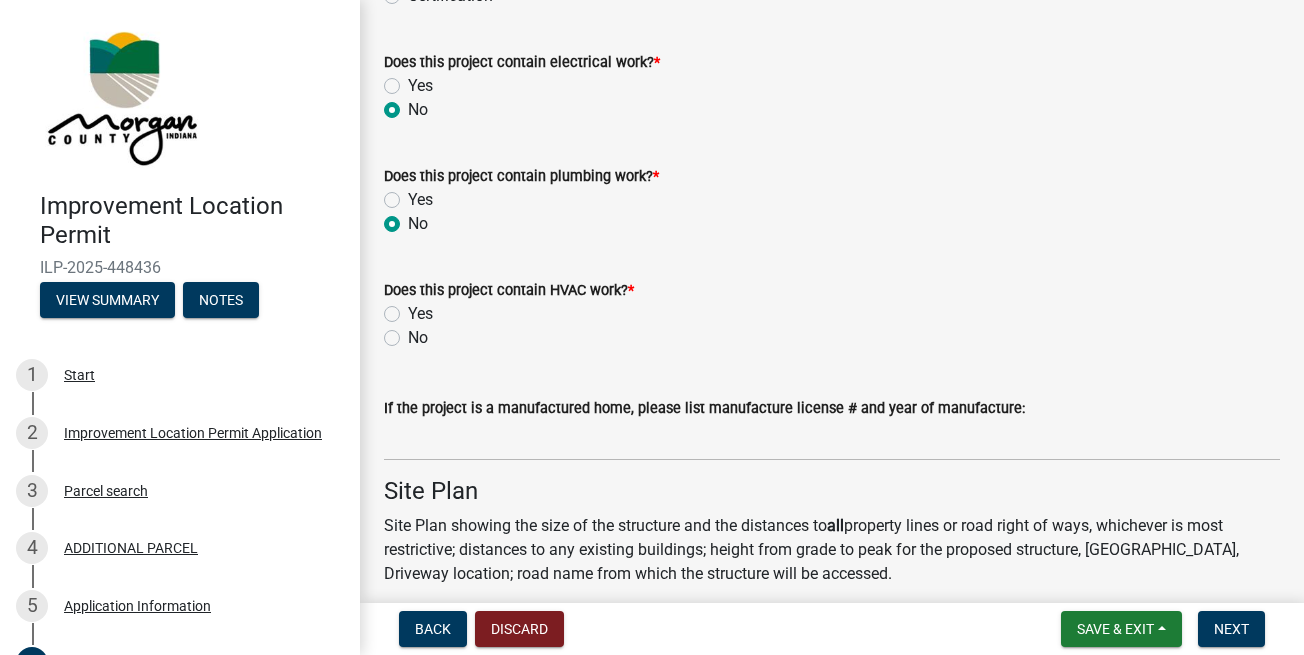radio on "true" 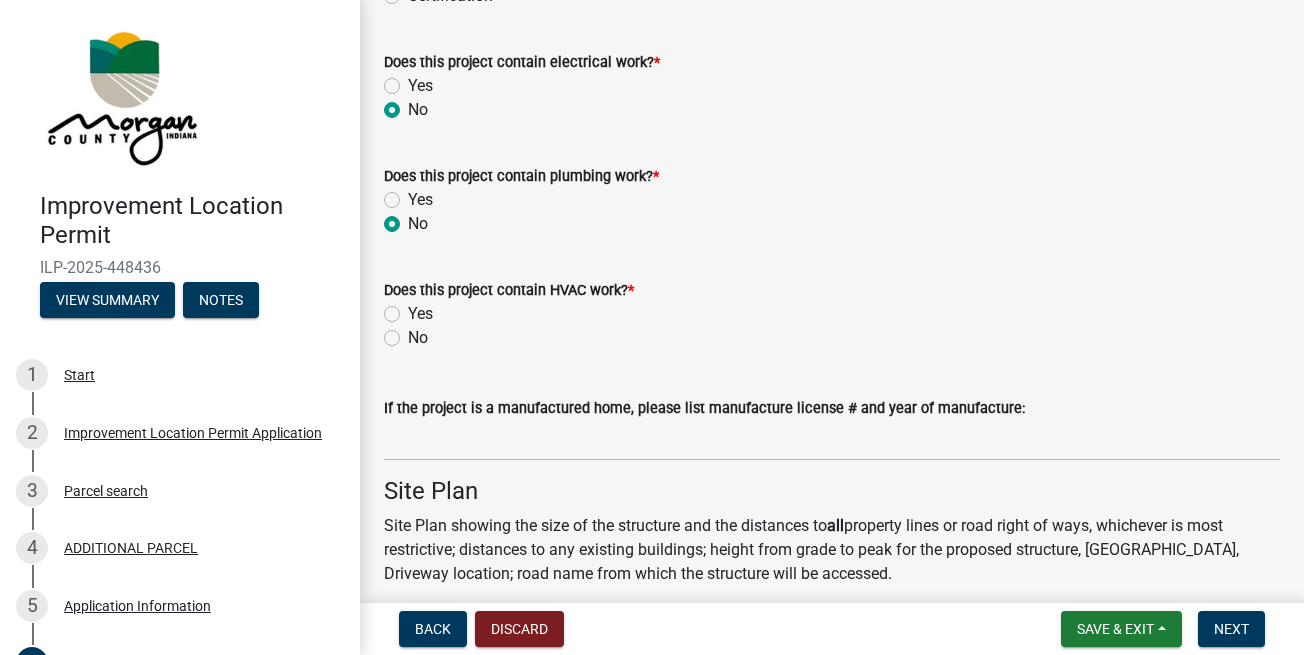 scroll, scrollTop: 2736, scrollLeft: 0, axis: vertical 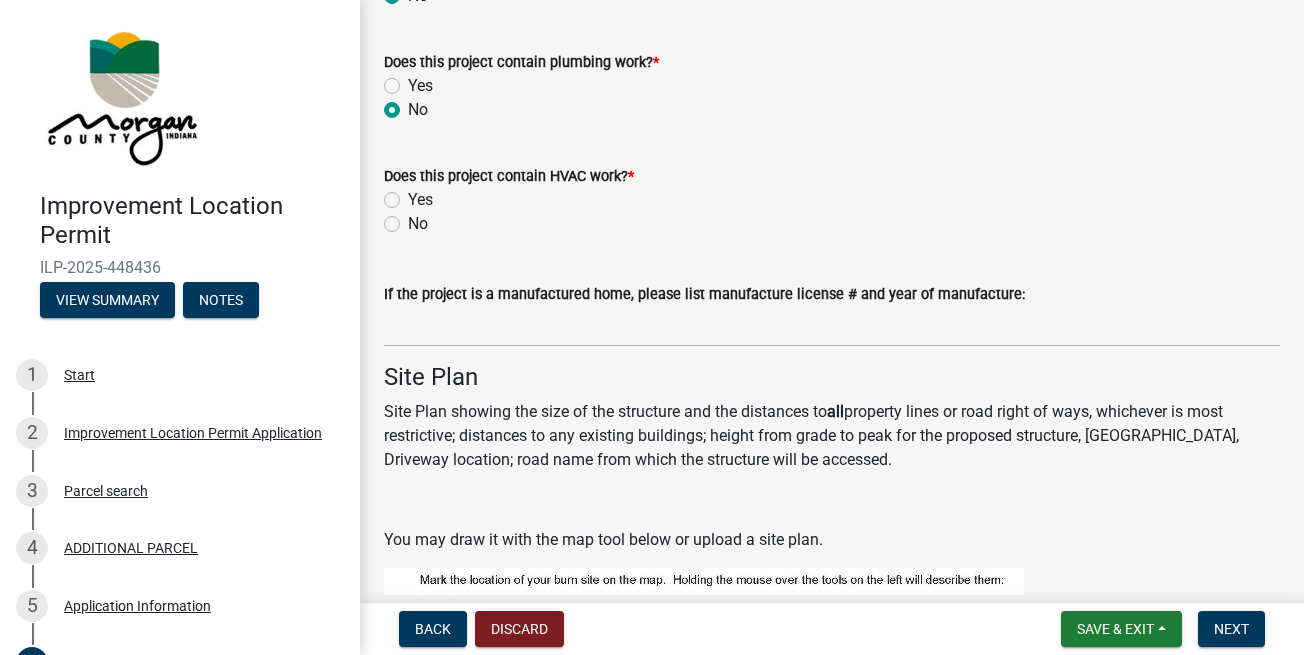 click on "No" 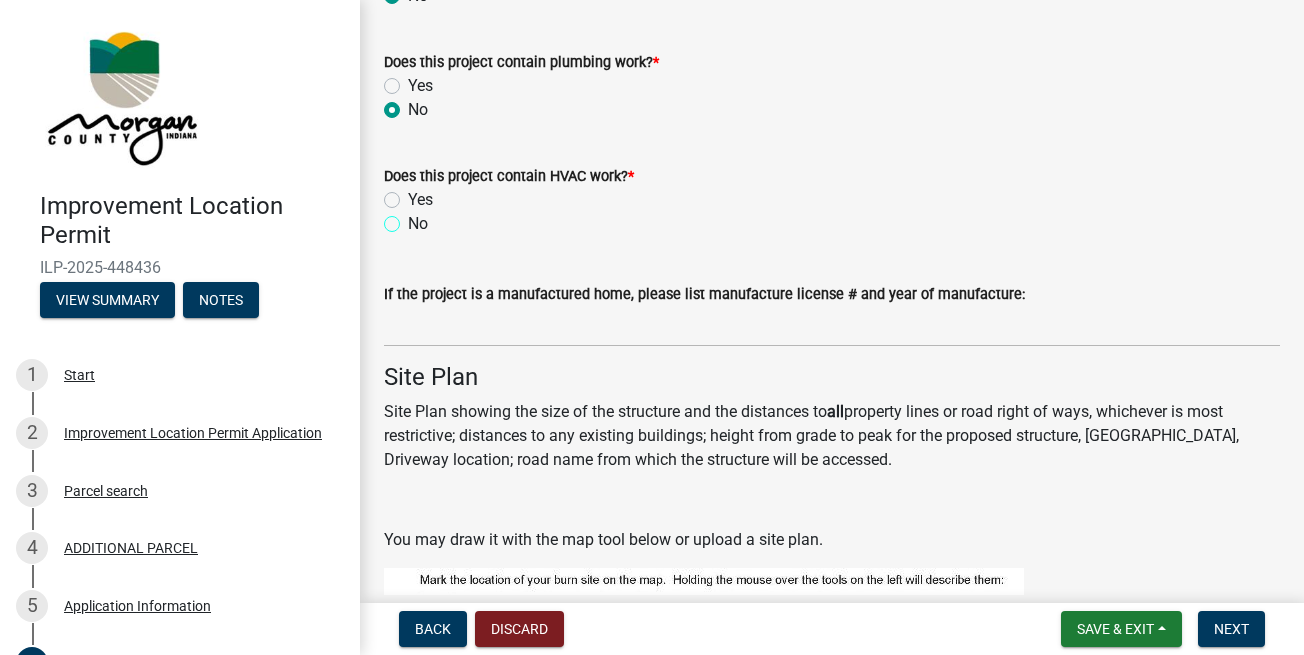 click on "No" at bounding box center (414, 218) 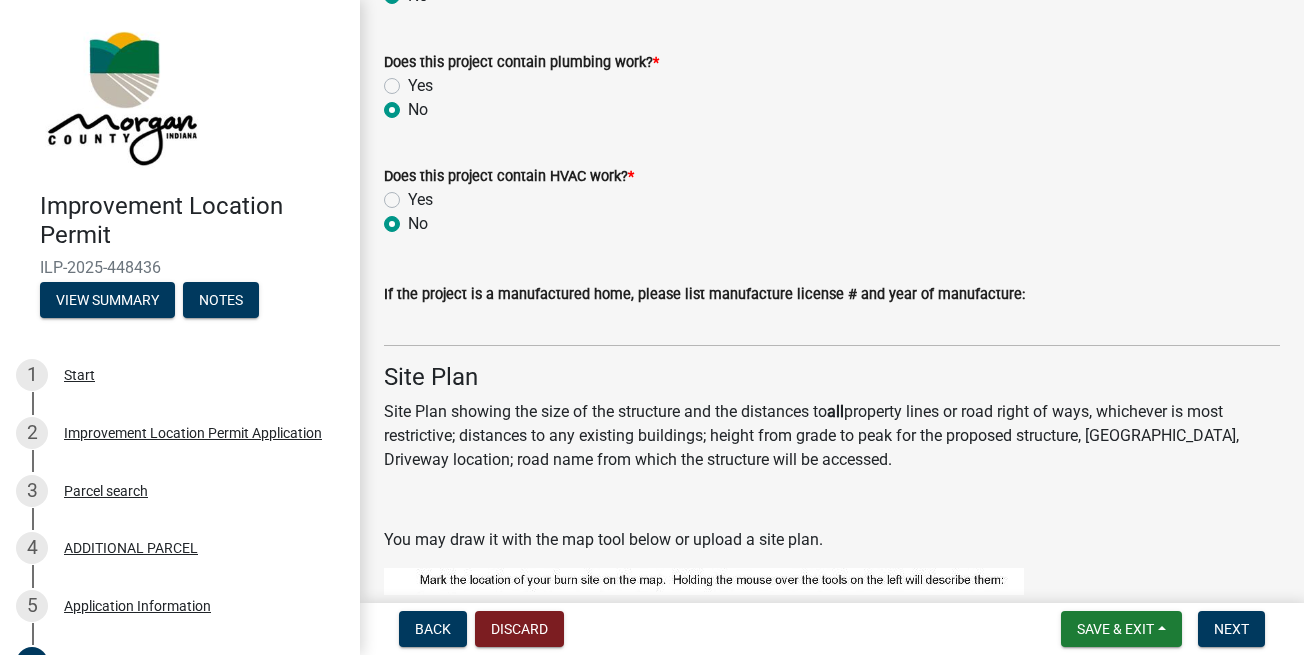 radio on "true" 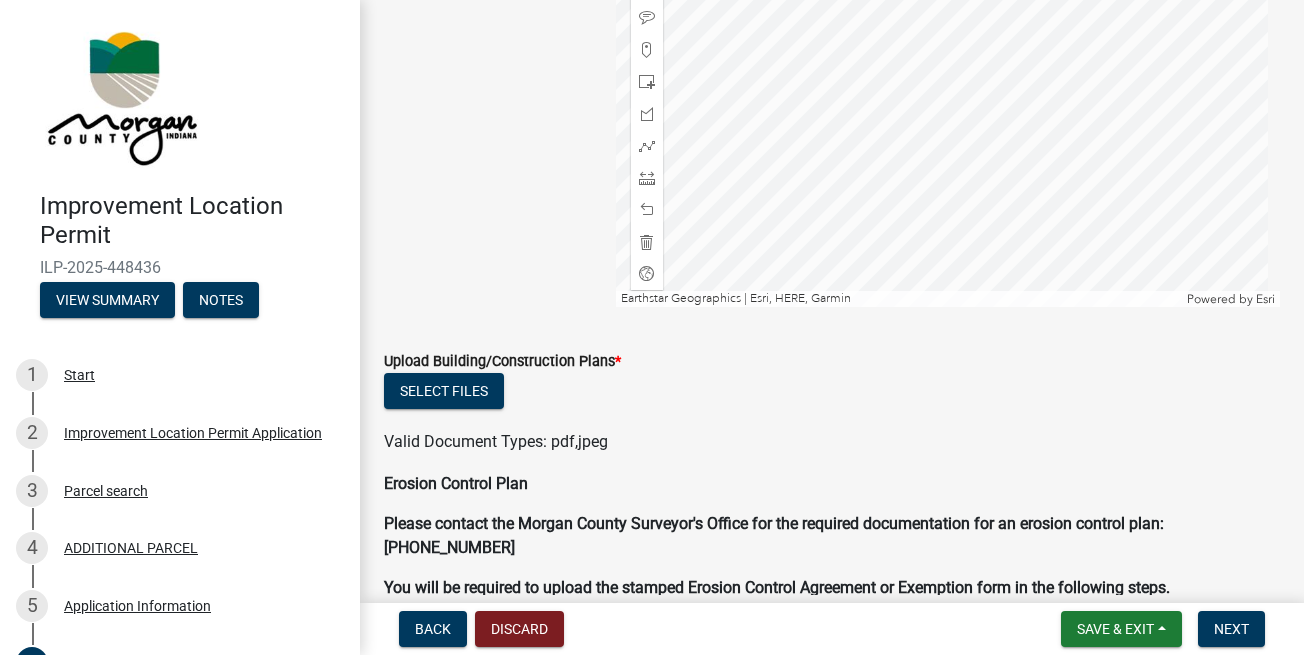 scroll, scrollTop: 3762, scrollLeft: 0, axis: vertical 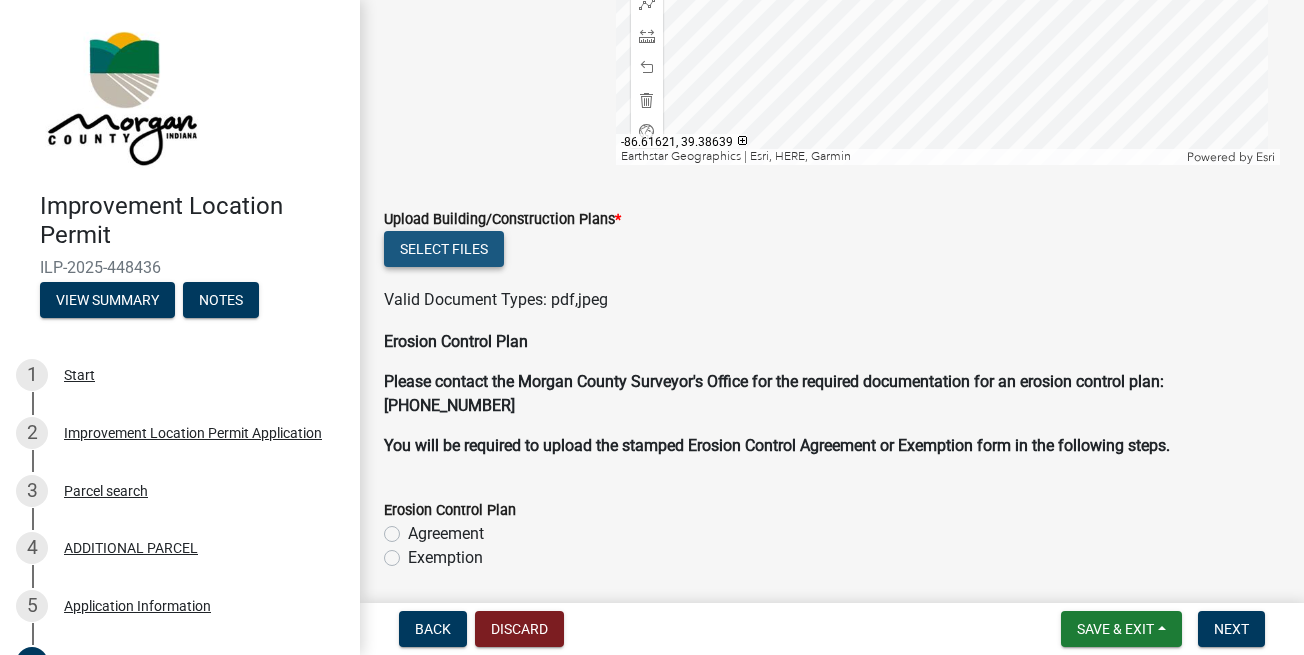 click on "Select files" 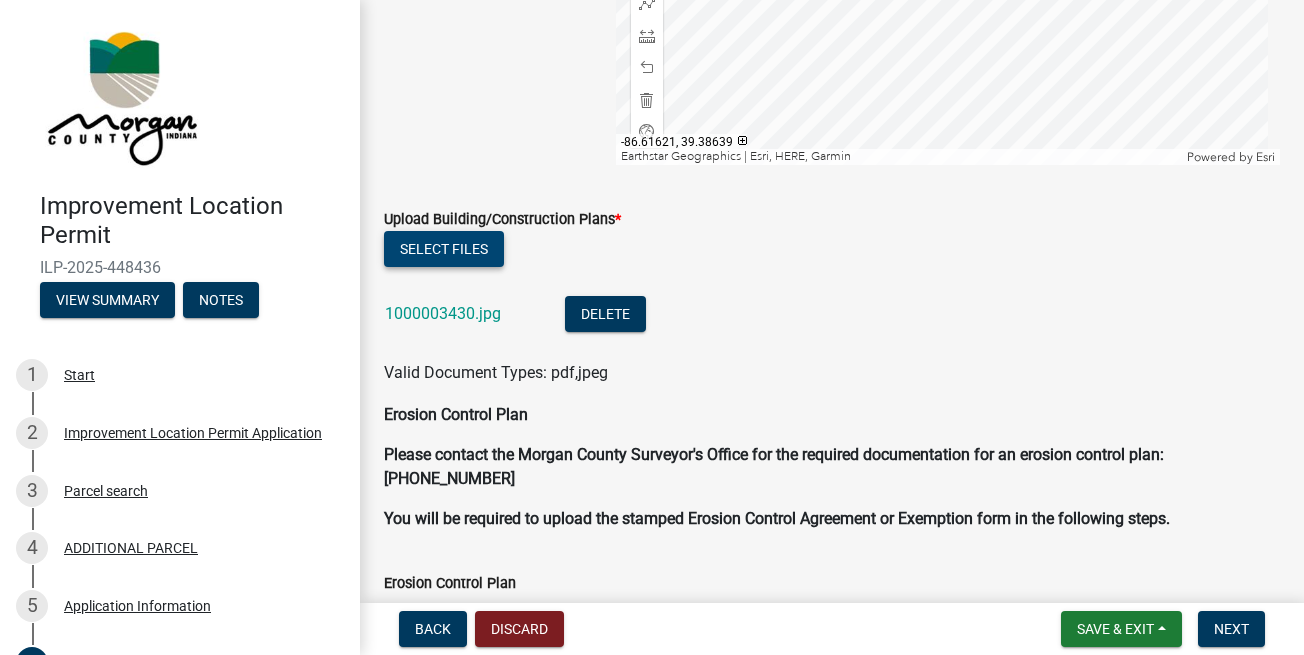 click on "Select files" 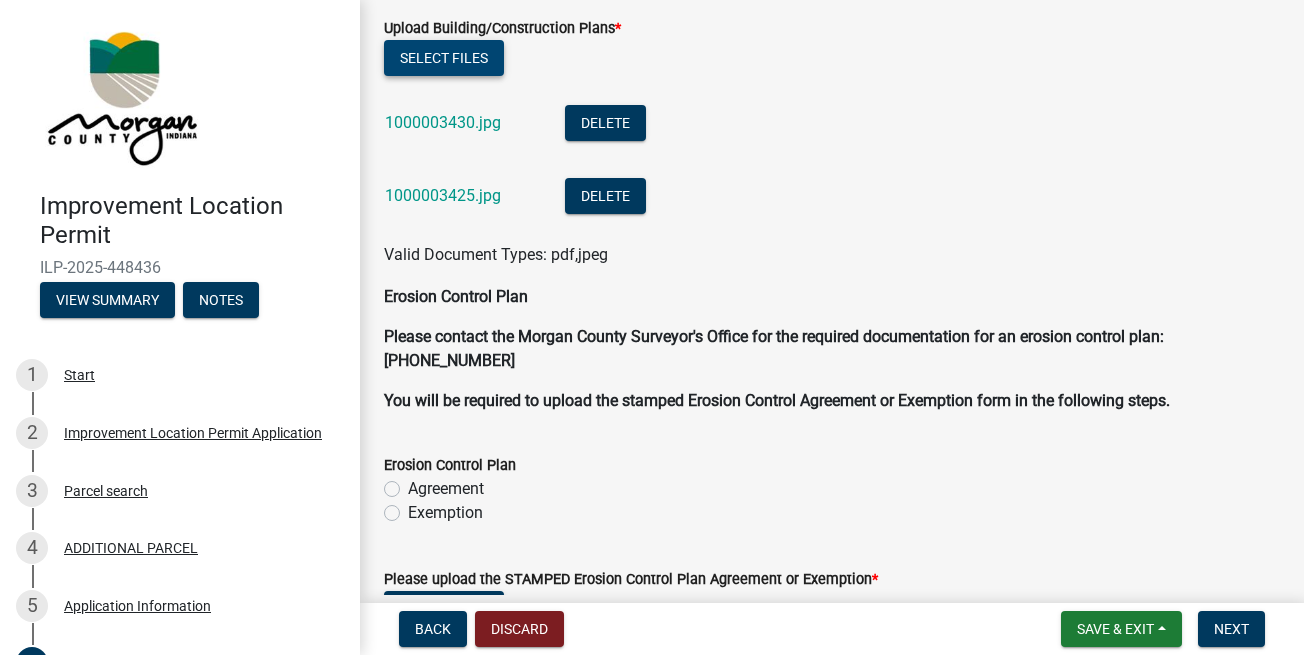scroll, scrollTop: 4104, scrollLeft: 0, axis: vertical 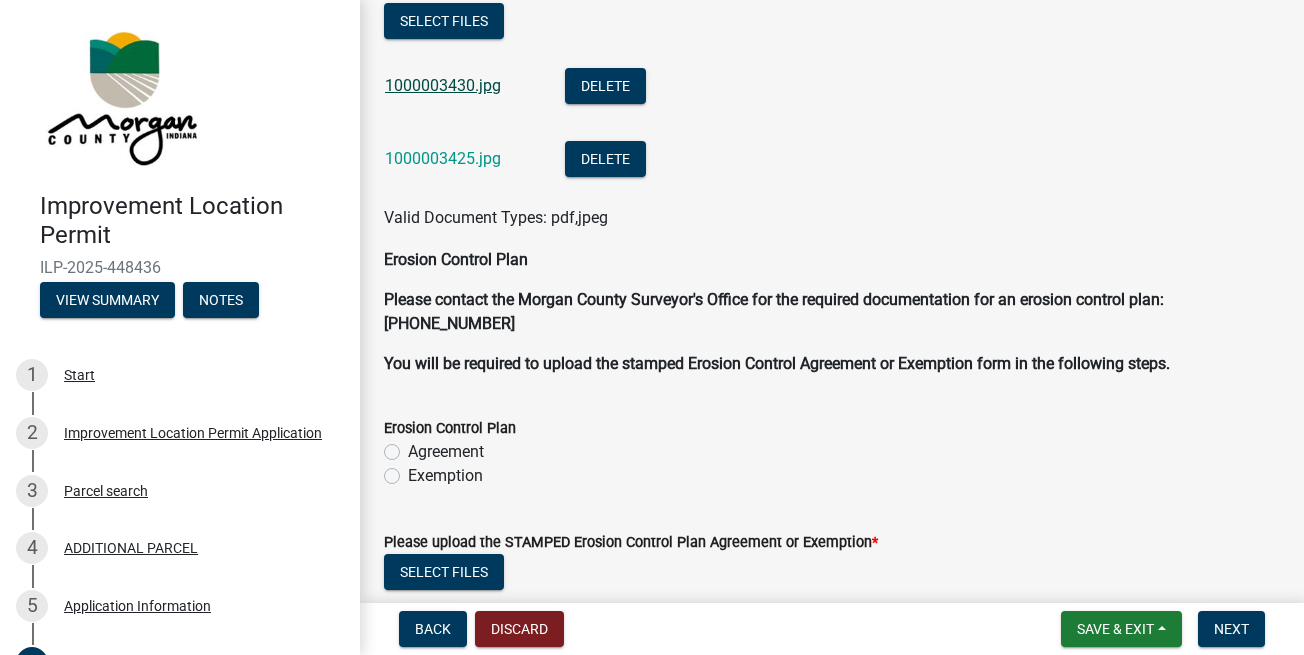 click on "1000003430.jpg" 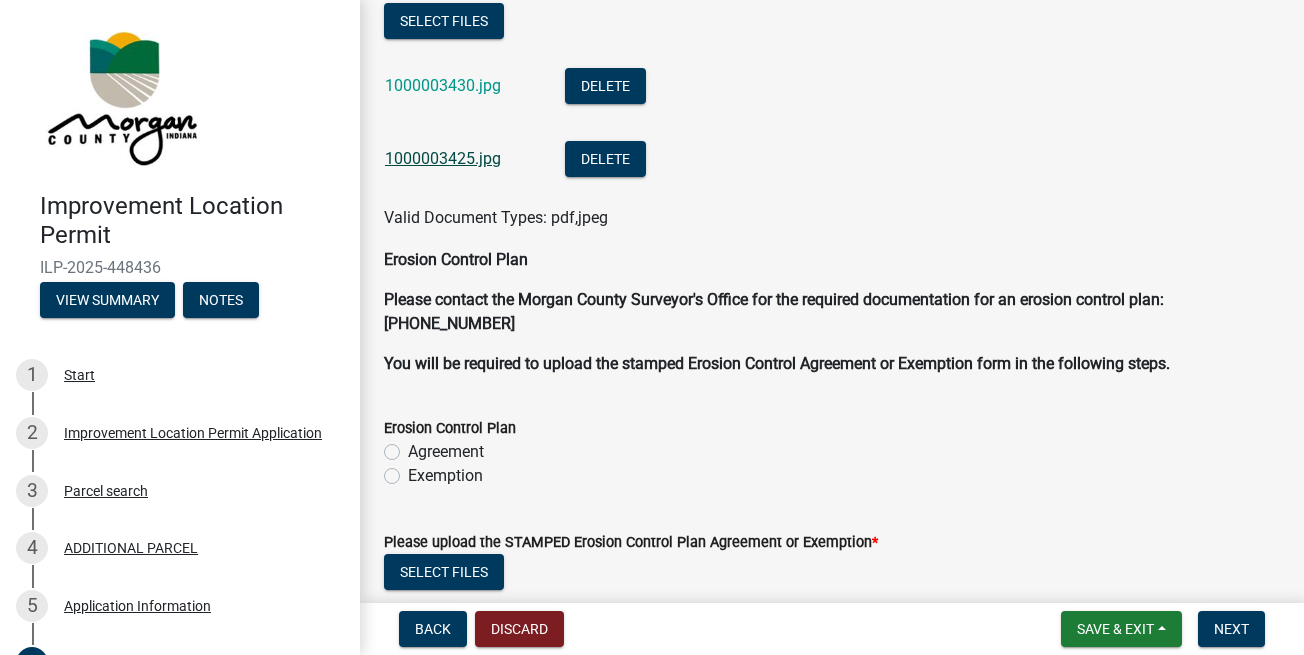 click on "1000003425.jpg" 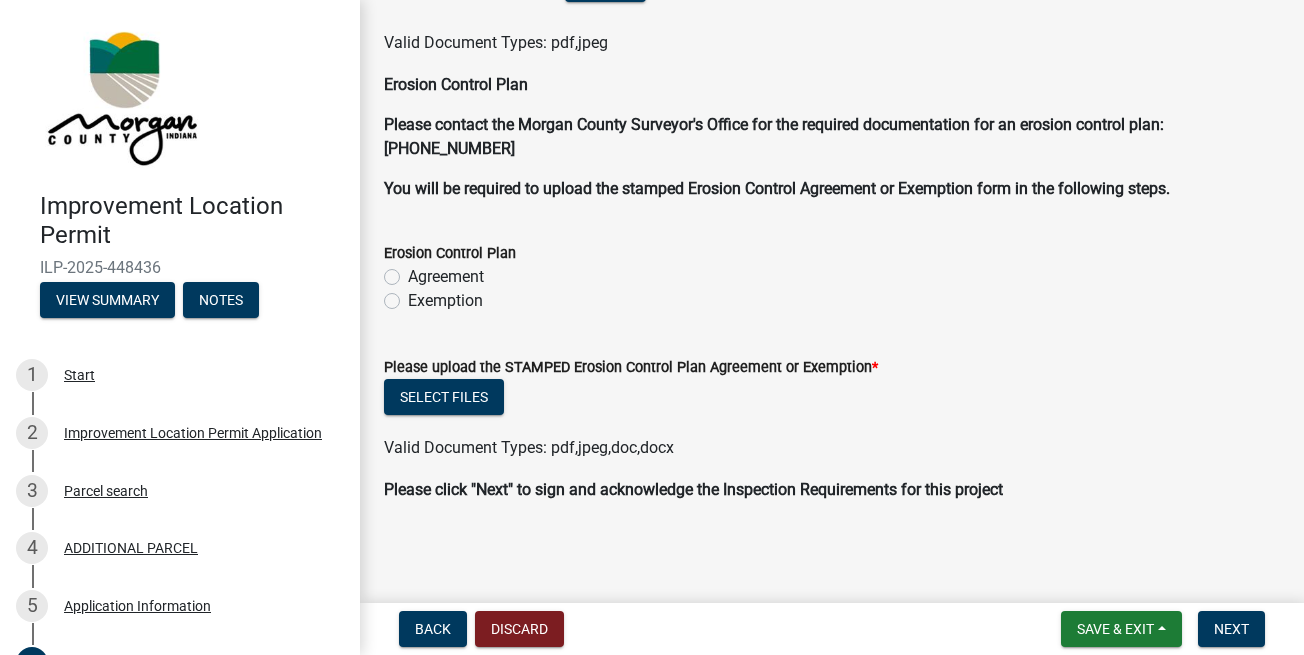 scroll, scrollTop: 4280, scrollLeft: 0, axis: vertical 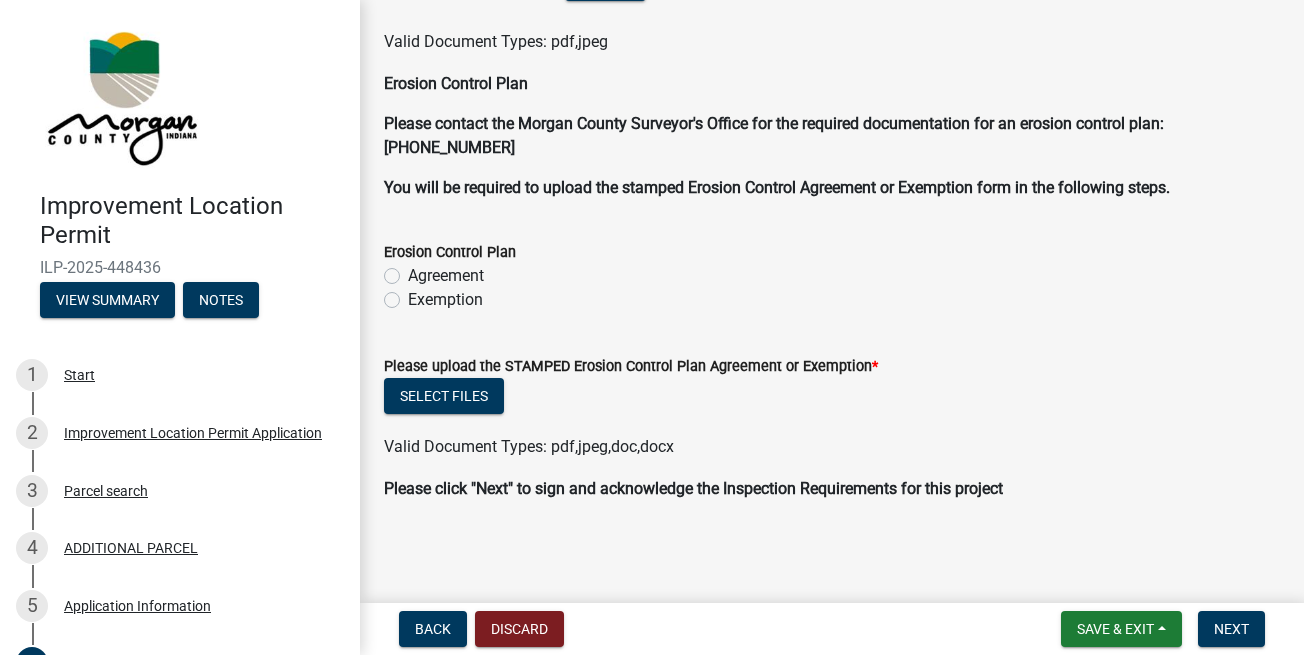 click on "Exemption" 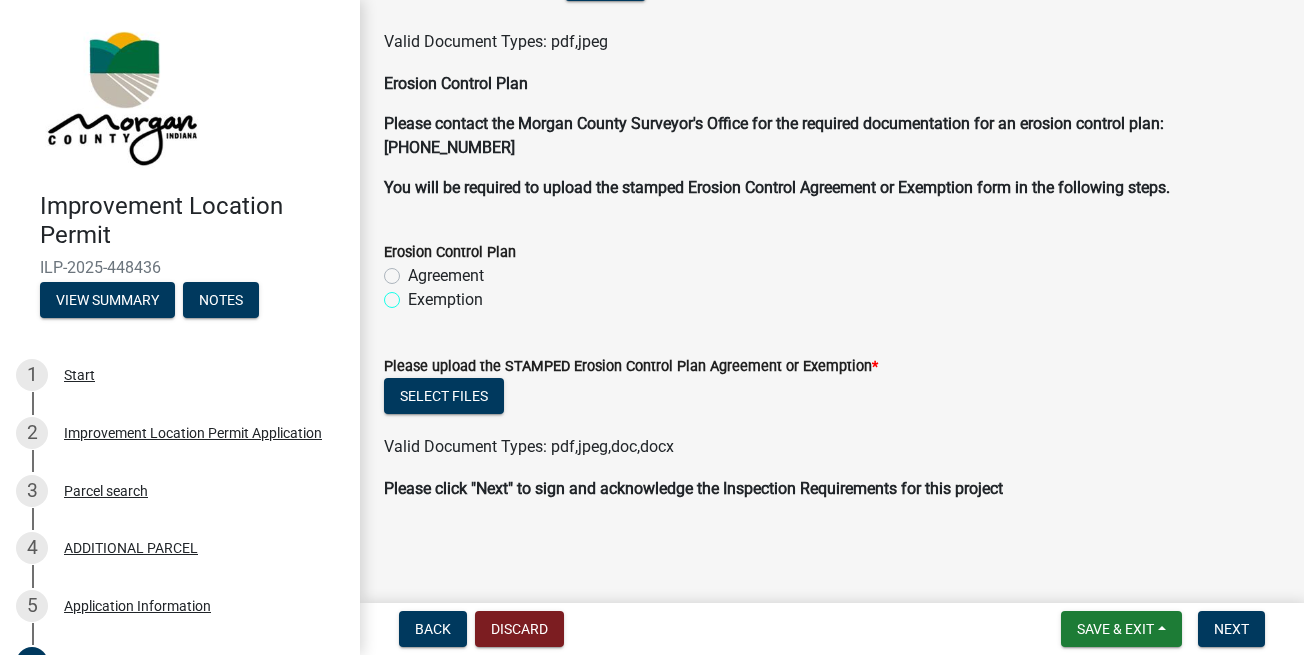 click on "Exemption" at bounding box center (414, 294) 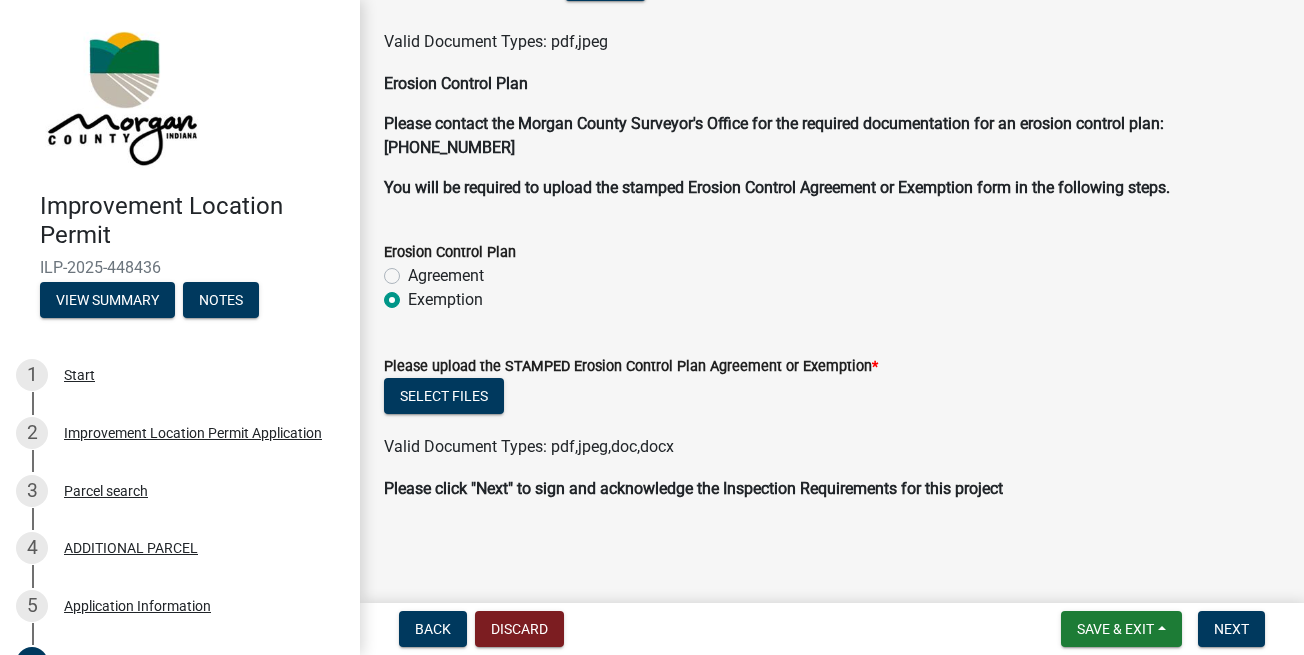 radio on "true" 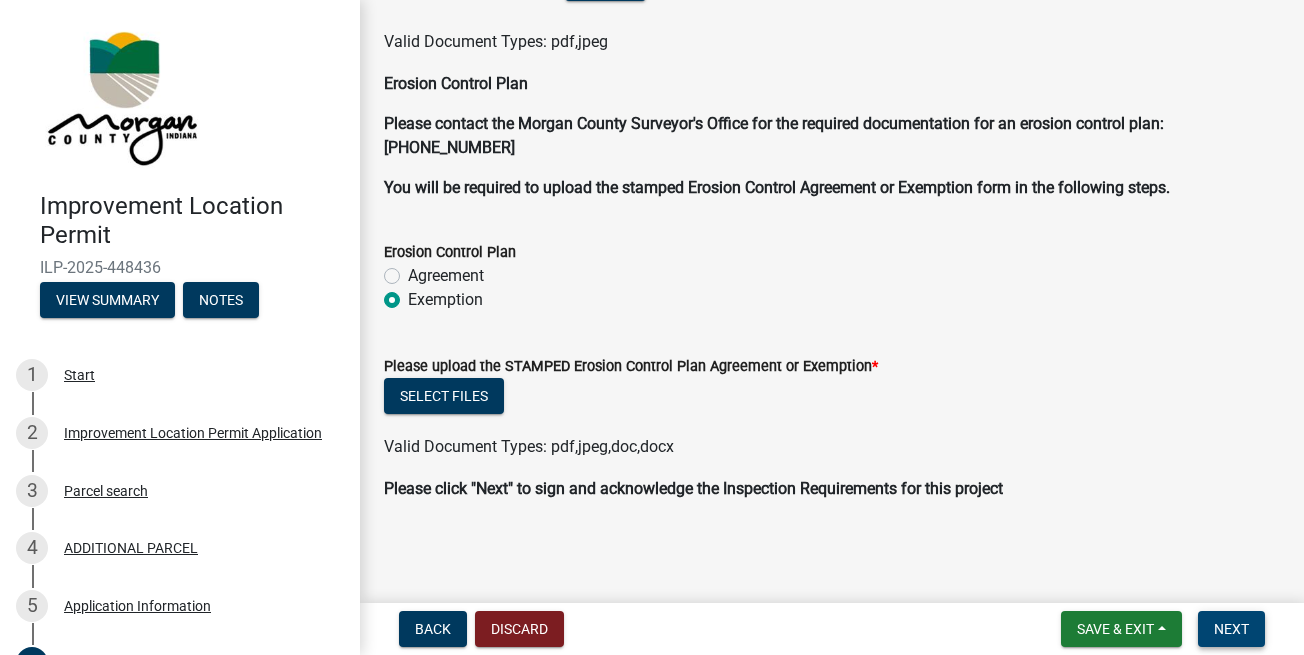 click on "Next" at bounding box center (1231, 629) 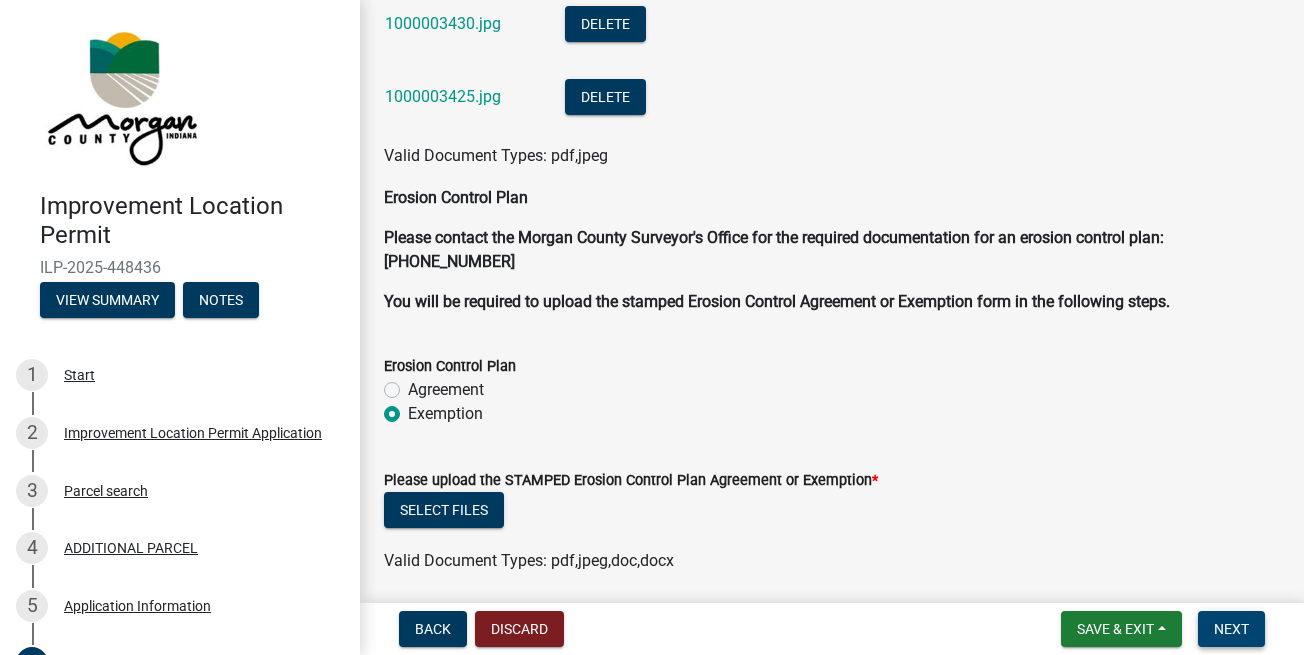 scroll, scrollTop: 4320, scrollLeft: 0, axis: vertical 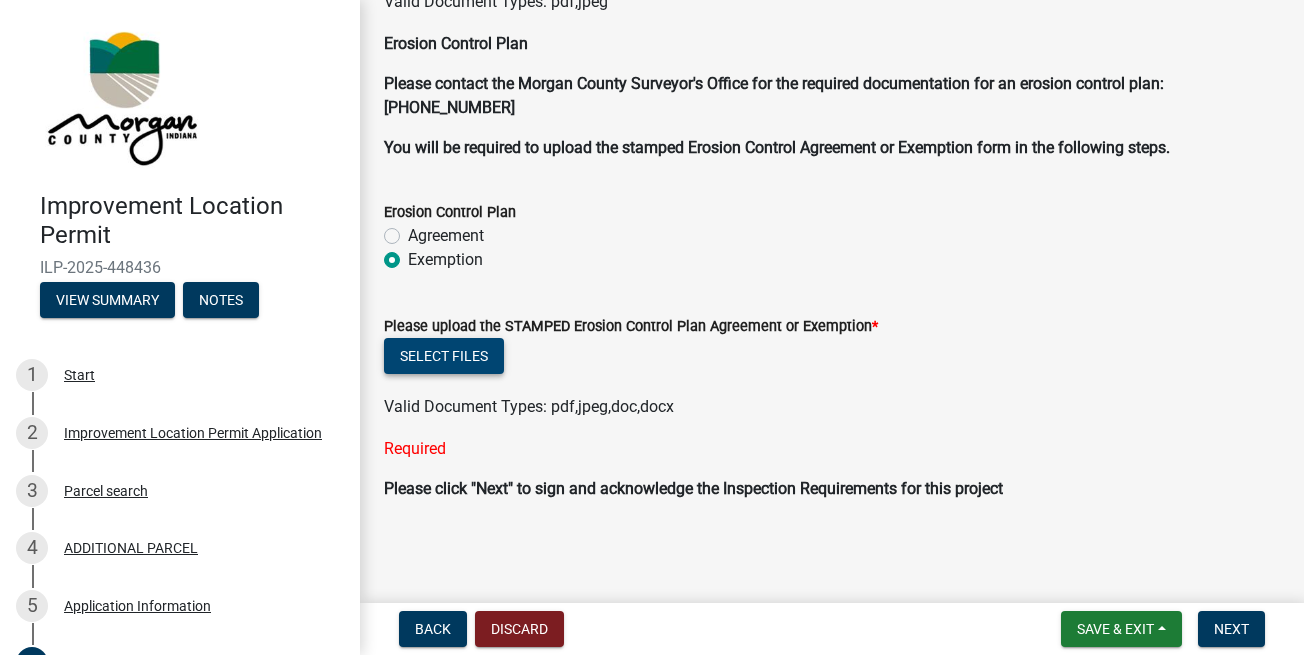 click on "Select files" 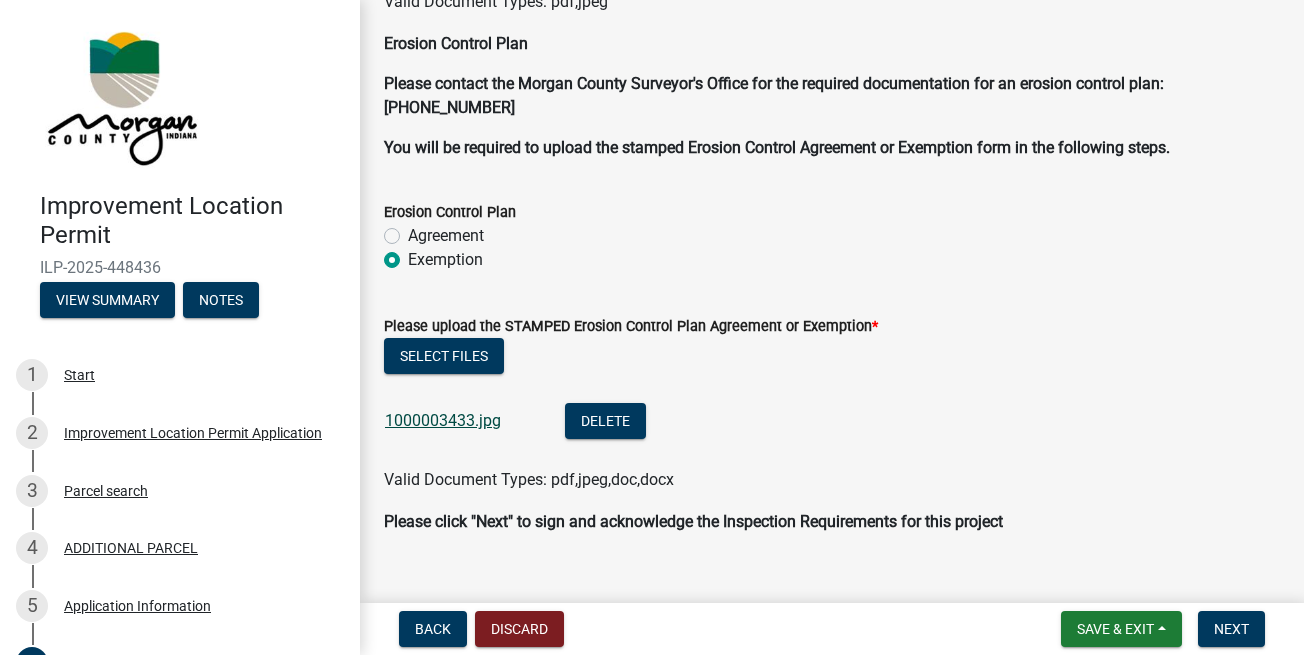 click on "1000003433.jpg" 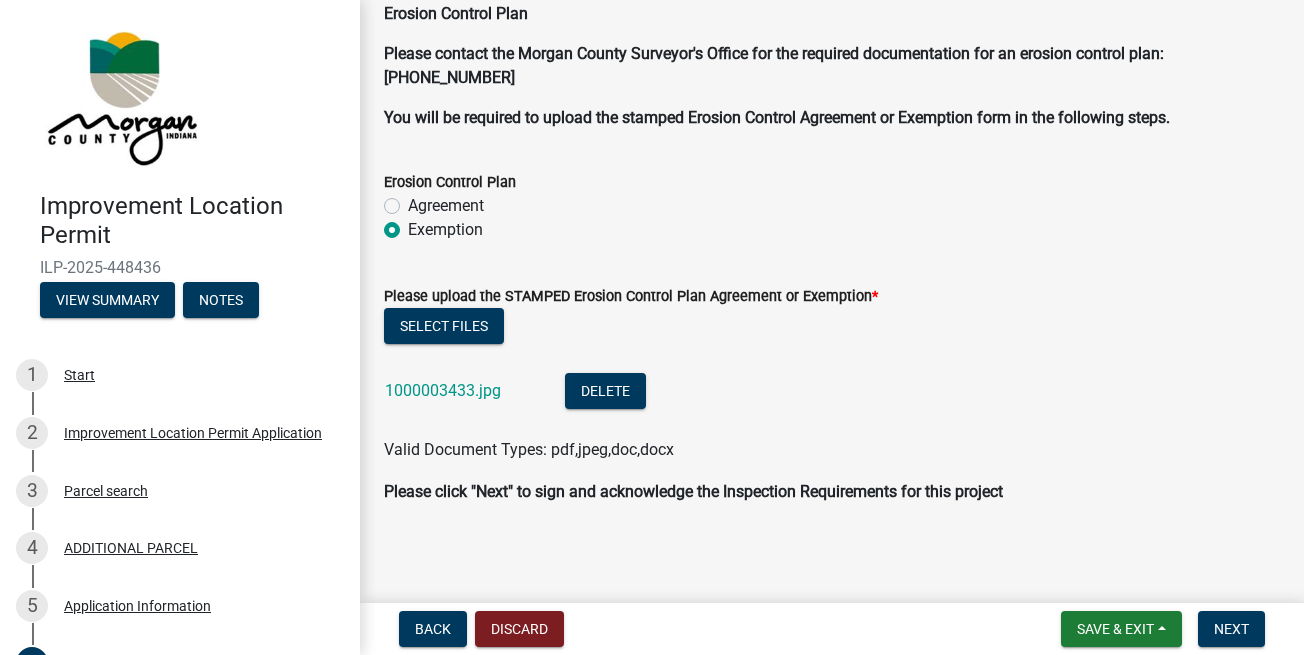 scroll, scrollTop: 4353, scrollLeft: 0, axis: vertical 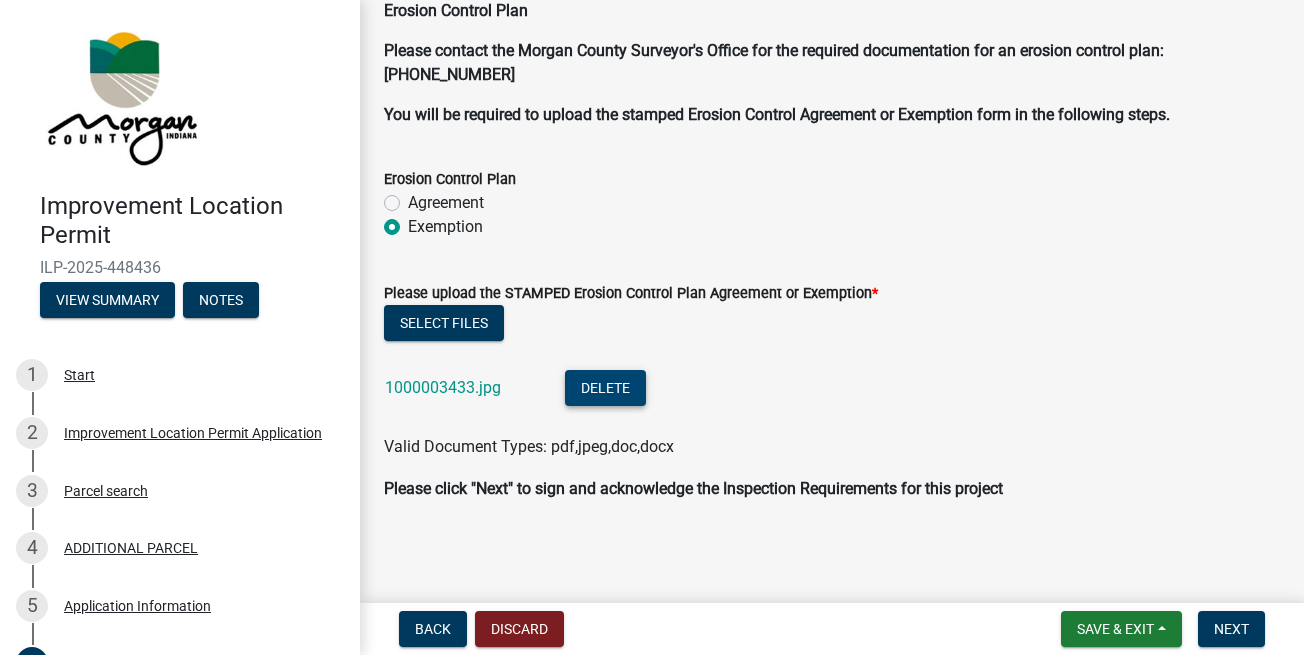 click on "Delete" at bounding box center (605, 388) 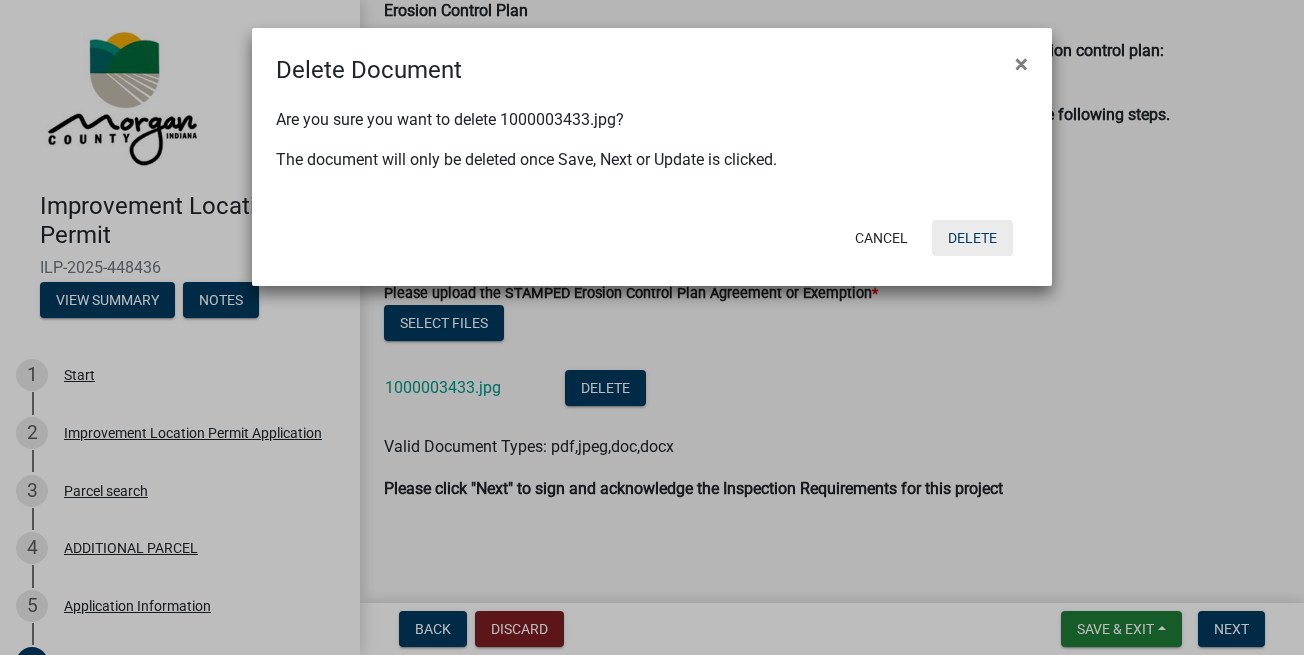 click on "Delete" 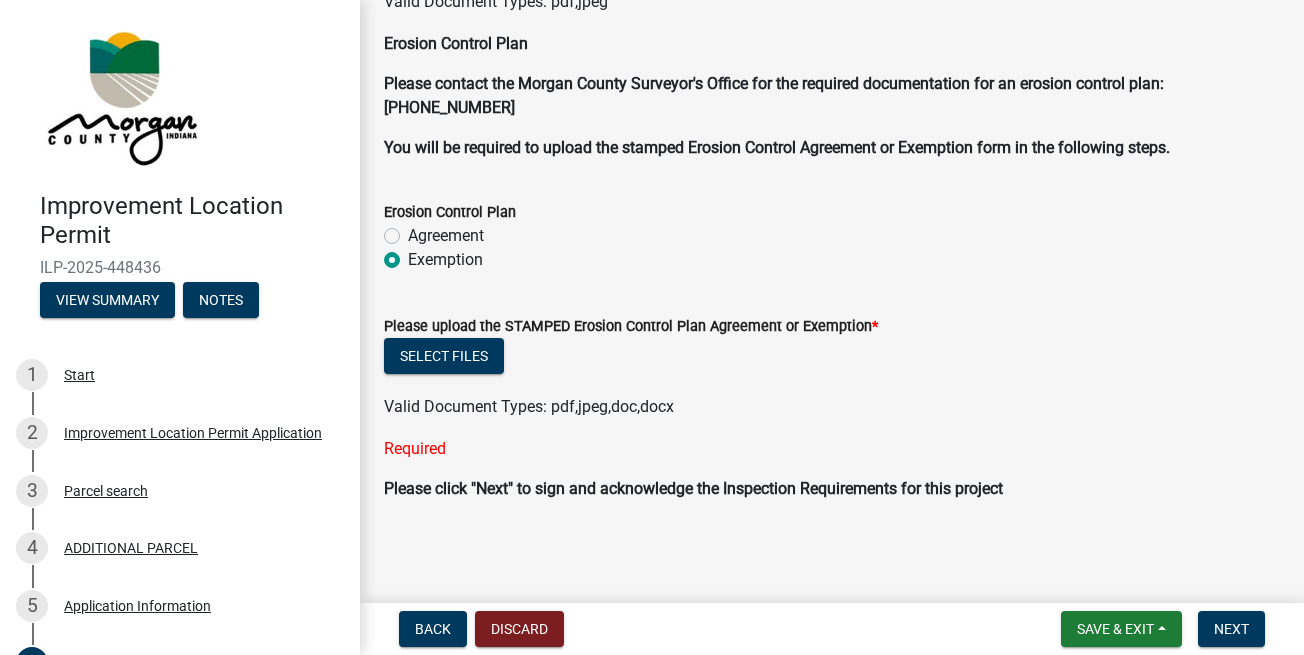 scroll, scrollTop: 4320, scrollLeft: 0, axis: vertical 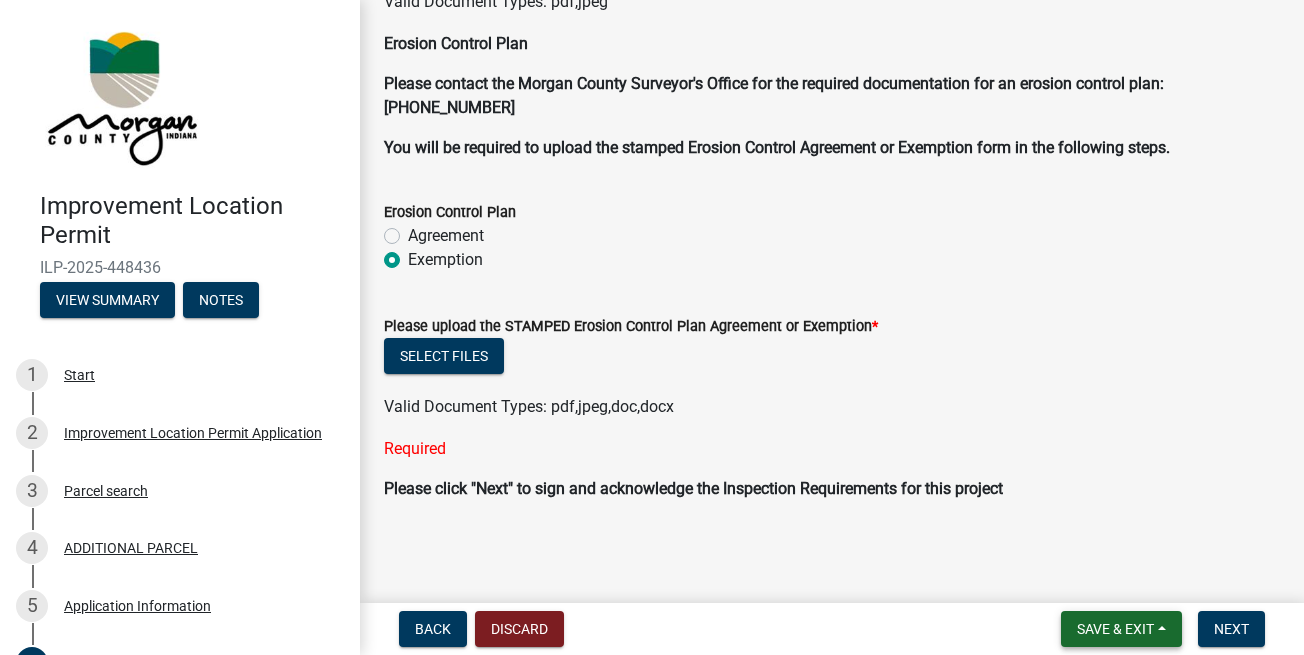 click on "Save & Exit" at bounding box center [1115, 629] 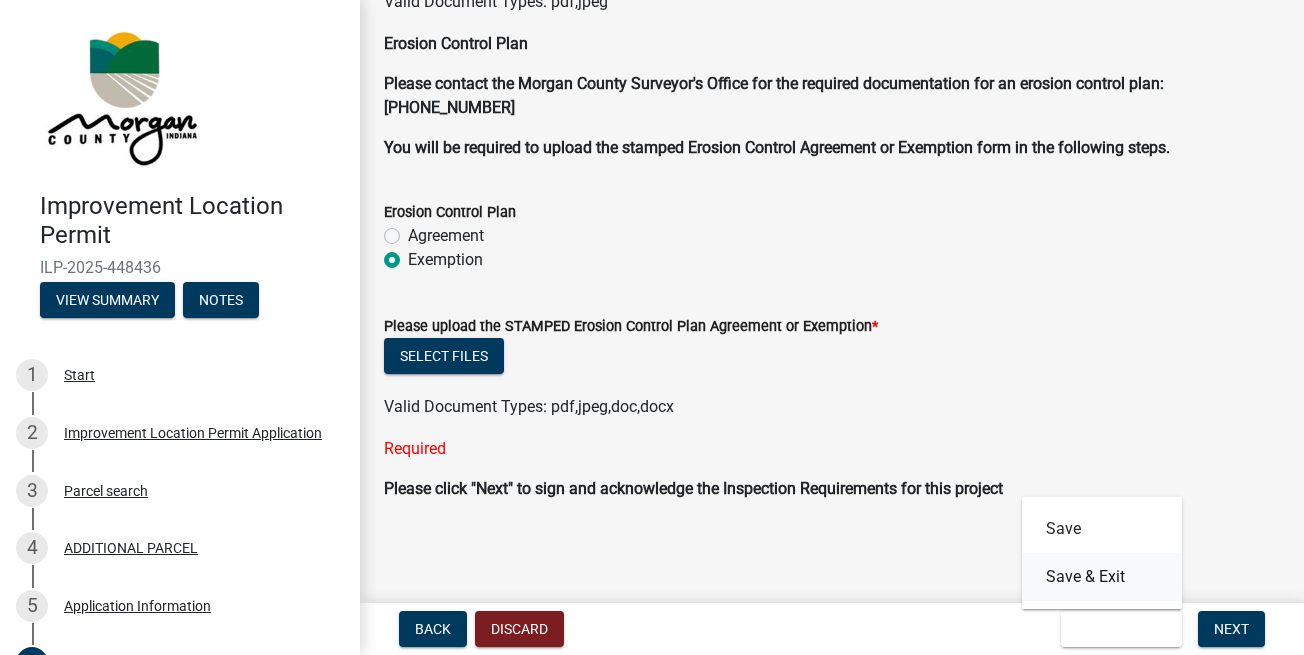 click on "Save & Exit" at bounding box center [1102, 577] 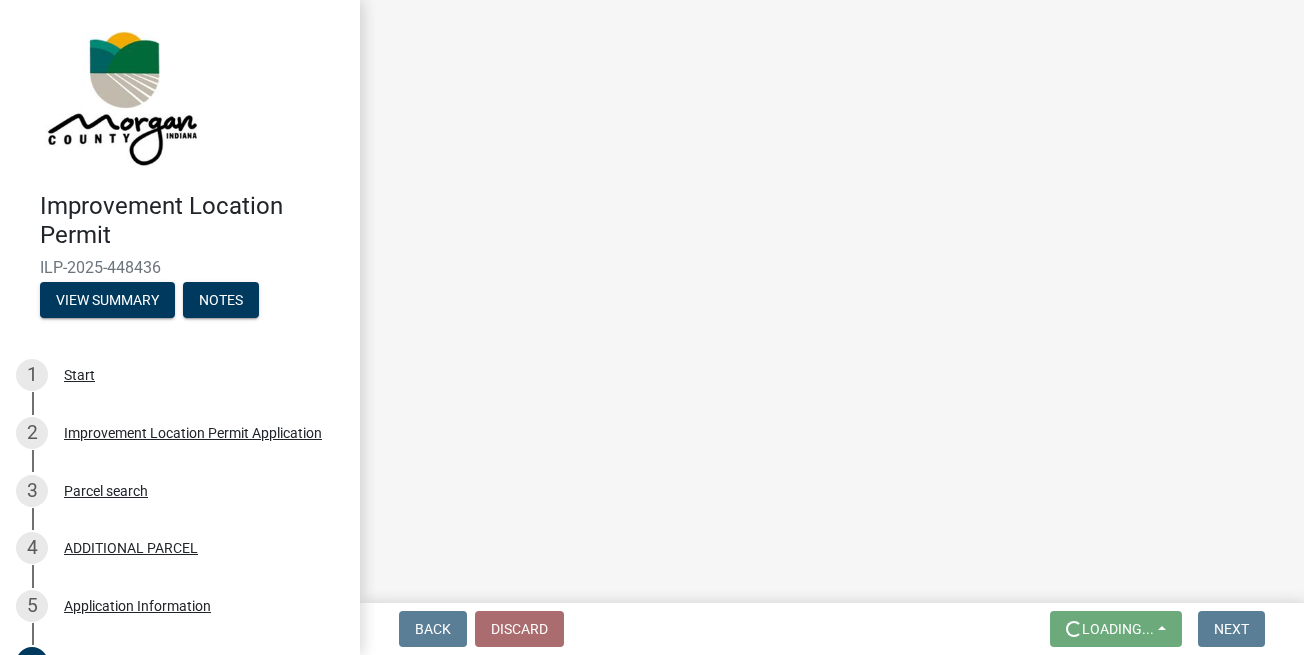 scroll, scrollTop: 0, scrollLeft: 0, axis: both 